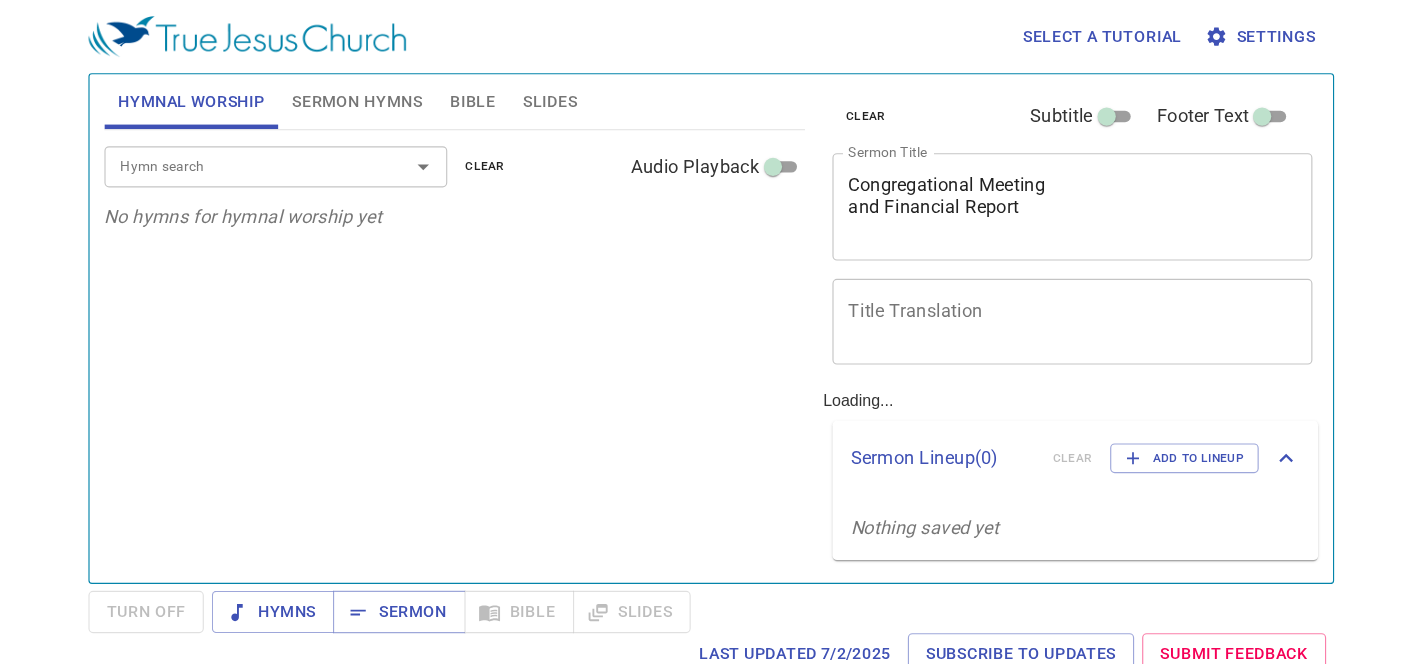 scroll, scrollTop: 0, scrollLeft: 0, axis: both 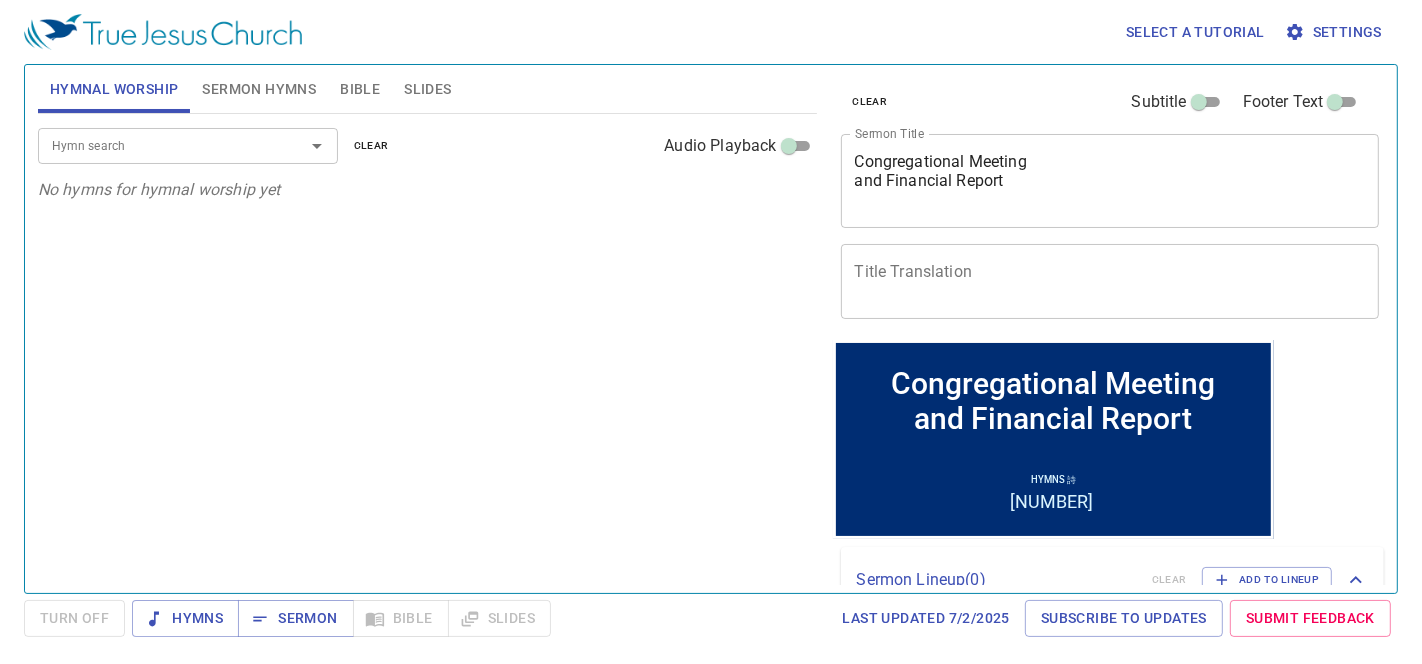 click at bounding box center (303, 146) 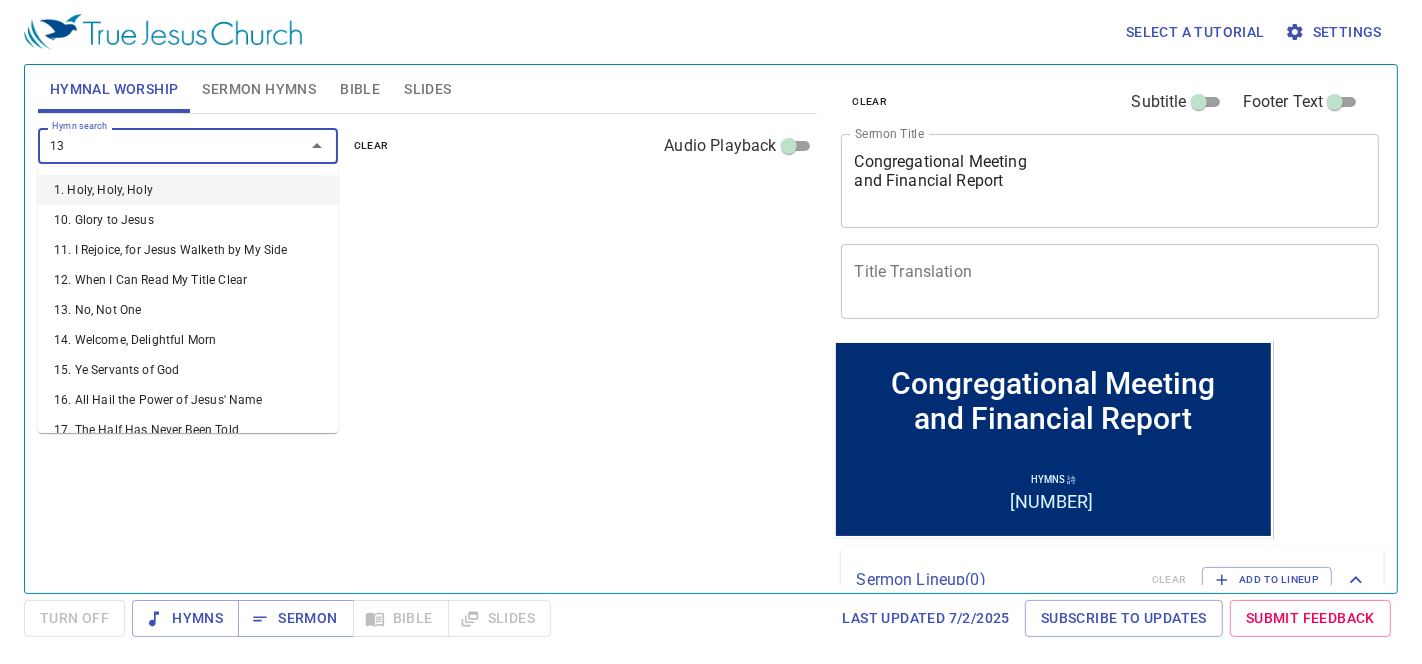 type on "136" 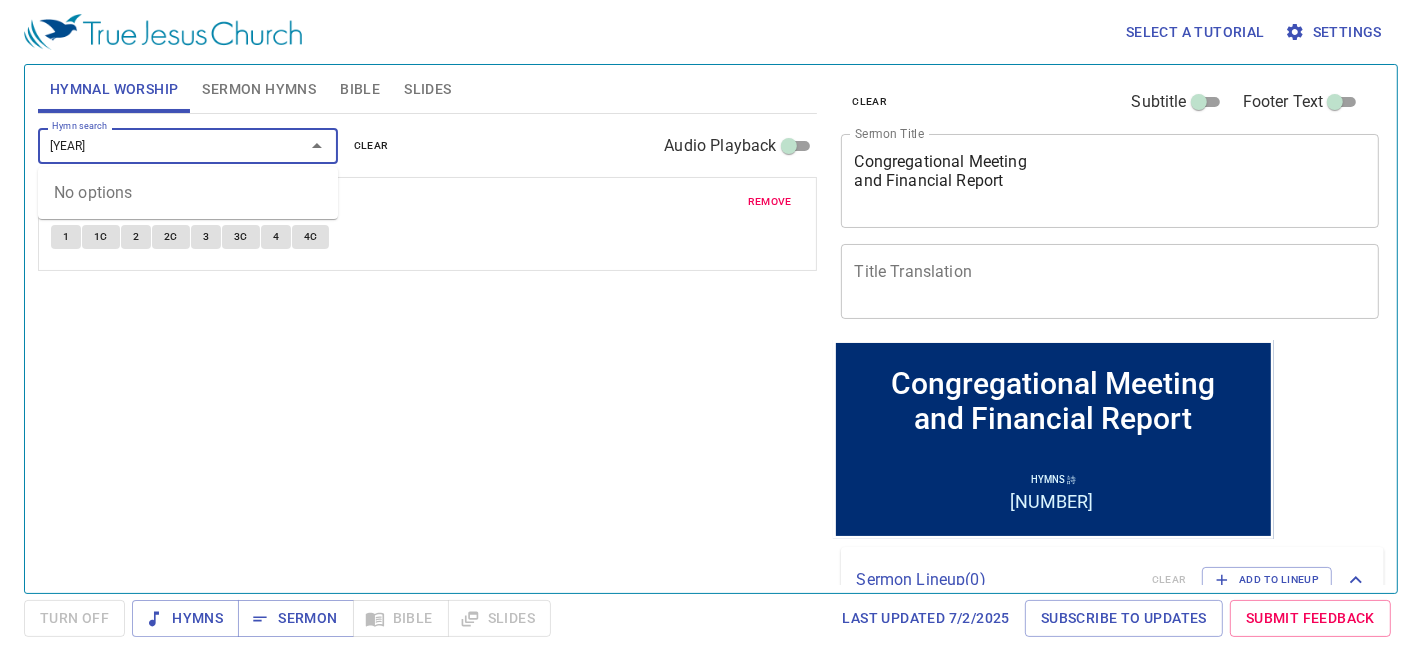 type on "199" 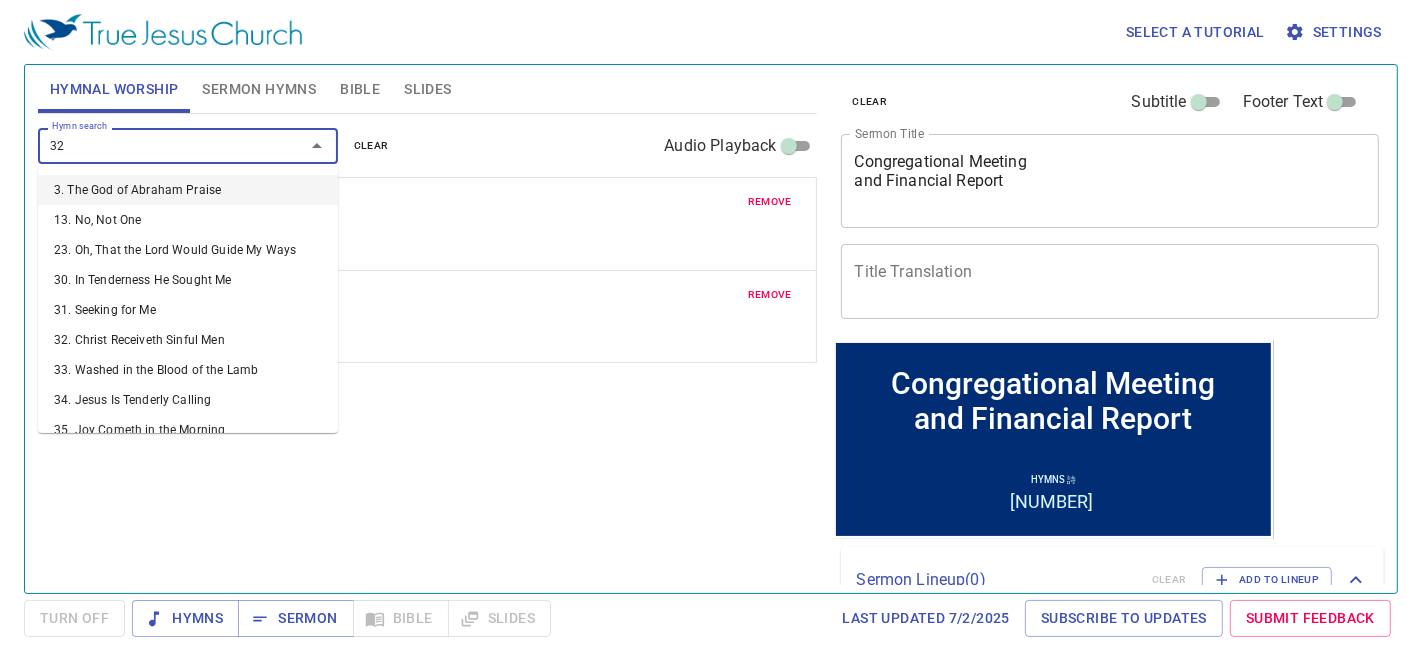 type on "324" 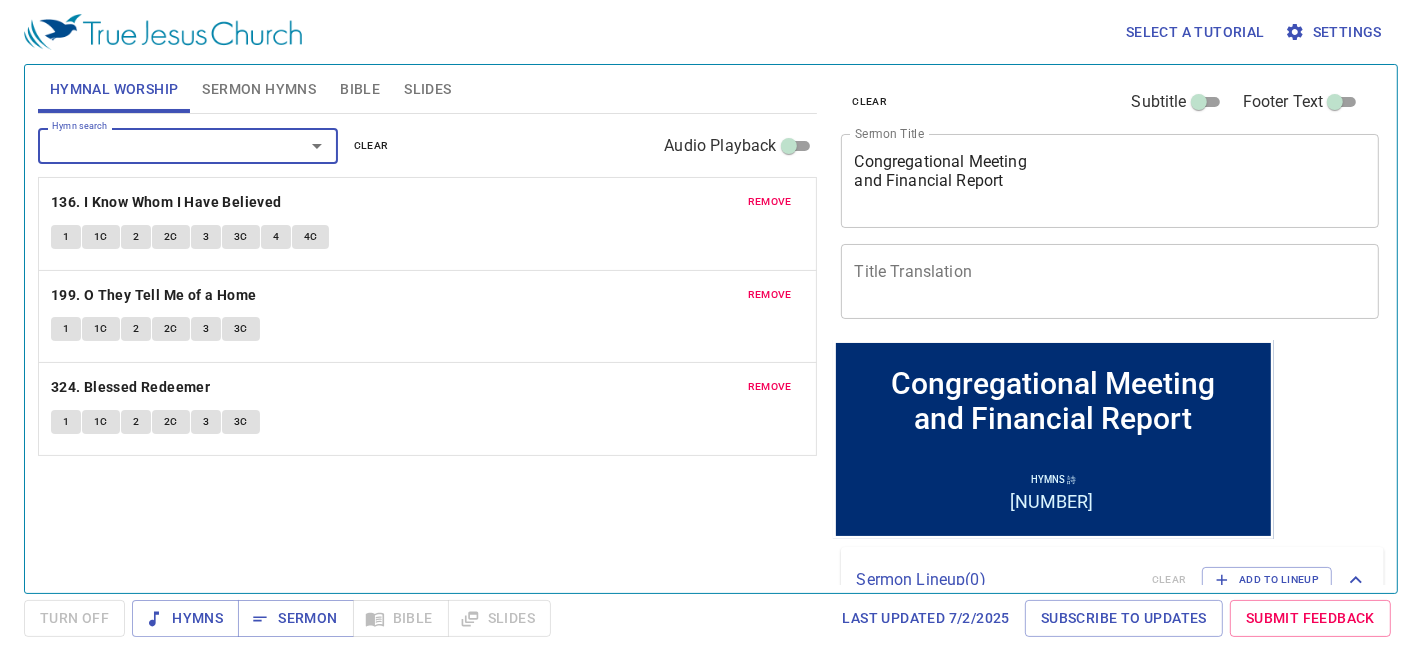 type 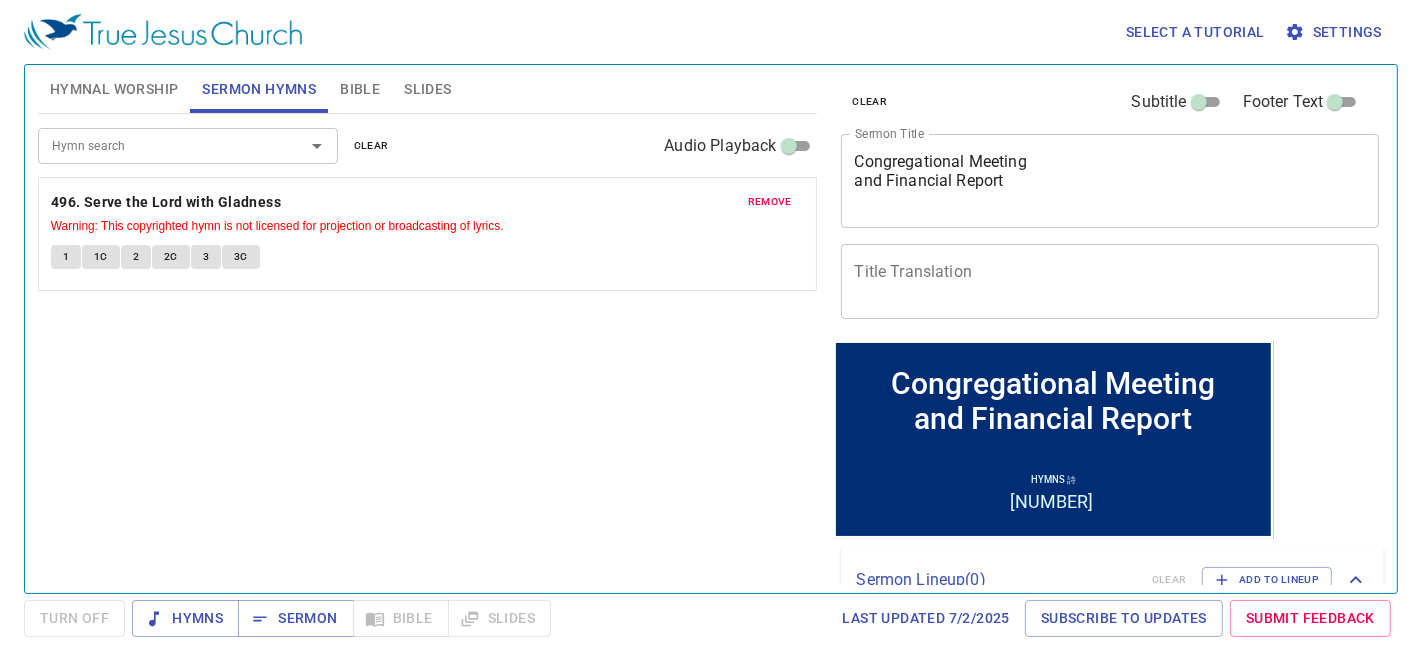 click at bounding box center [303, 146] 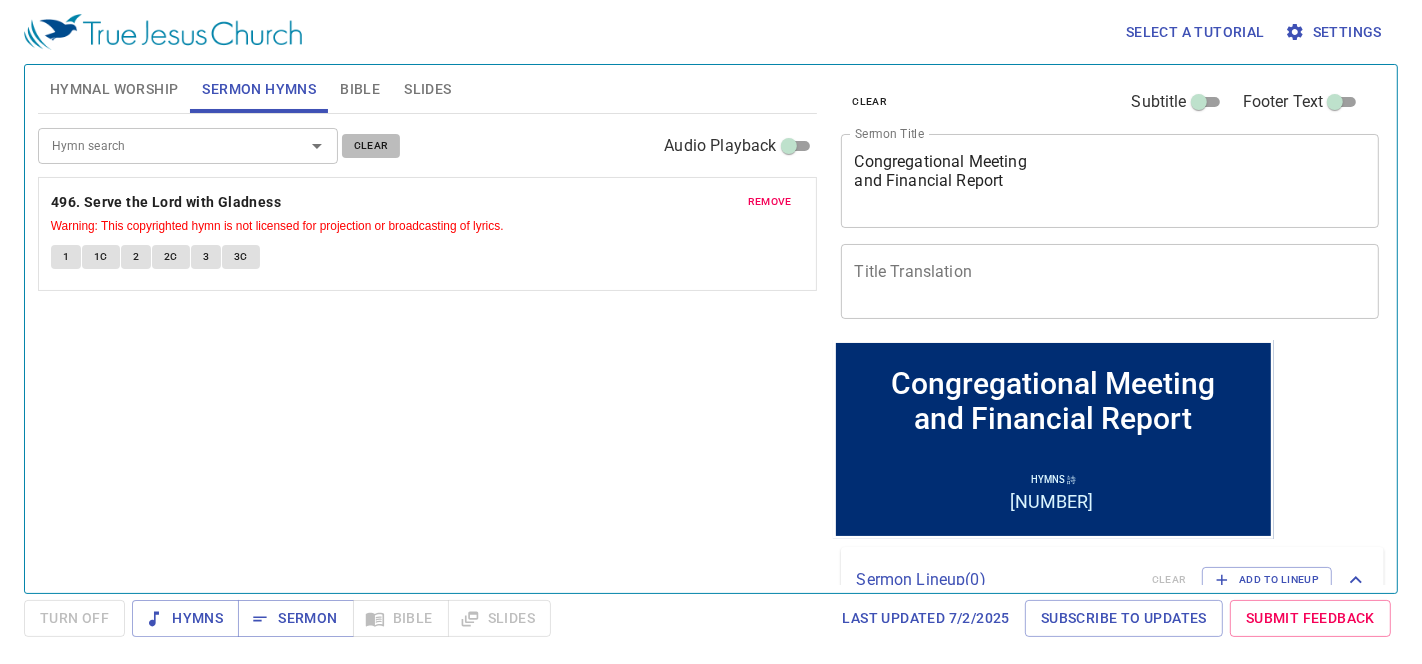 drag, startPoint x: 387, startPoint y: 140, endPoint x: 287, endPoint y: 139, distance: 100.005 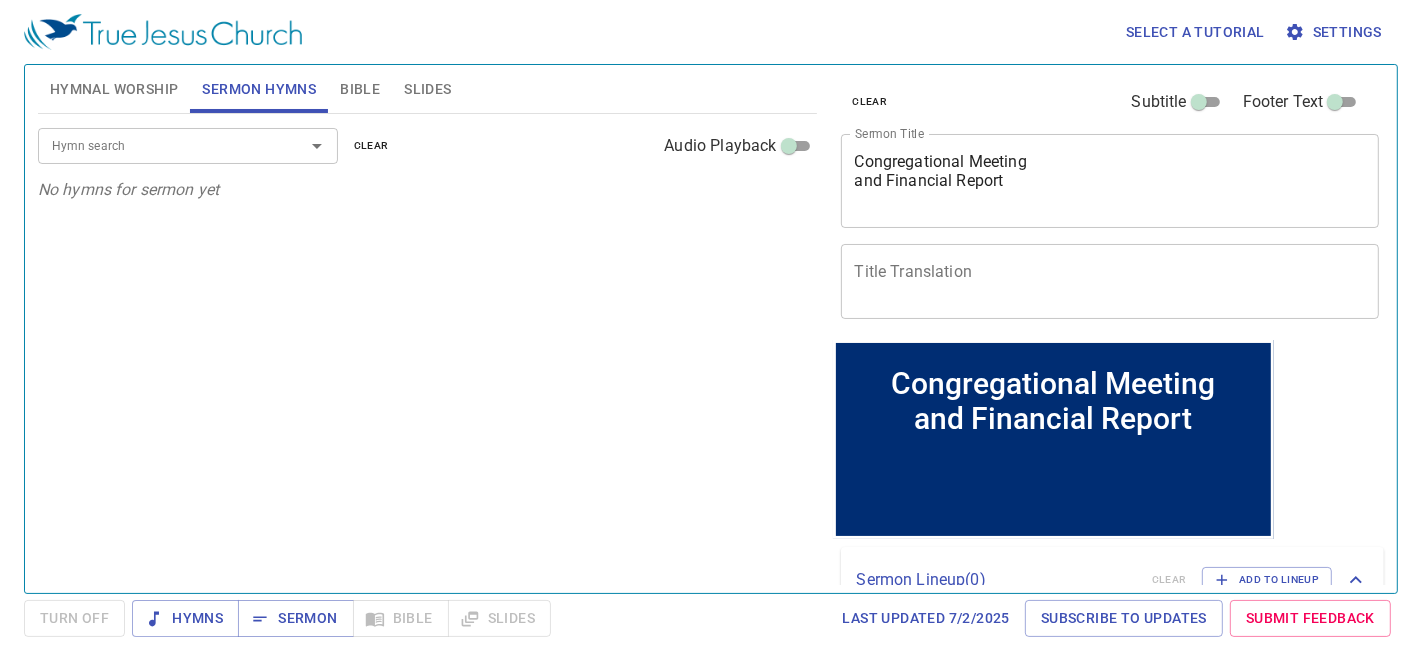 click at bounding box center (303, 146) 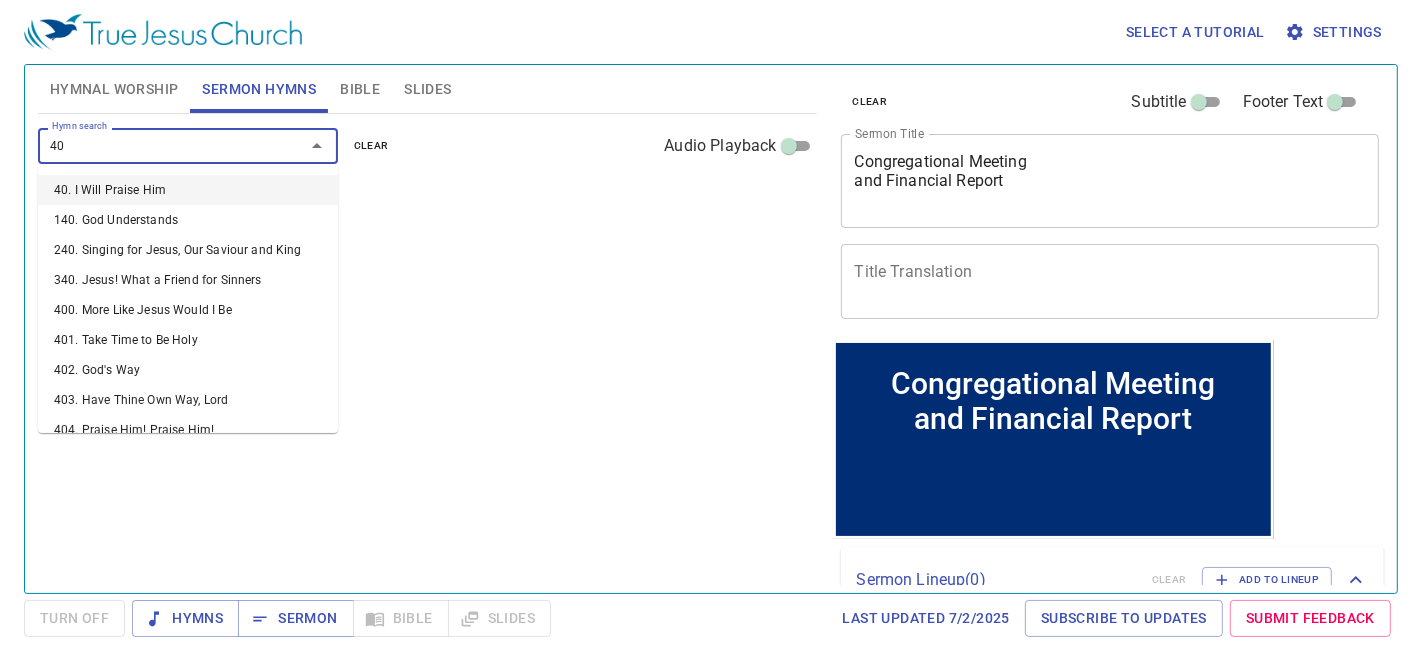 type on "408" 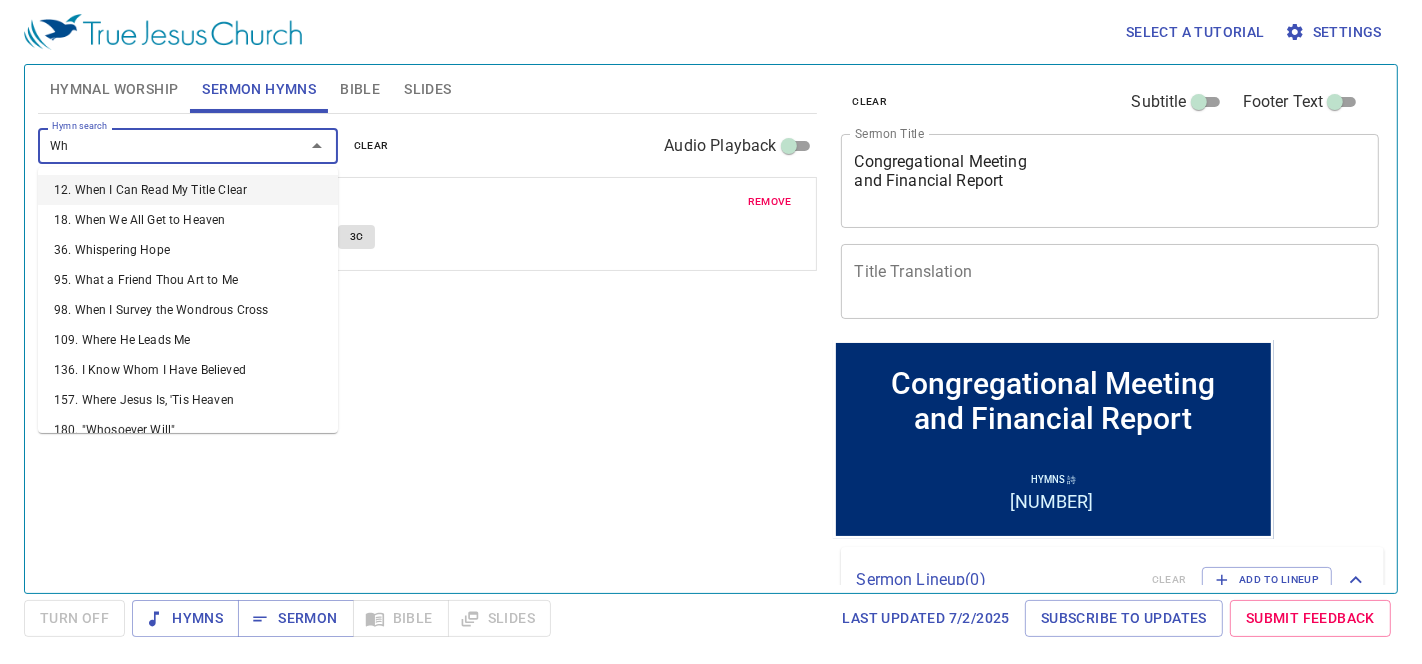 type on "W" 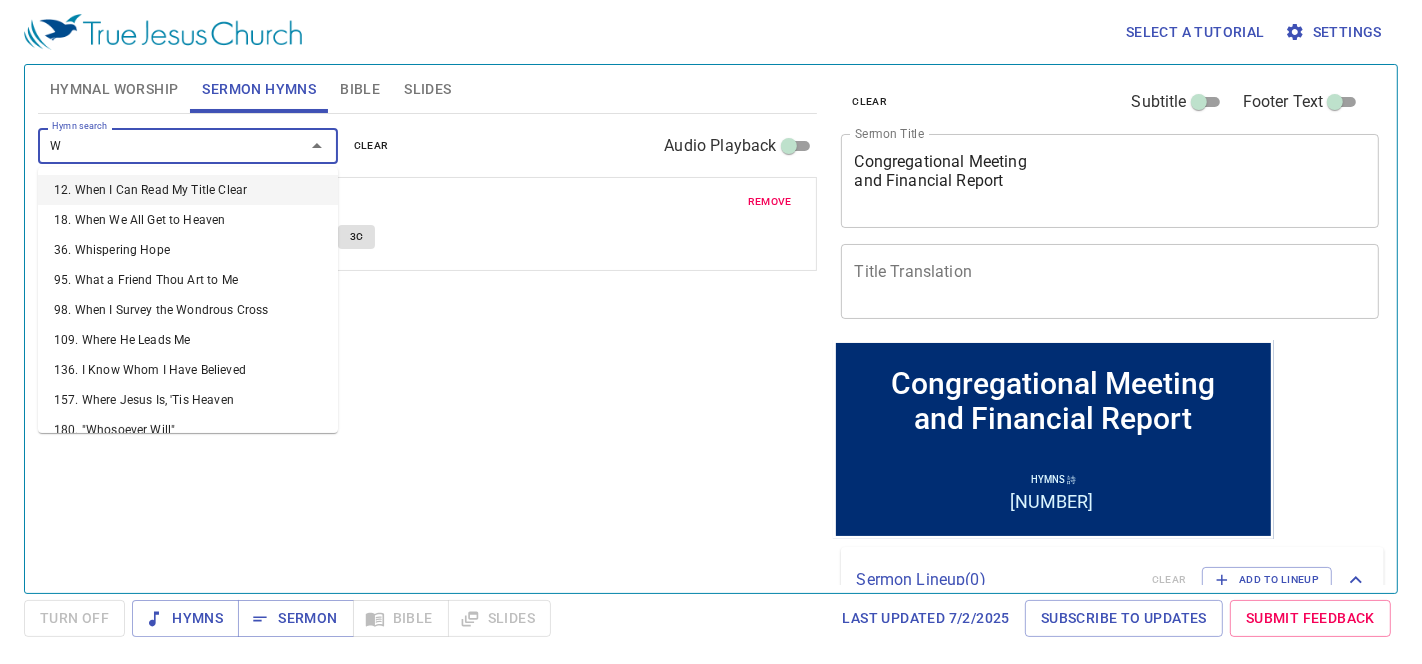 type 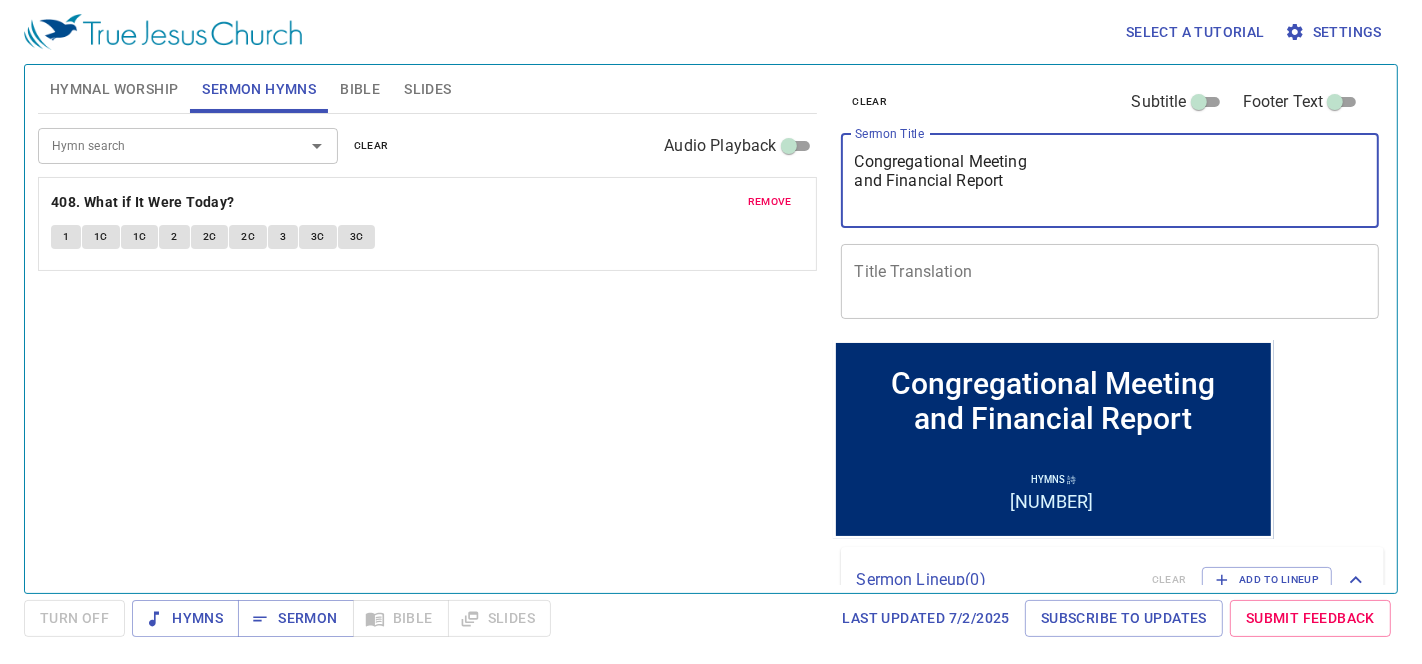 drag, startPoint x: 1022, startPoint y: 187, endPoint x: 796, endPoint y: 95, distance: 244.0082 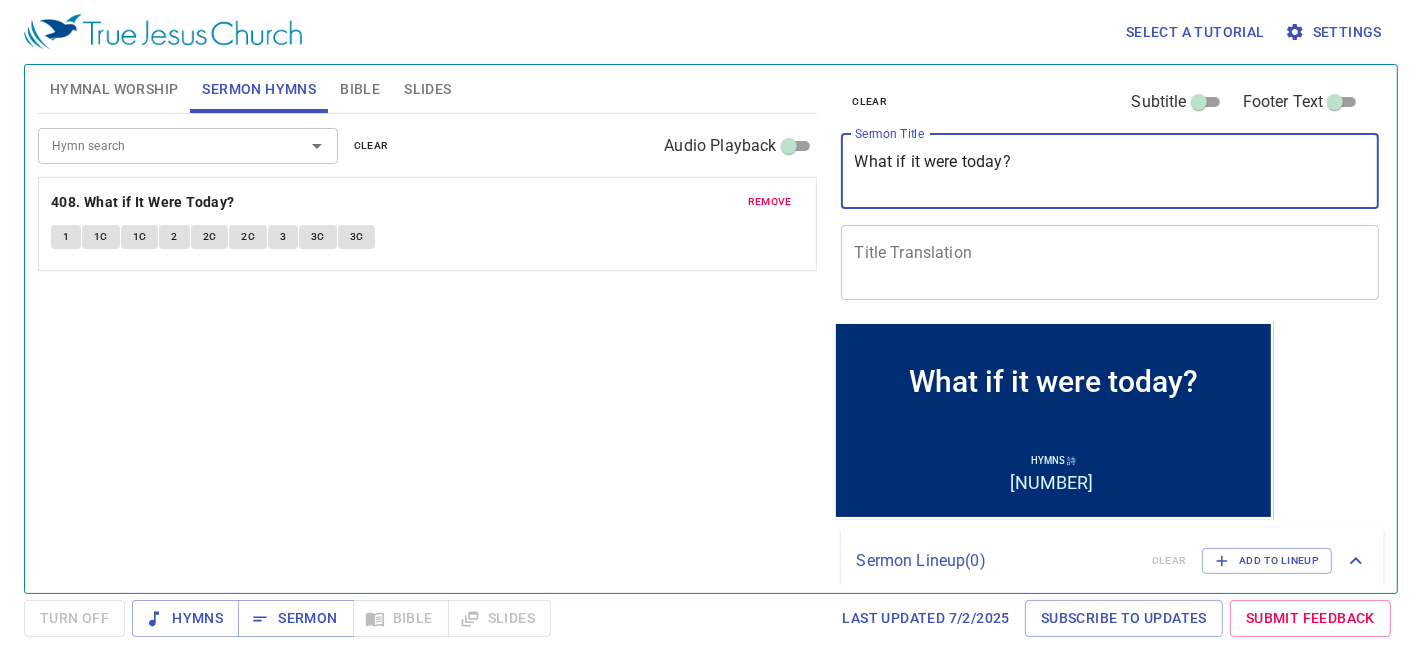 type on "What if it were today?" 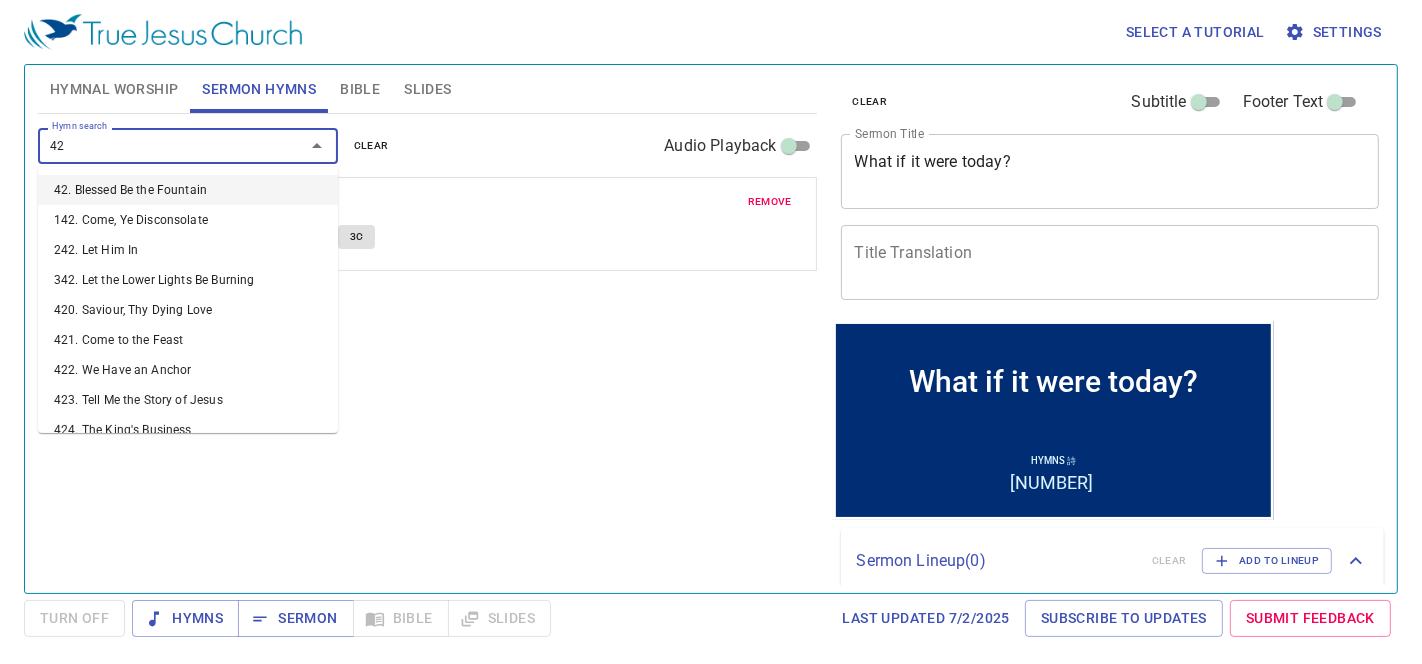 type on "424" 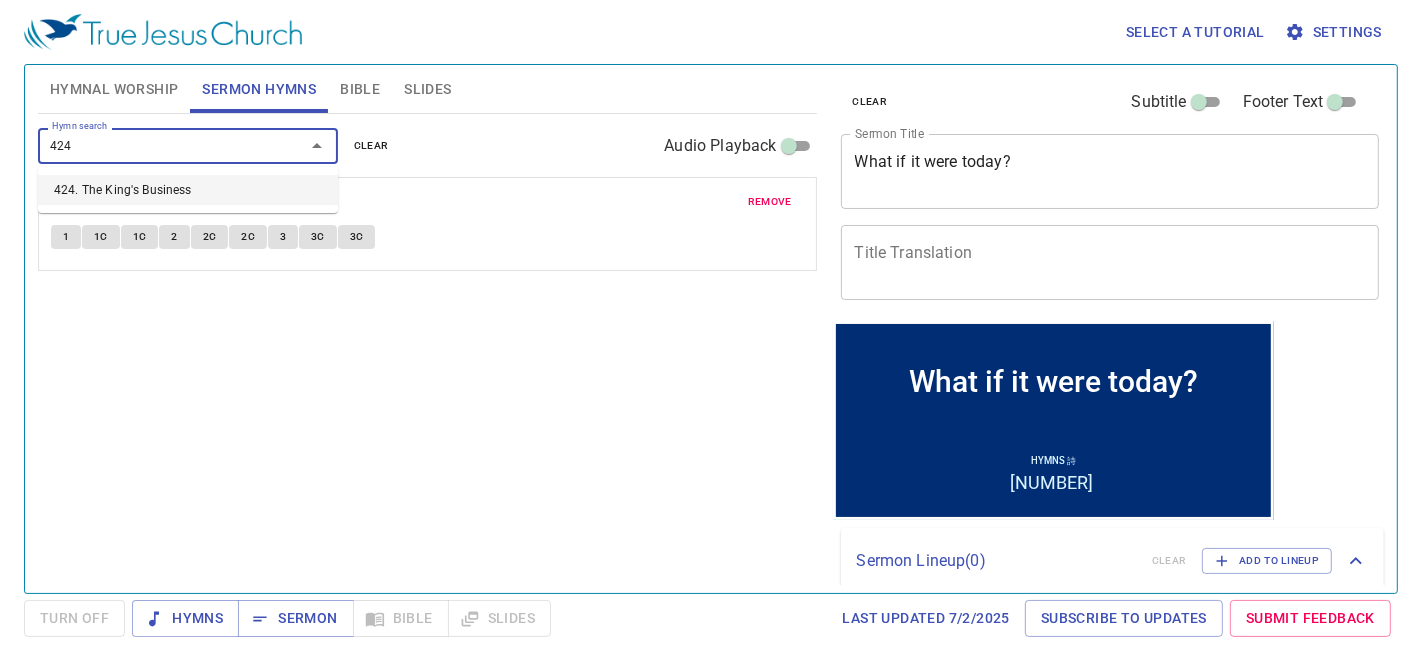 type 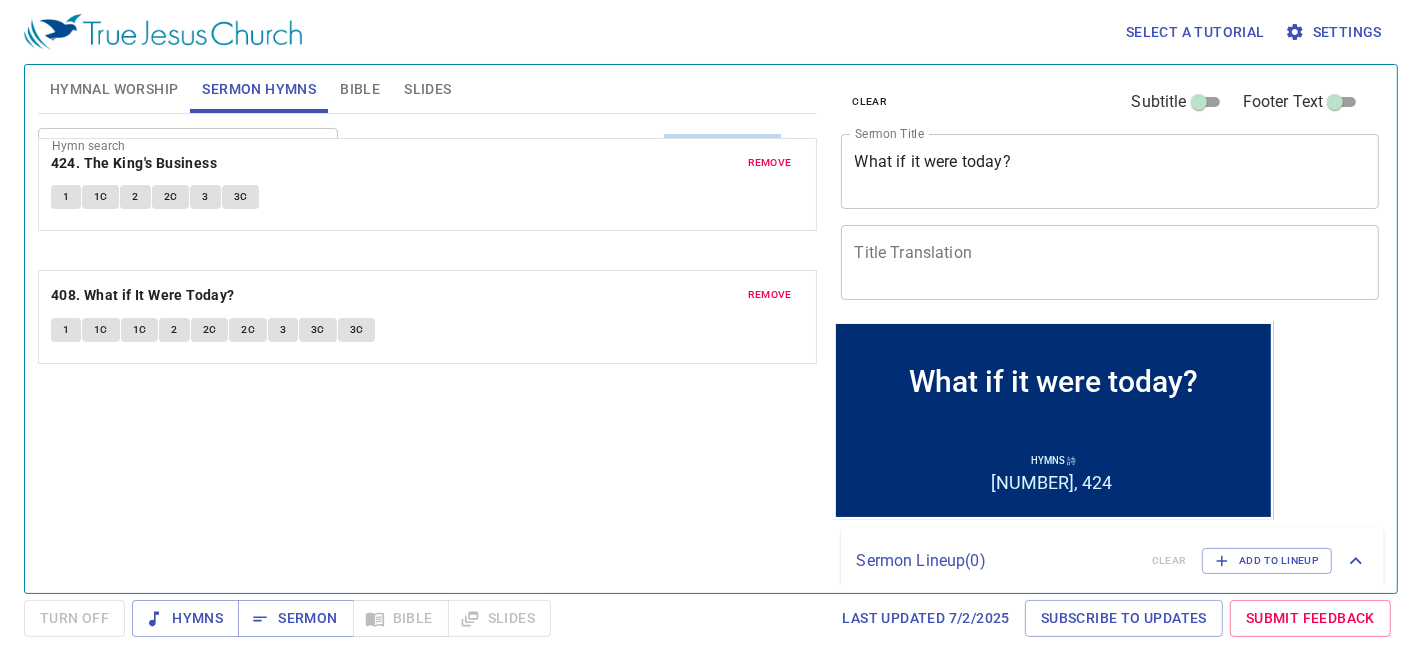 drag, startPoint x: 537, startPoint y: 324, endPoint x: 540, endPoint y: 177, distance: 147.03061 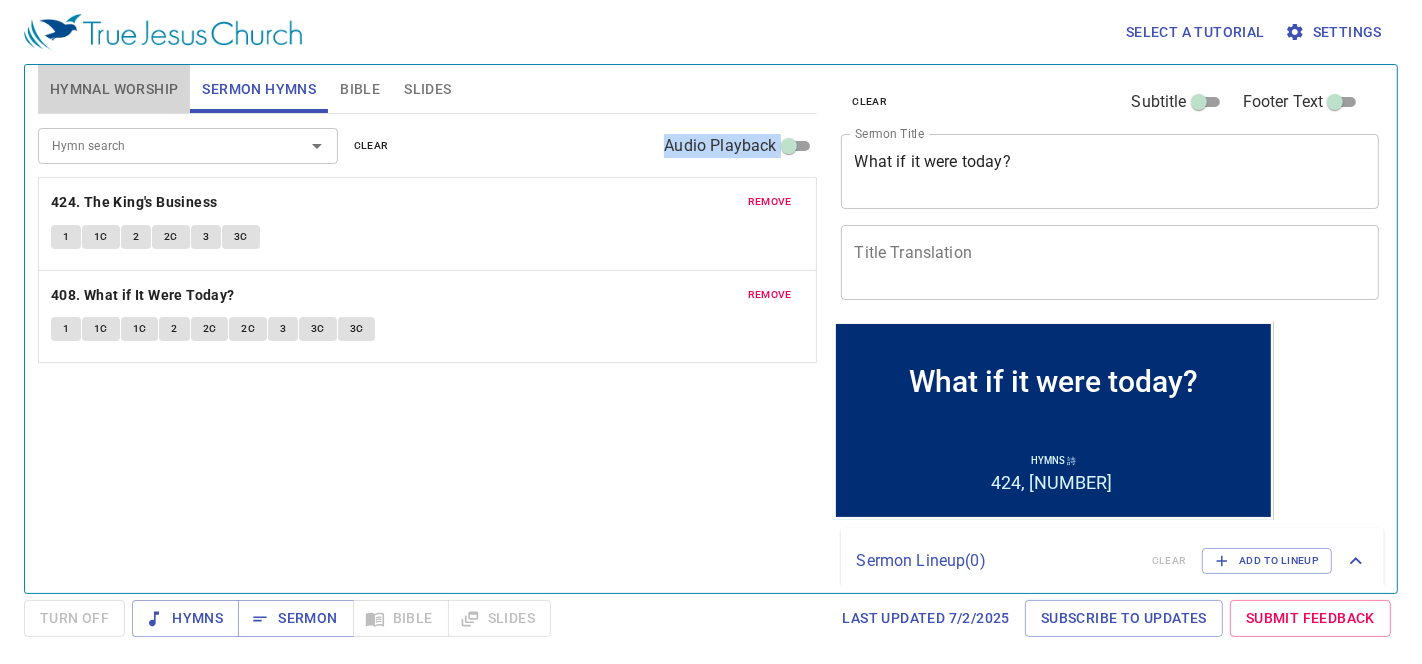 click on "Hymnal Worship" at bounding box center (114, 89) 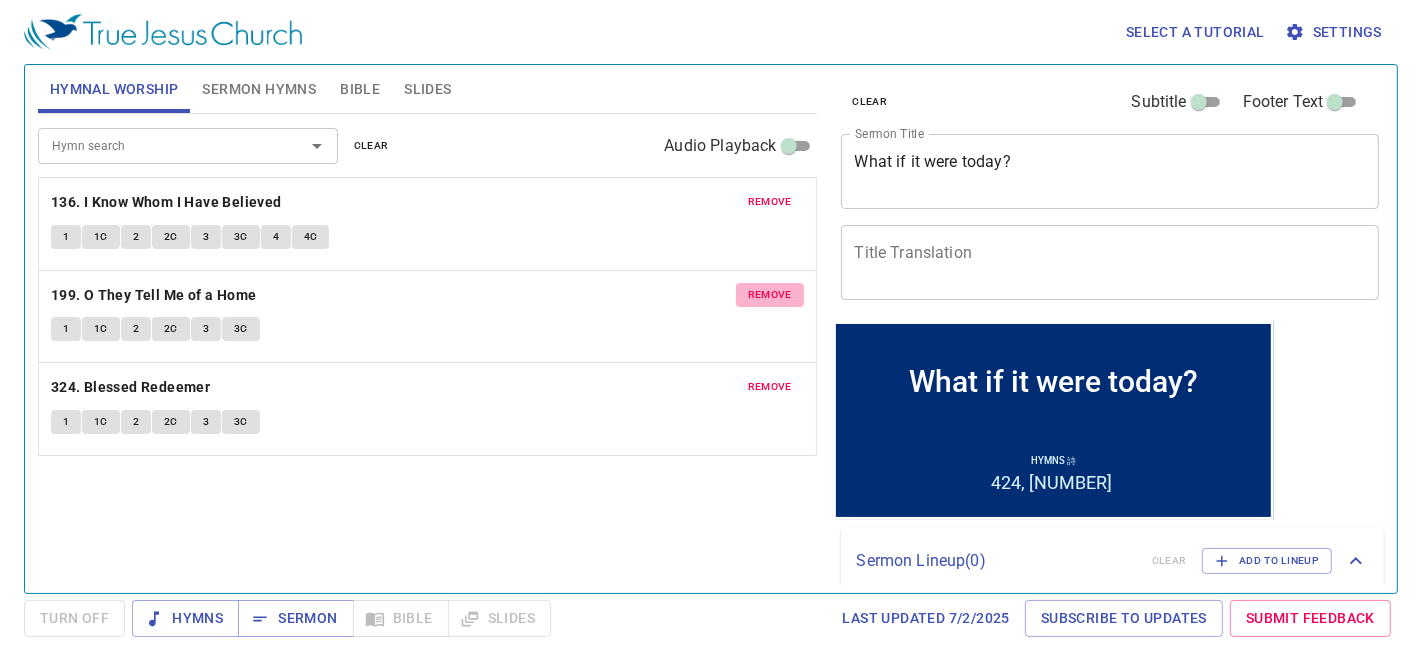 drag, startPoint x: 753, startPoint y: 282, endPoint x: 724, endPoint y: 285, distance: 29.15476 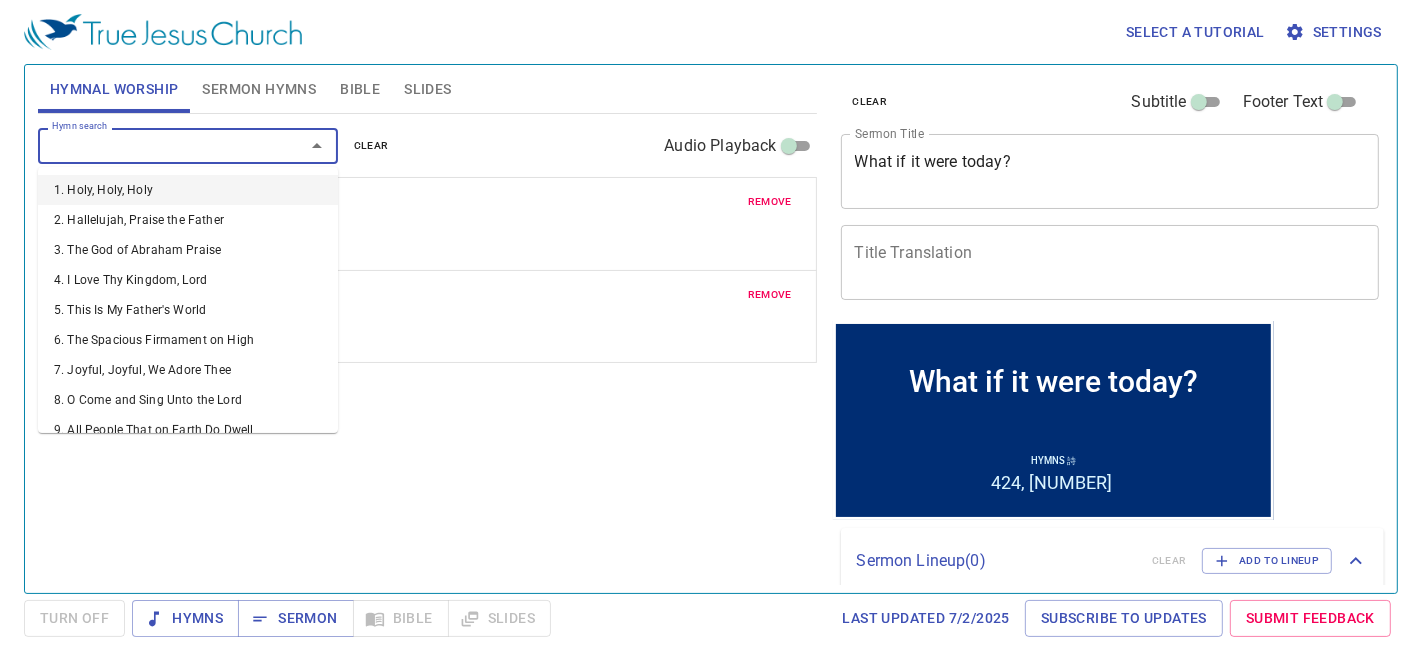 click on "Hymn search" at bounding box center [158, 145] 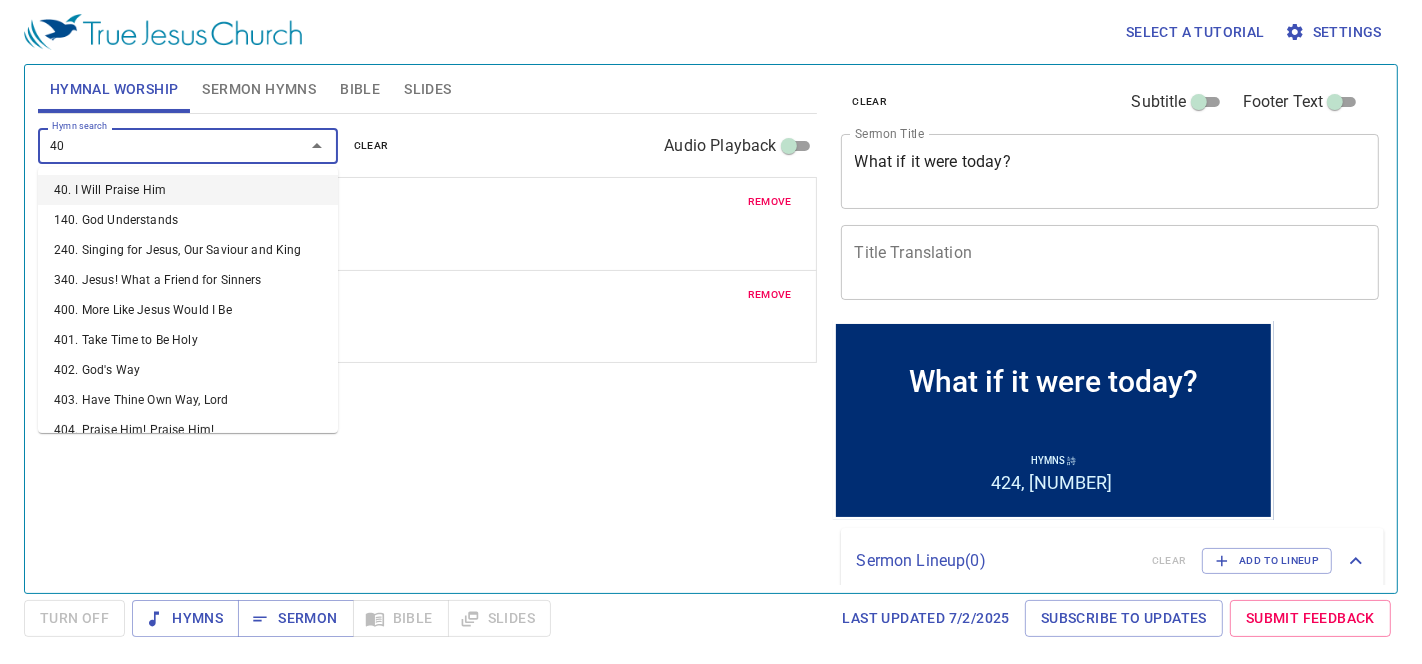 type on "408" 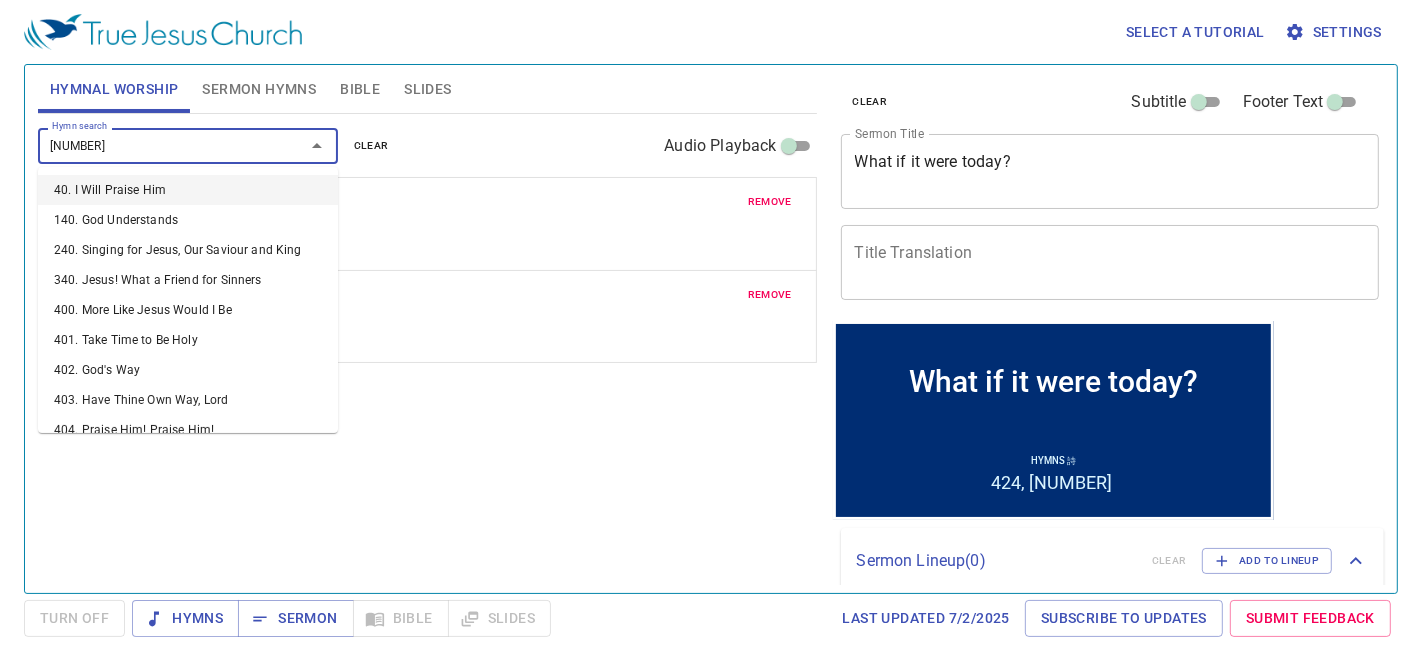 type 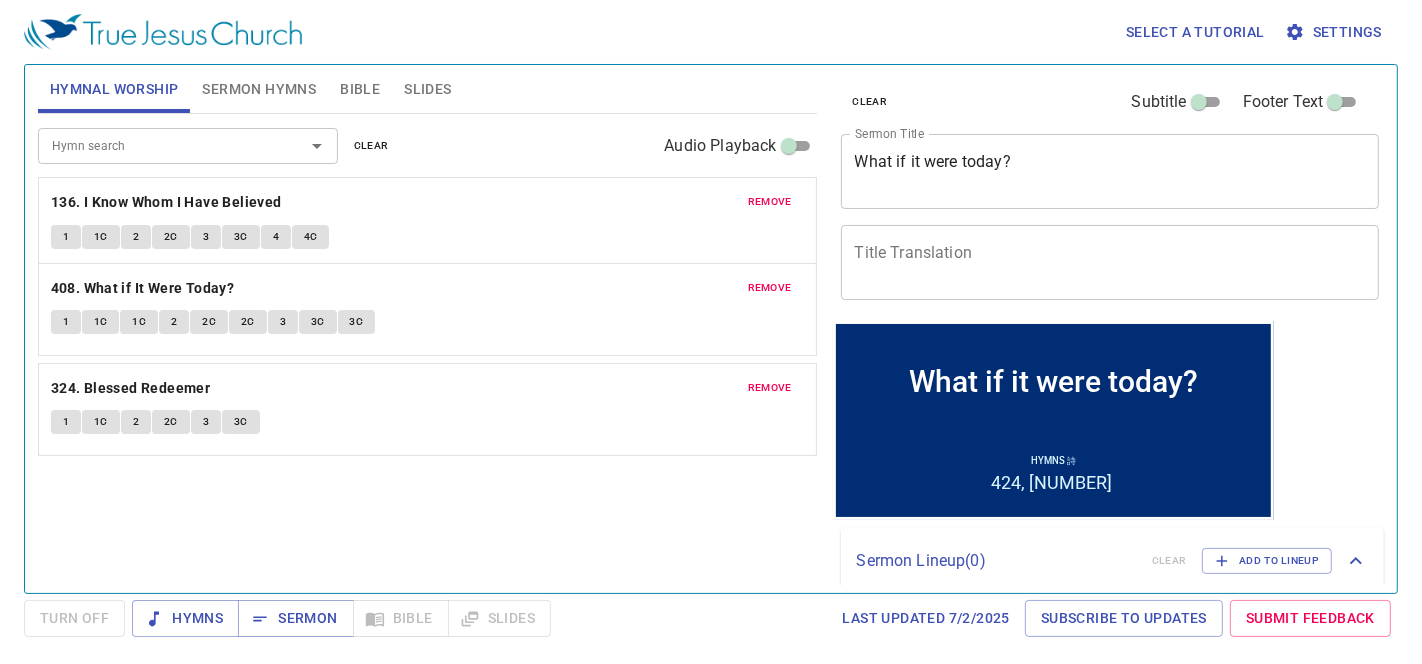 drag, startPoint x: 472, startPoint y: 407, endPoint x: 488, endPoint y: 298, distance: 110.16805 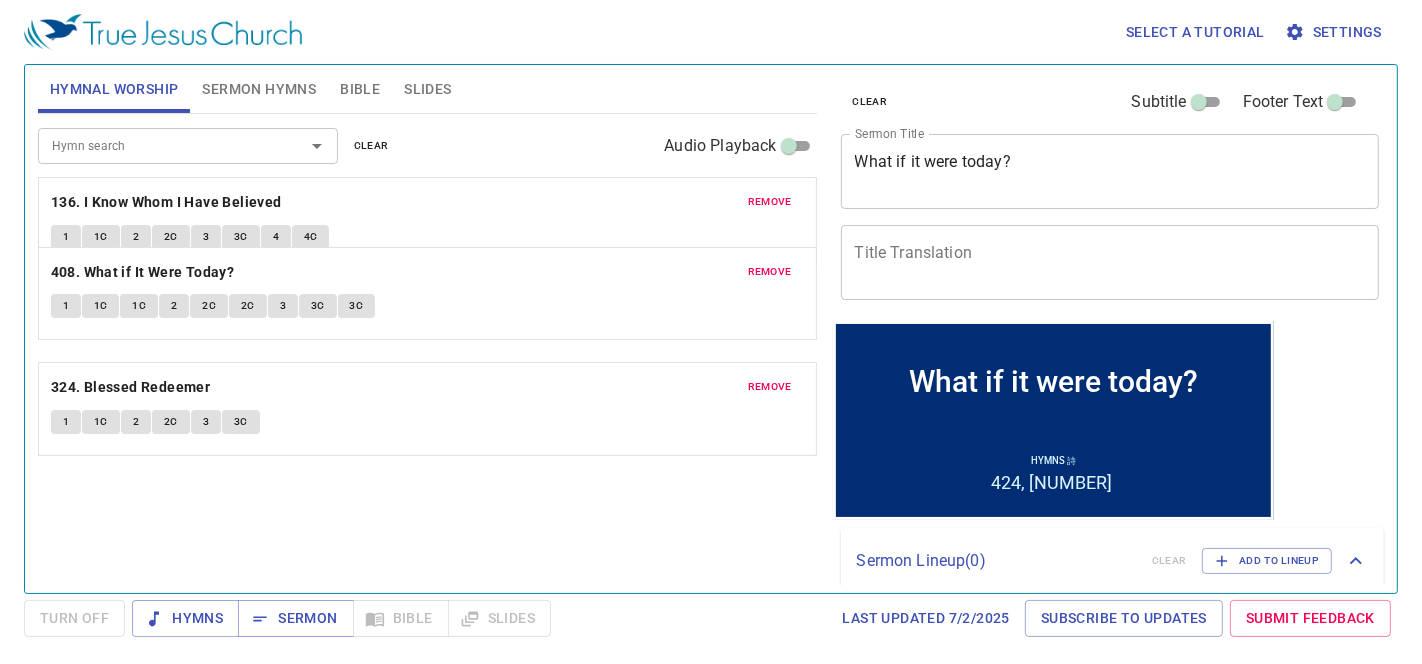 drag, startPoint x: 508, startPoint y: 310, endPoint x: 517, endPoint y: 293, distance: 19.235384 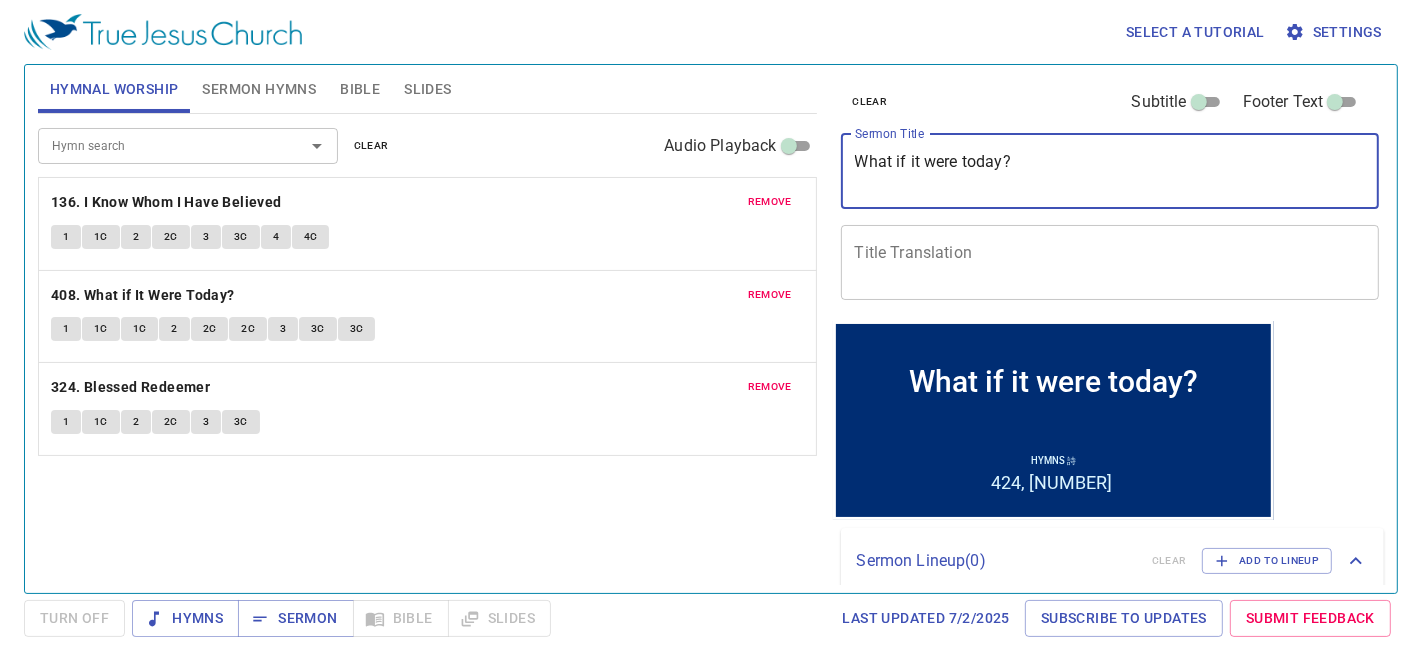 drag, startPoint x: 1057, startPoint y: 172, endPoint x: 775, endPoint y: 162, distance: 282.17725 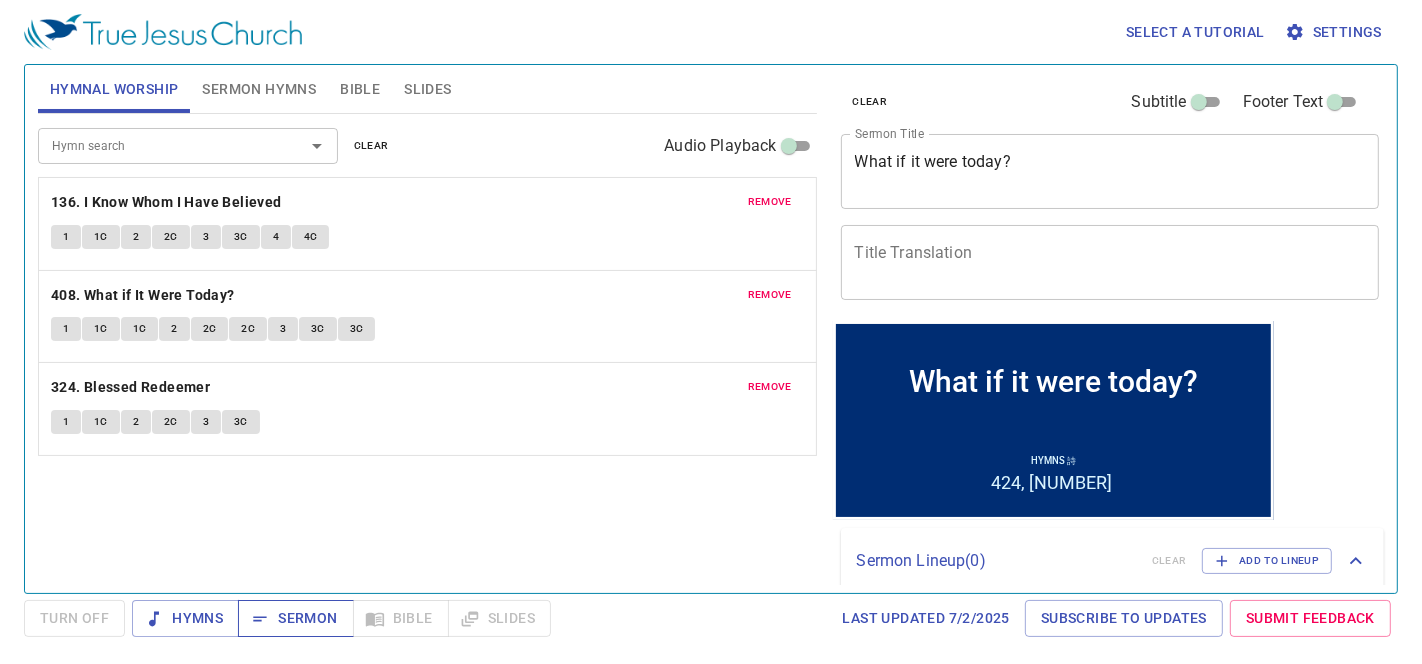 click on "Sermon" at bounding box center (295, 618) 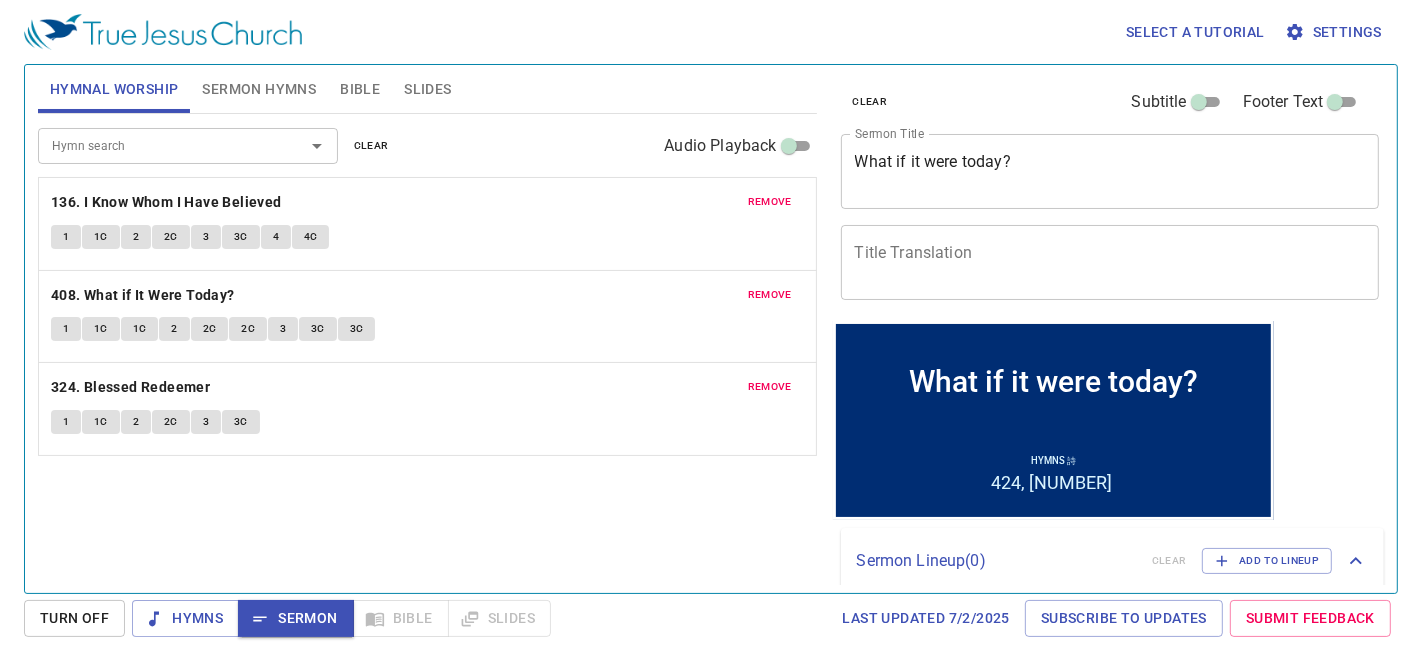drag, startPoint x: 197, startPoint y: 200, endPoint x: 442, endPoint y: 41, distance: 292.0719 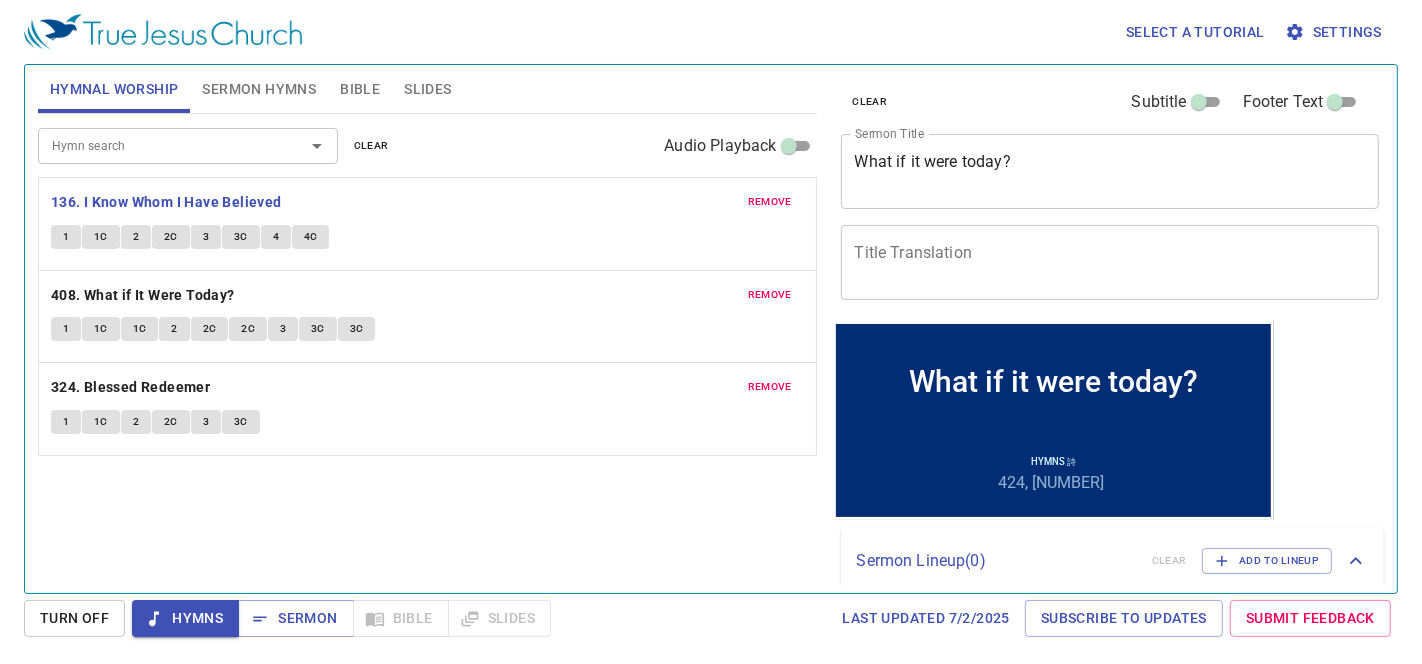 drag, startPoint x: 62, startPoint y: 232, endPoint x: 0, endPoint y: 201, distance: 69.31811 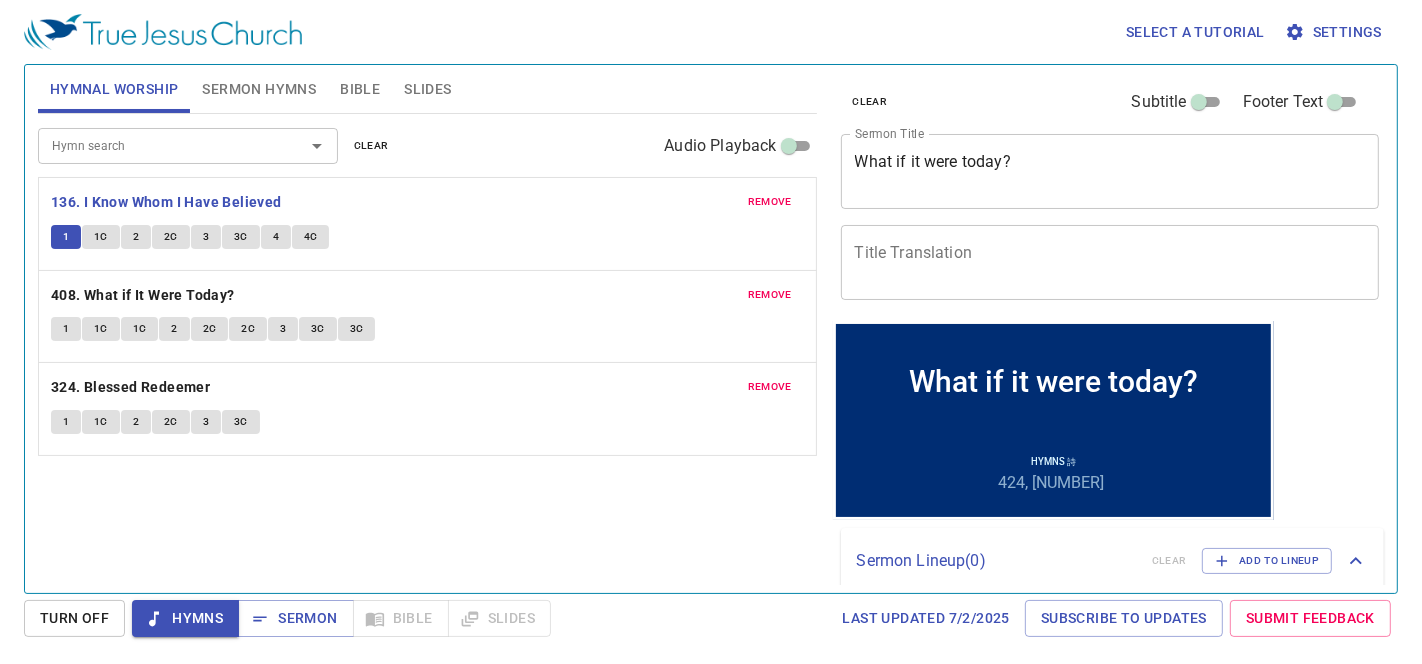 click on "1C" at bounding box center (101, 237) 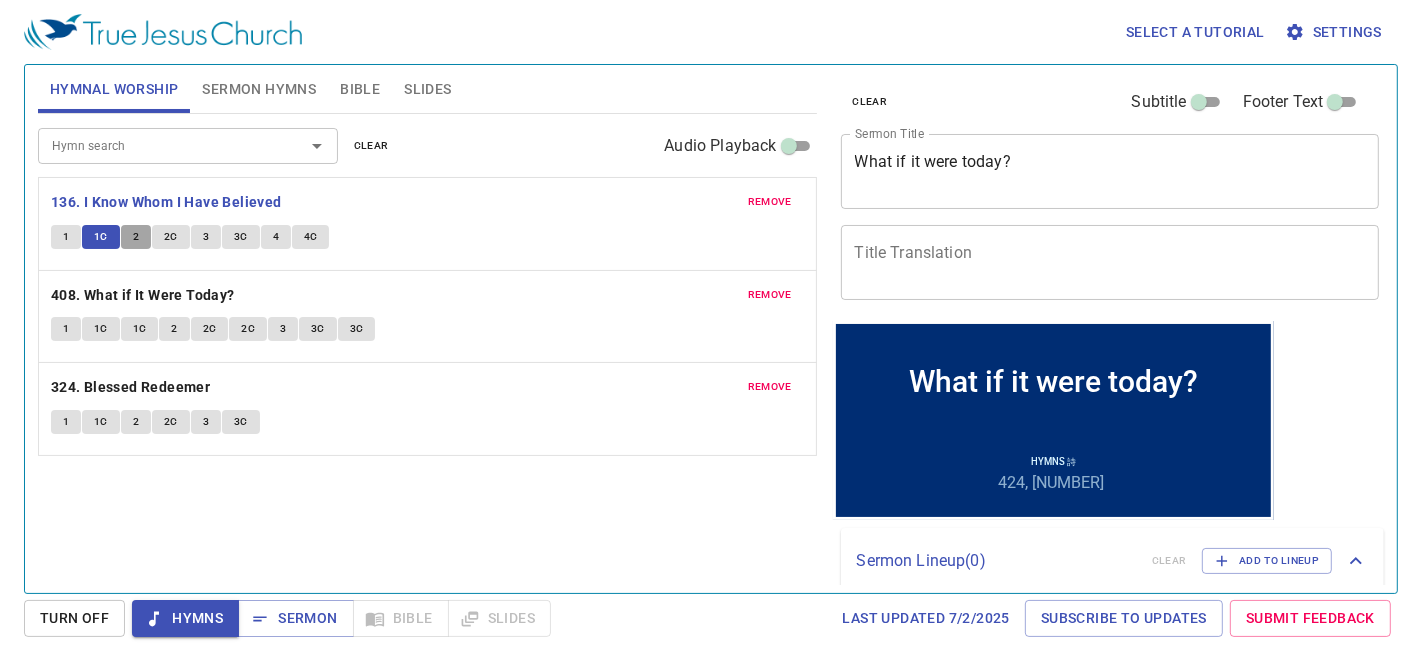 click on "2" at bounding box center (136, 237) 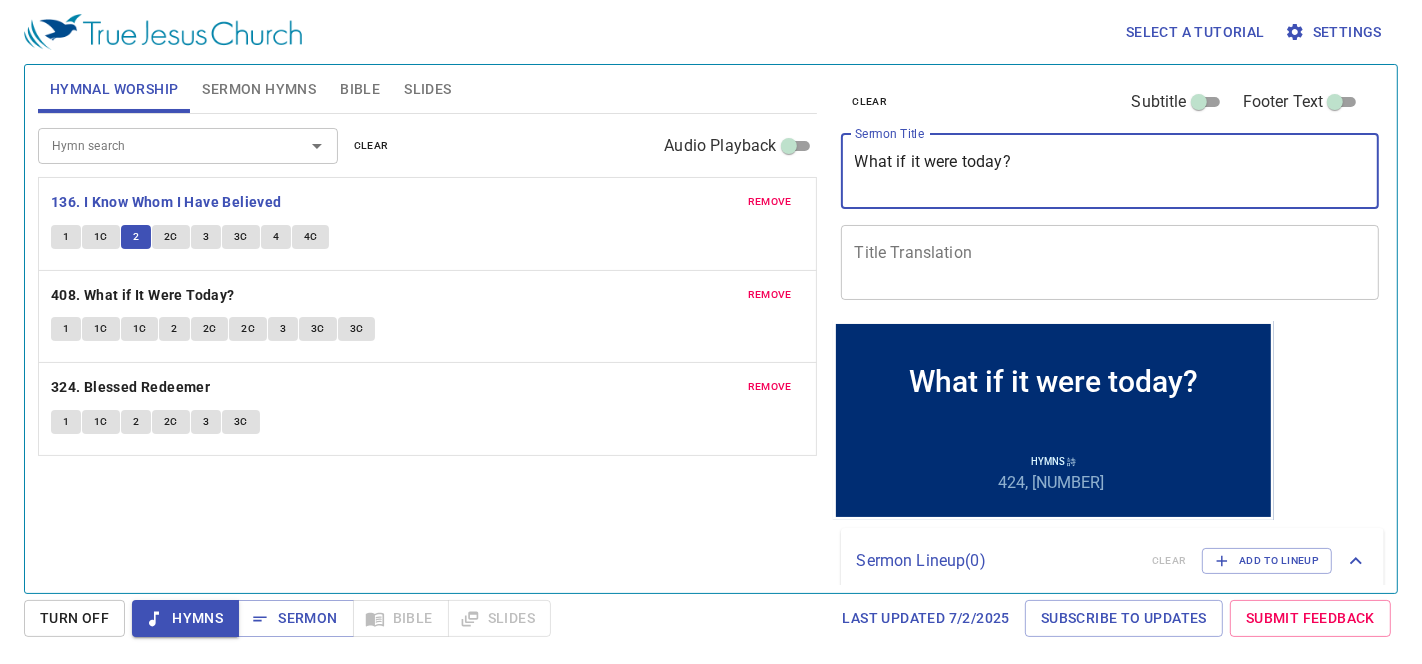 click on "Title Translation" at bounding box center [1110, 262] 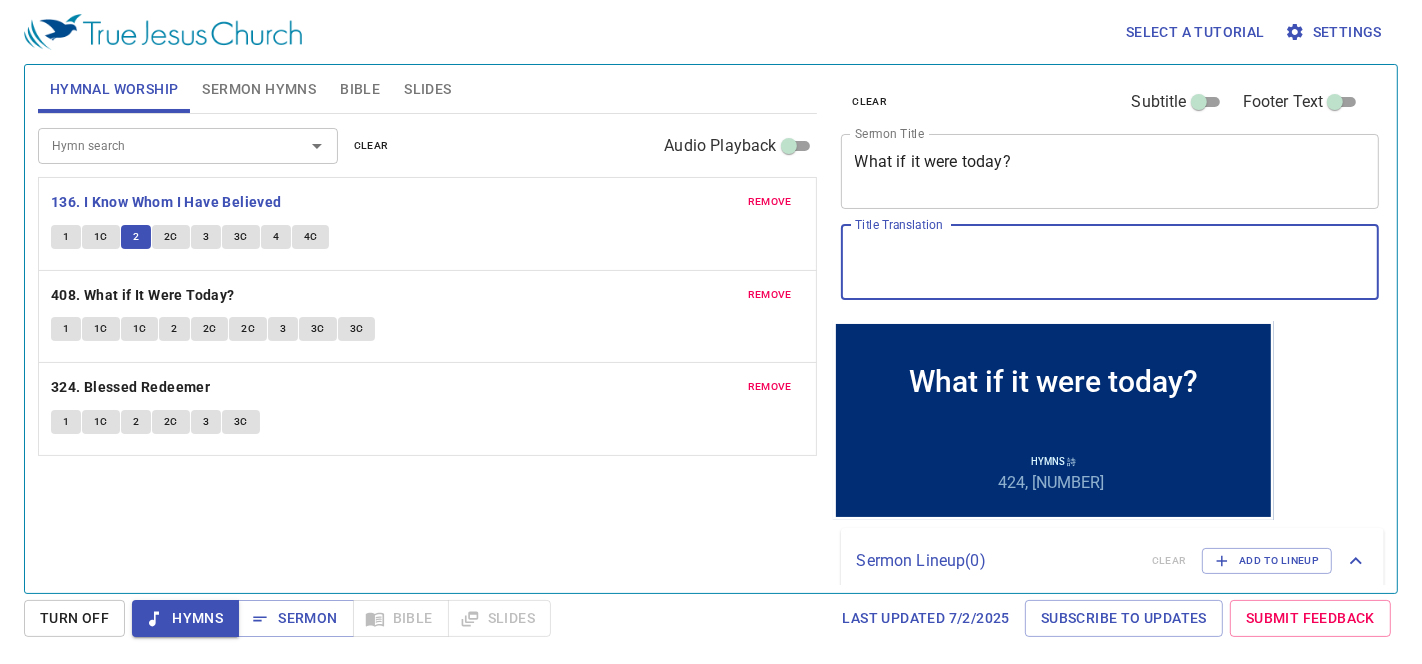 paste on "如果是今天呢？" 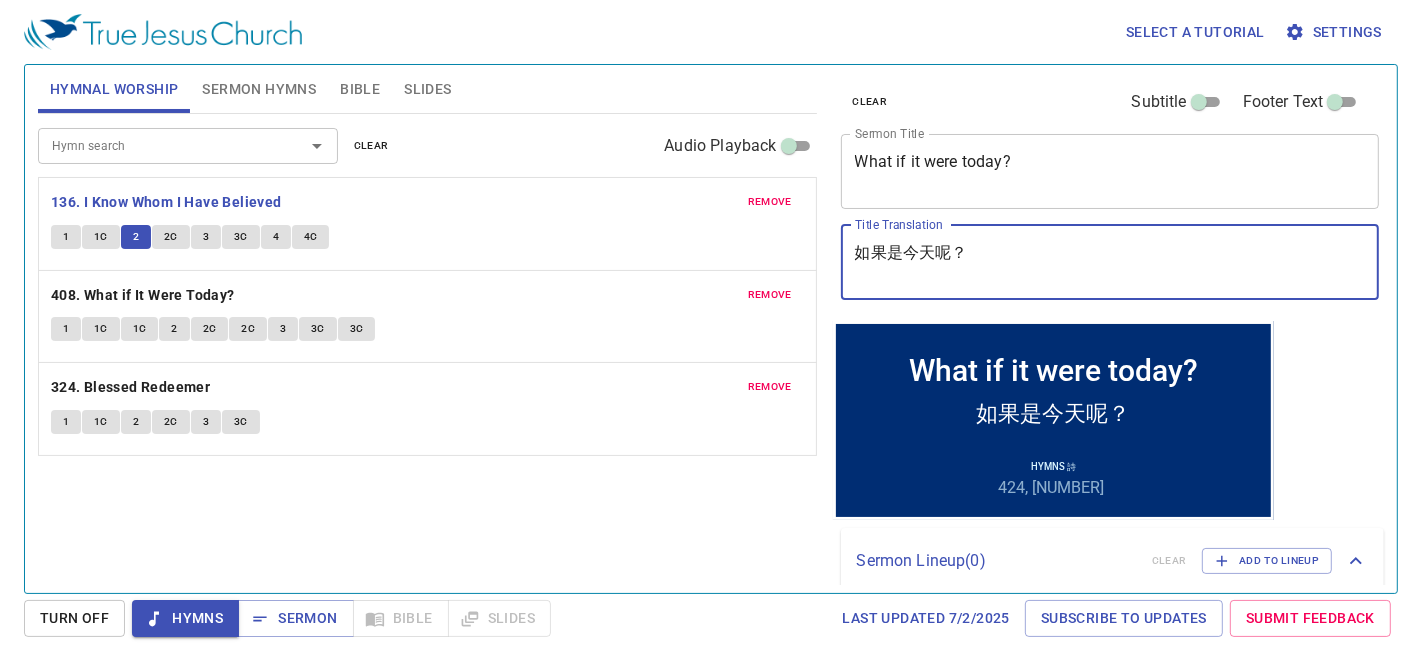 type on "如果是今天呢？" 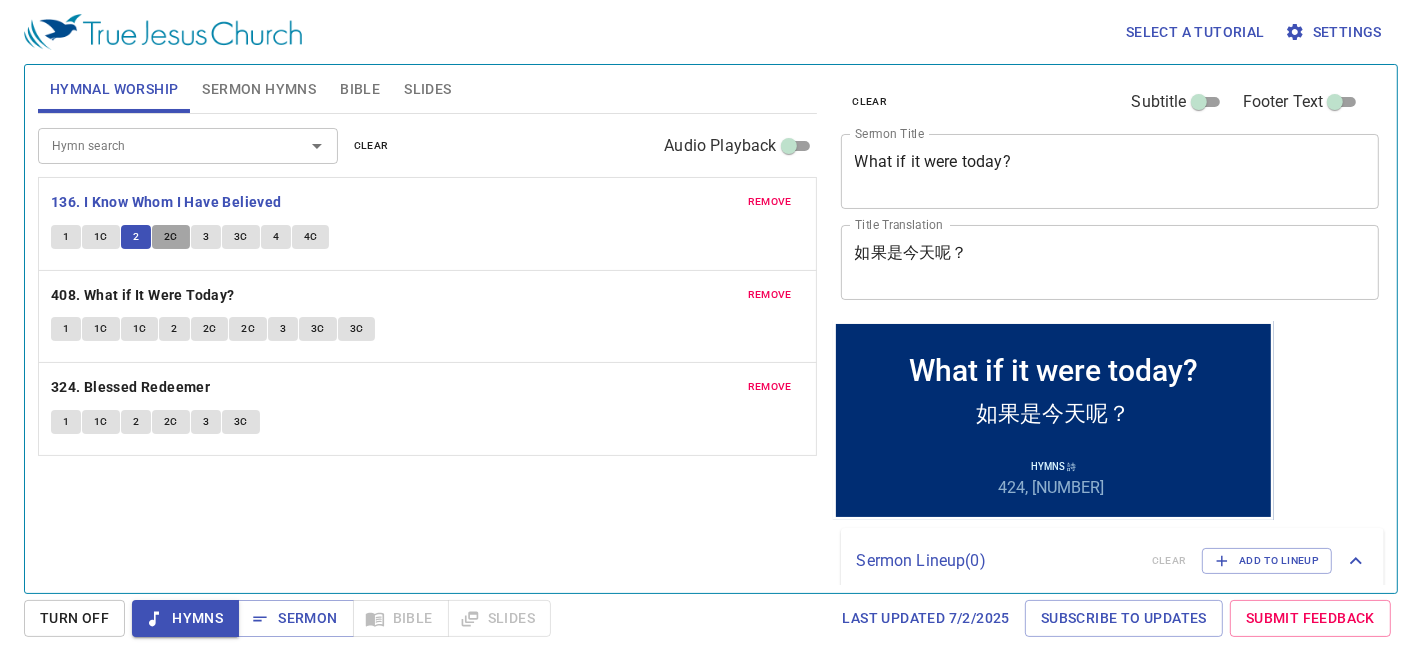 click on "2C" at bounding box center [171, 237] 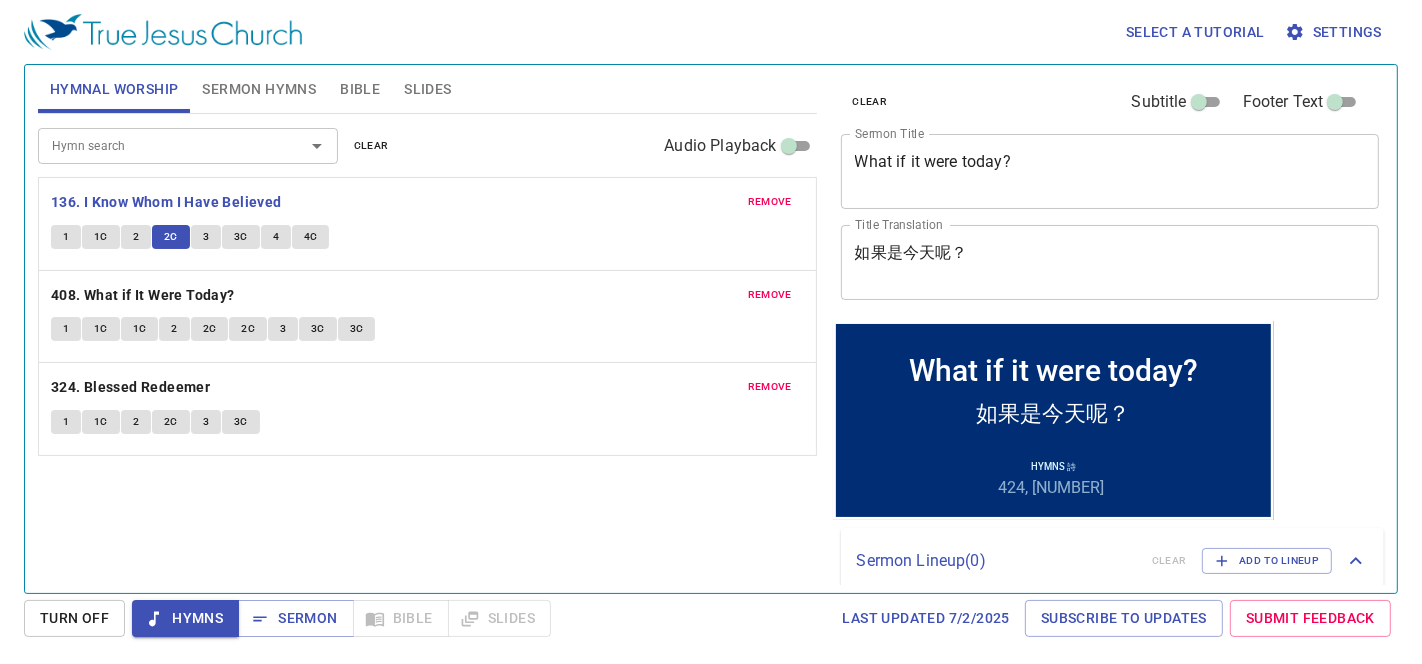 click on "3" at bounding box center (206, 237) 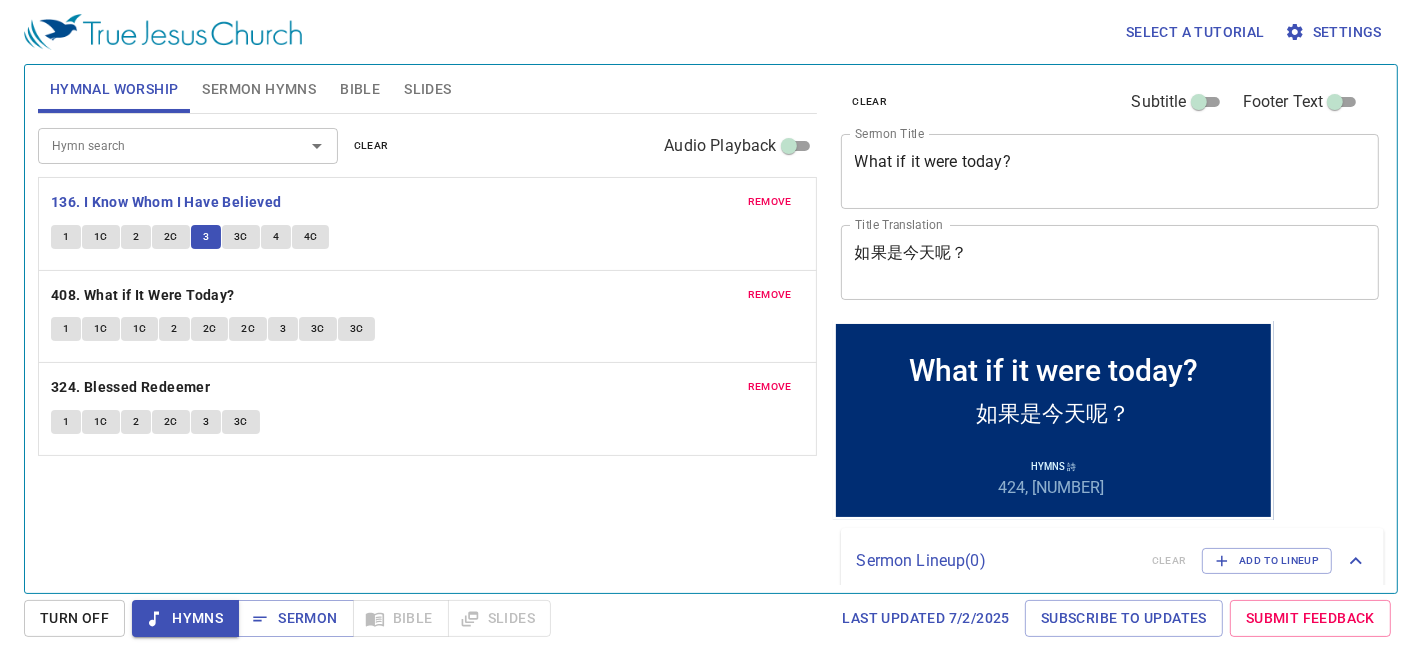 click on "3C" at bounding box center [241, 237] 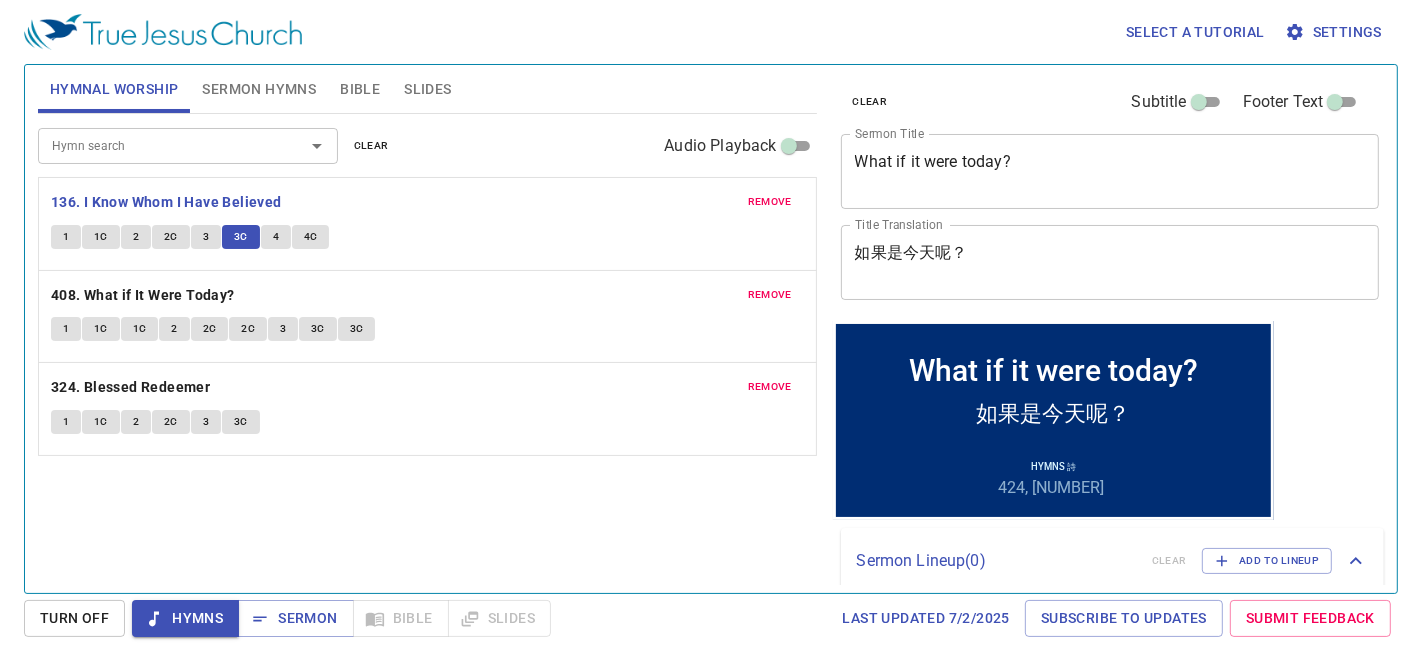 click on "4" at bounding box center [276, 237] 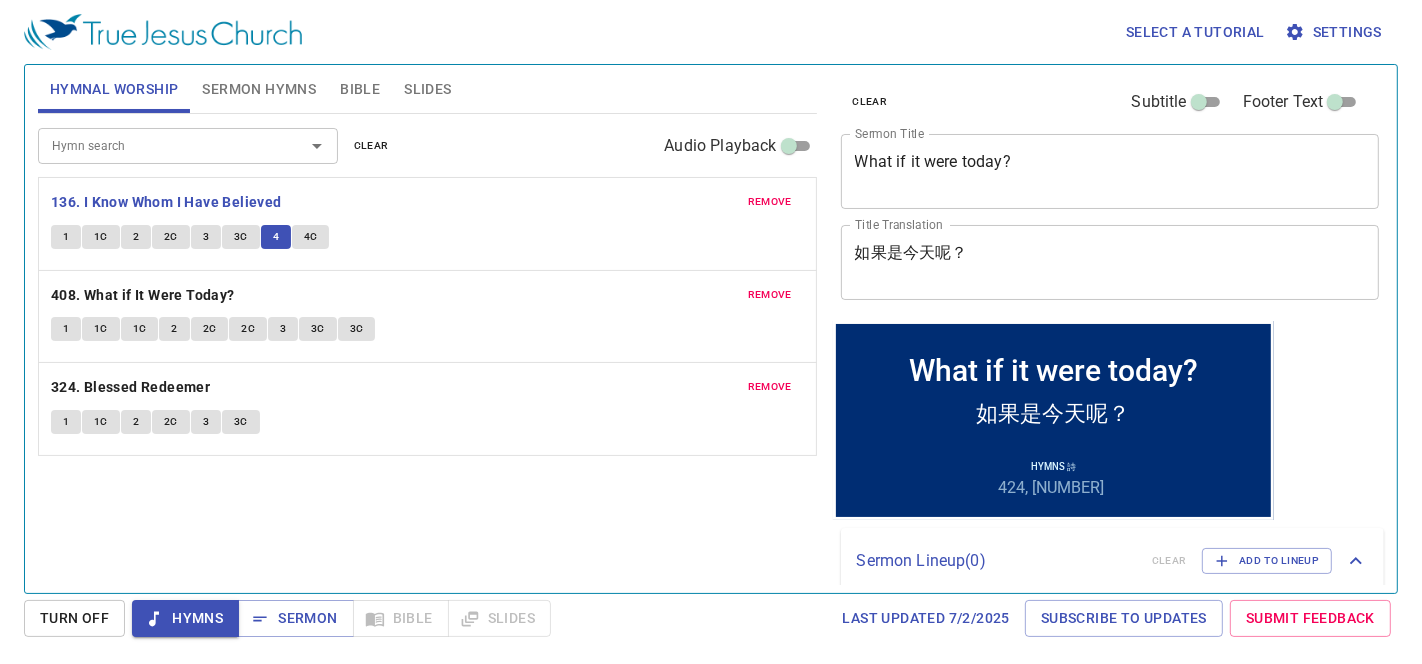 click on "4C" at bounding box center (311, 237) 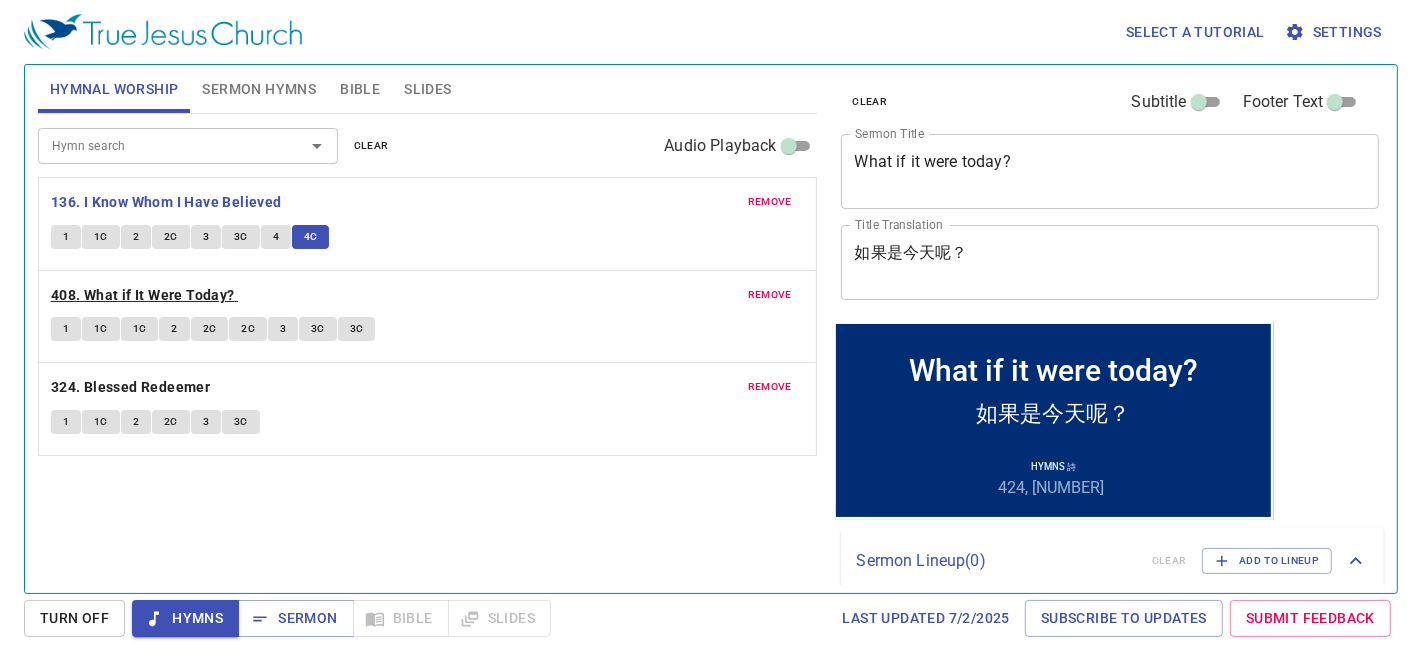 click on "408. What if It Were Today?" at bounding box center (143, 295) 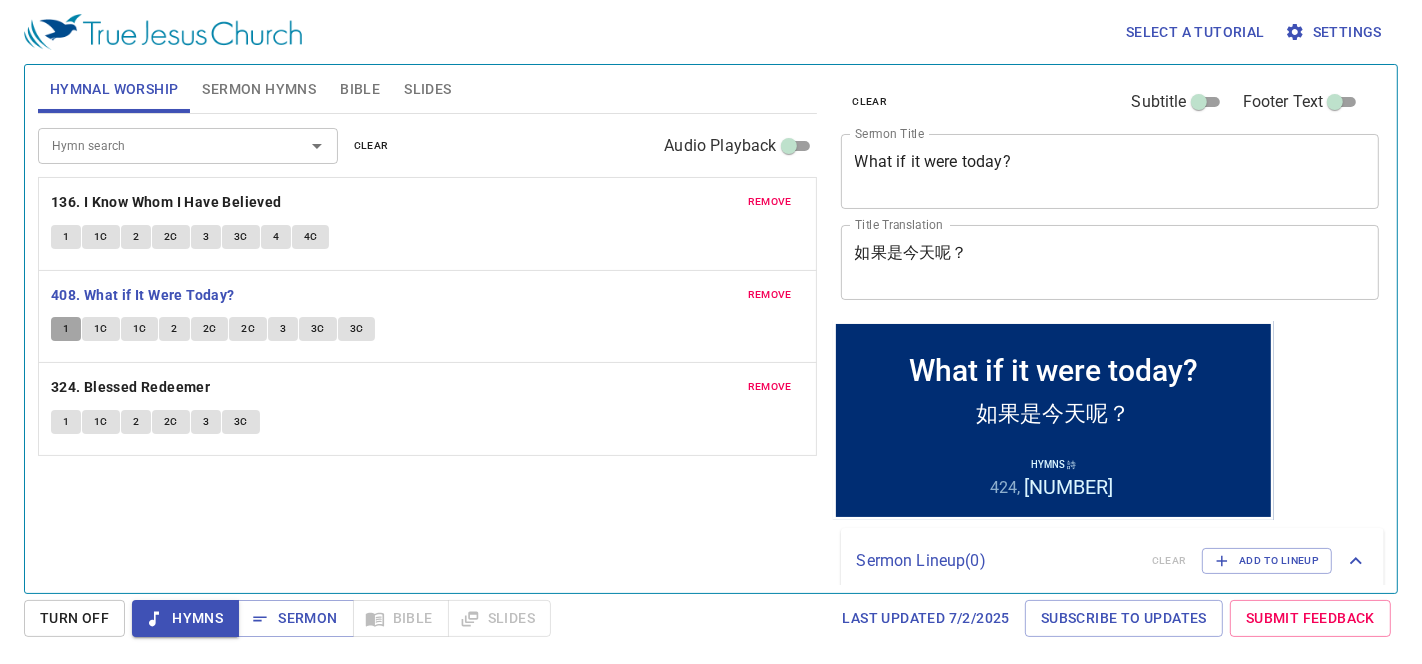 click on "1" at bounding box center [66, 329] 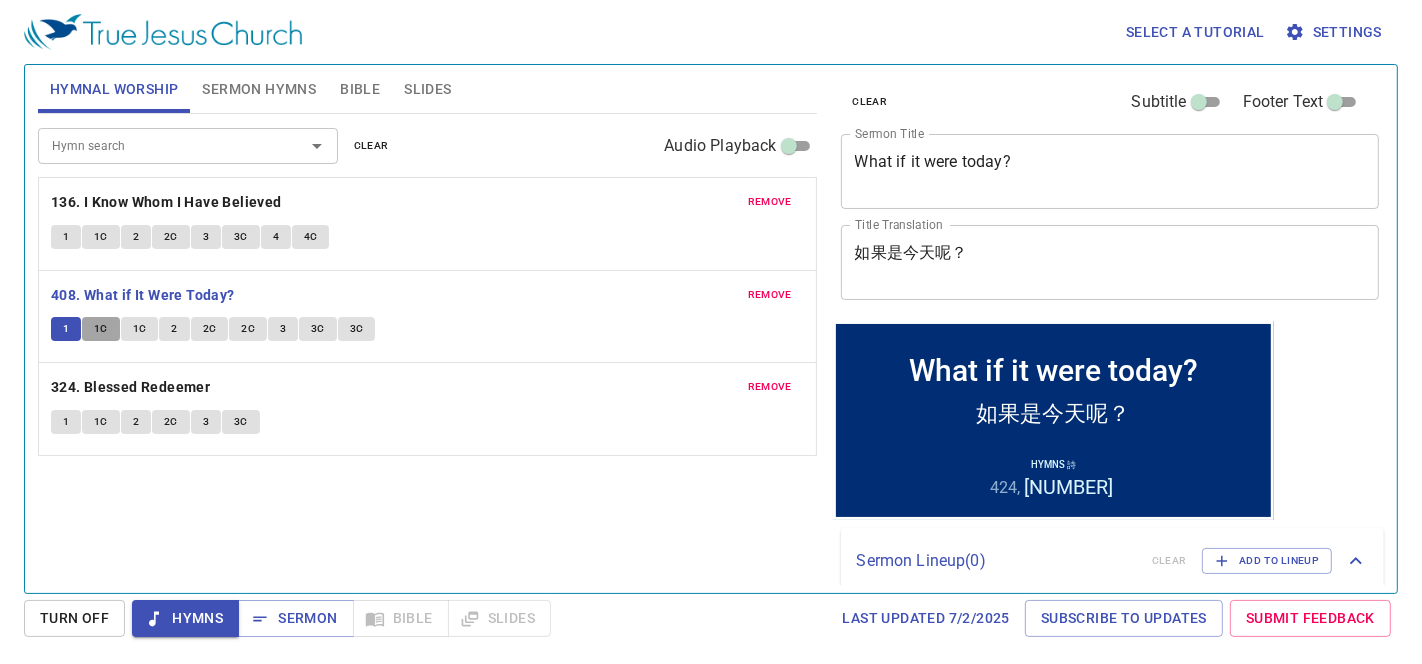 click on "1C" at bounding box center [101, 329] 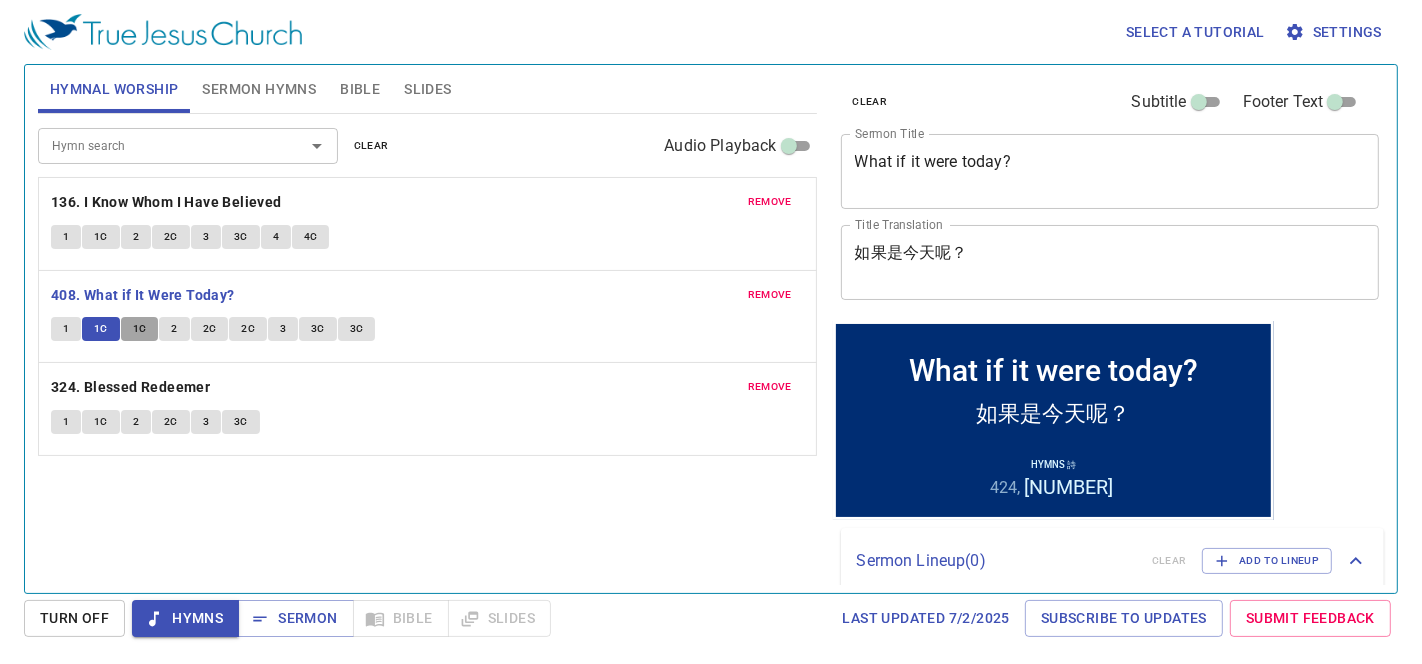 click on "1C" at bounding box center (140, 329) 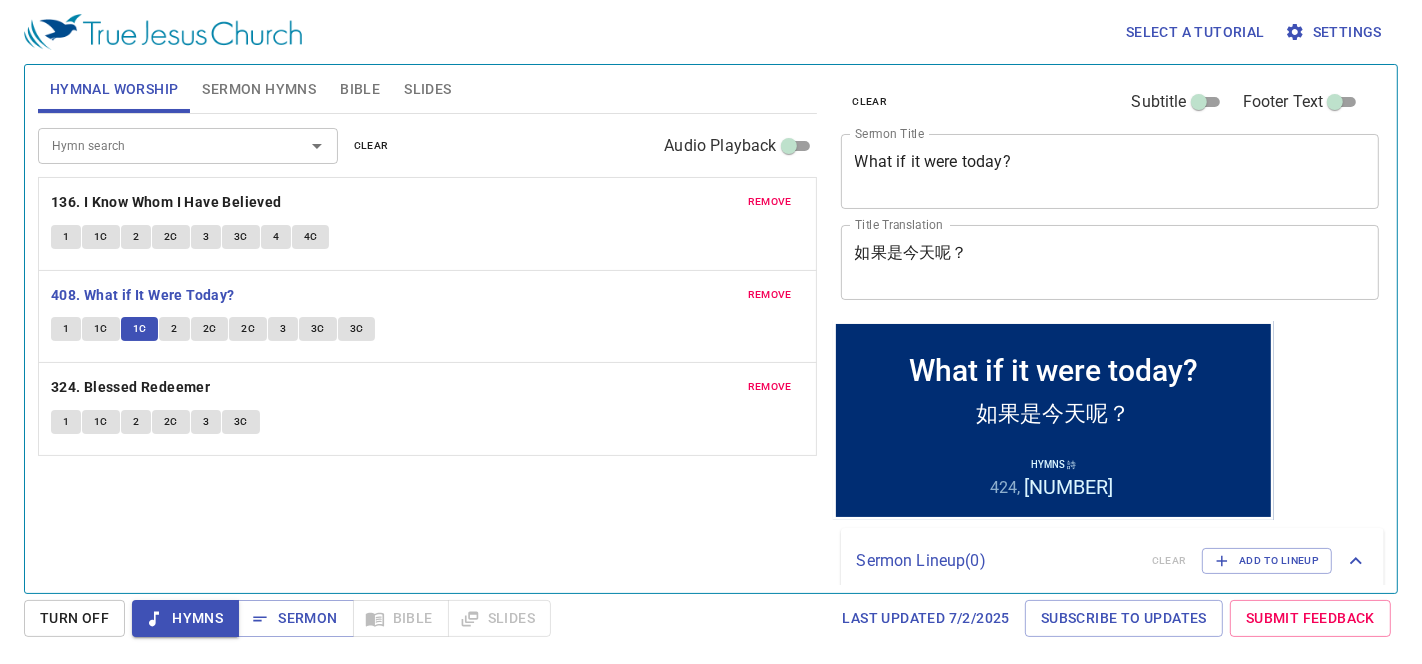click on "2" at bounding box center (174, 329) 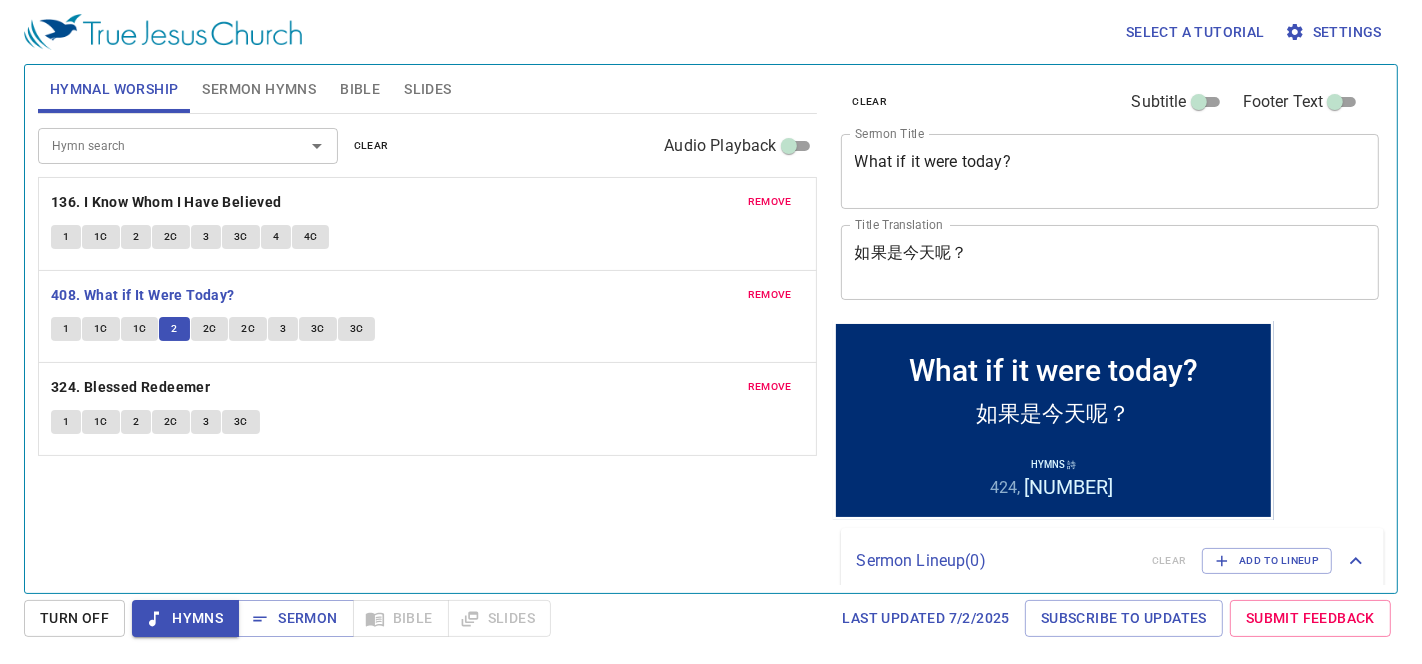 click on "2C" at bounding box center (210, 329) 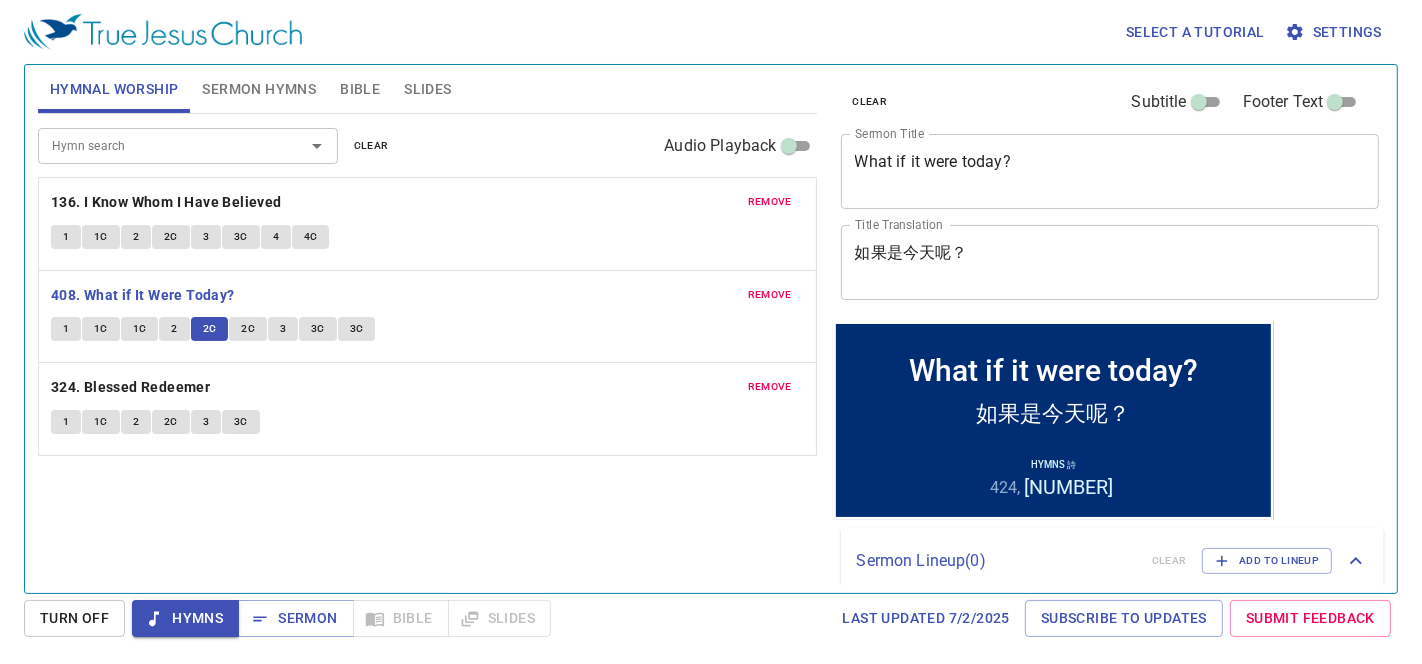 click on "2C" at bounding box center (248, 329) 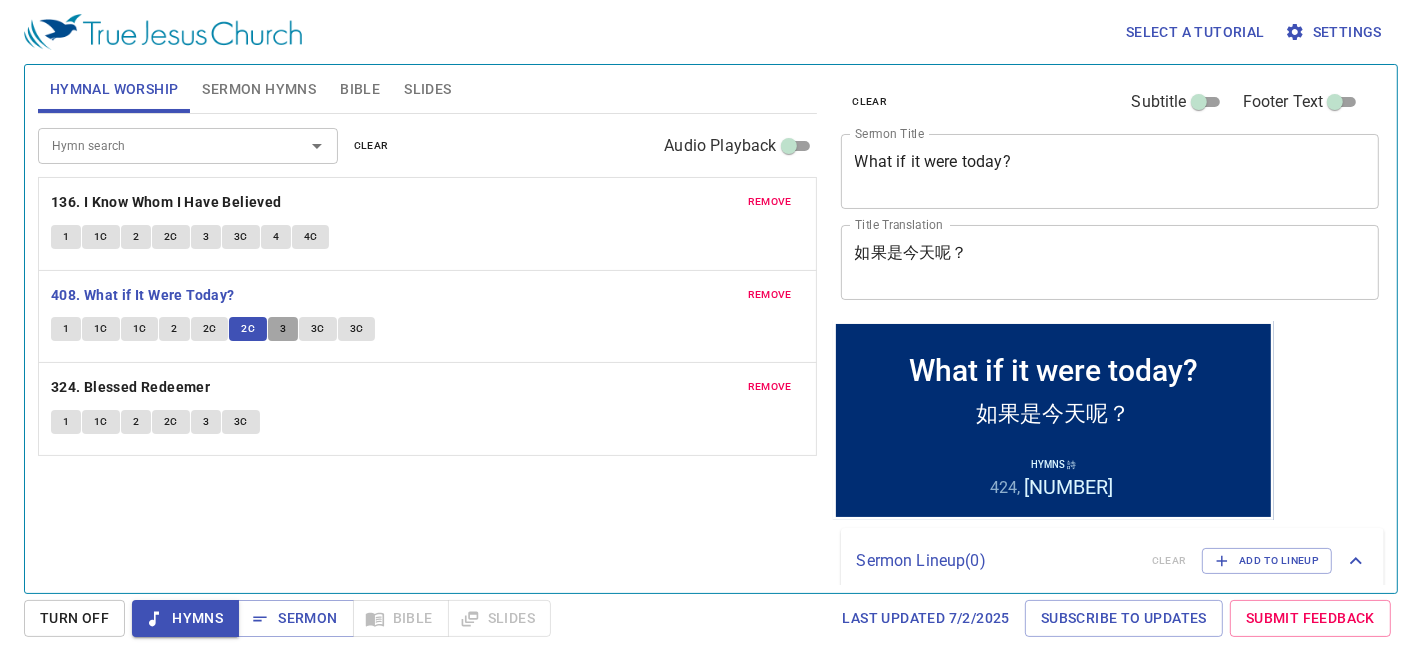 click on "3" at bounding box center [283, 329] 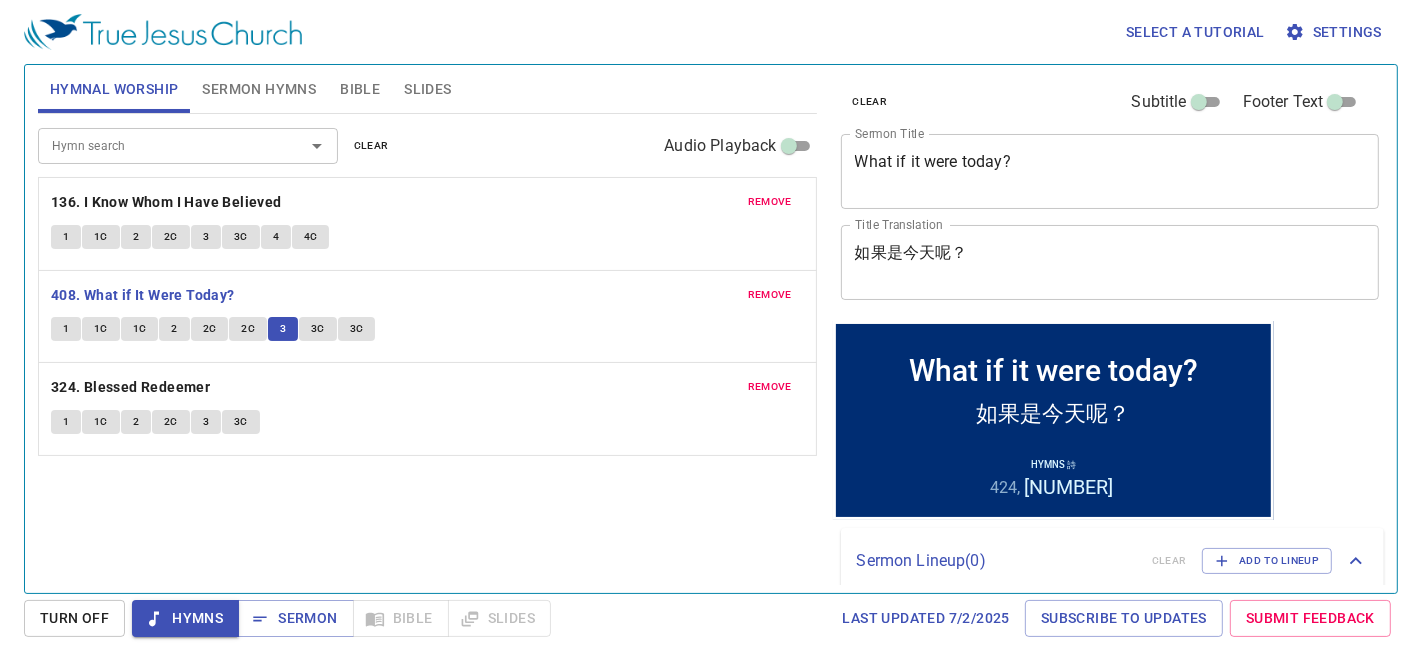 click on "3C" at bounding box center (318, 329) 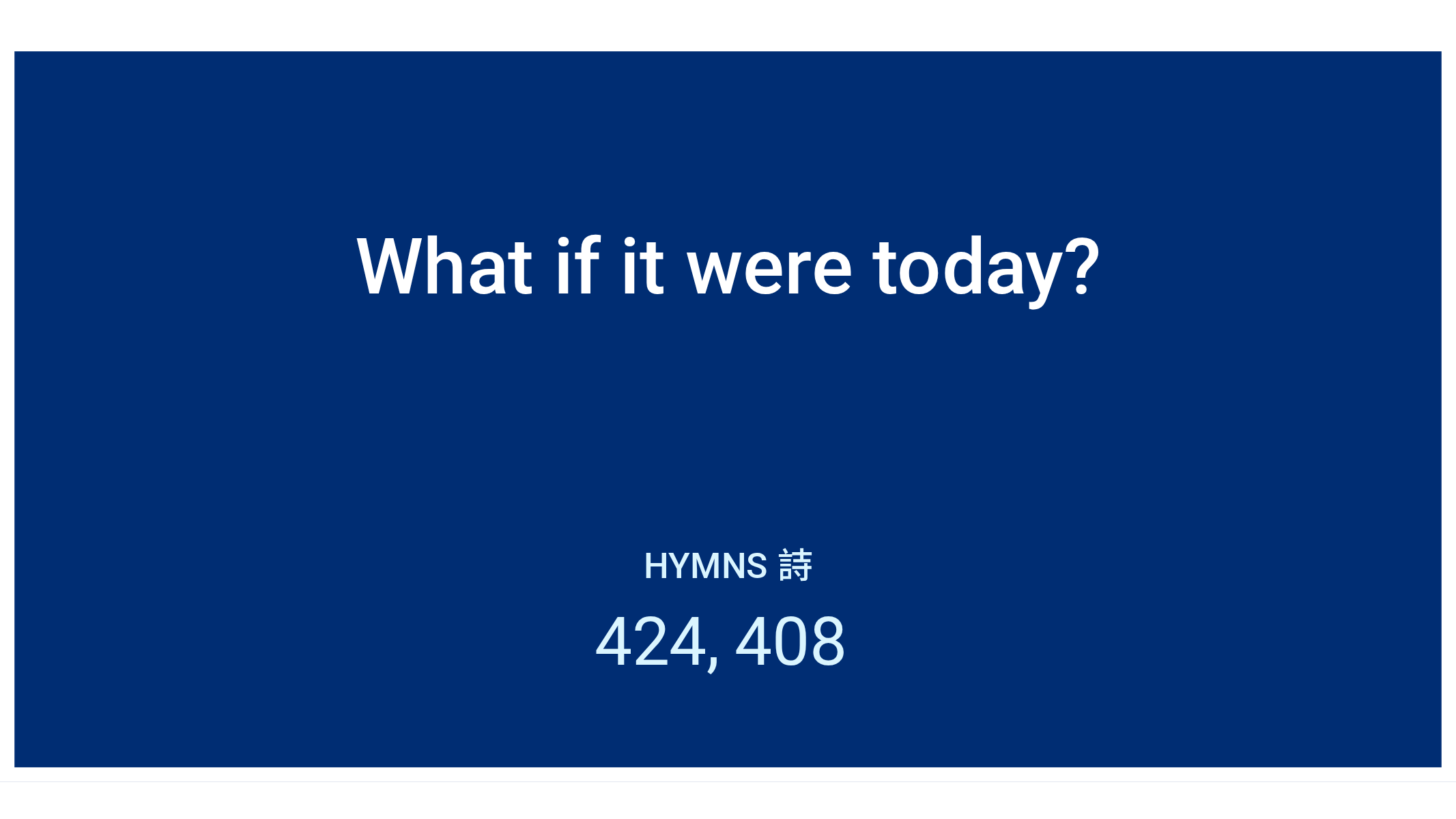 scroll, scrollTop: 0, scrollLeft: 0, axis: both 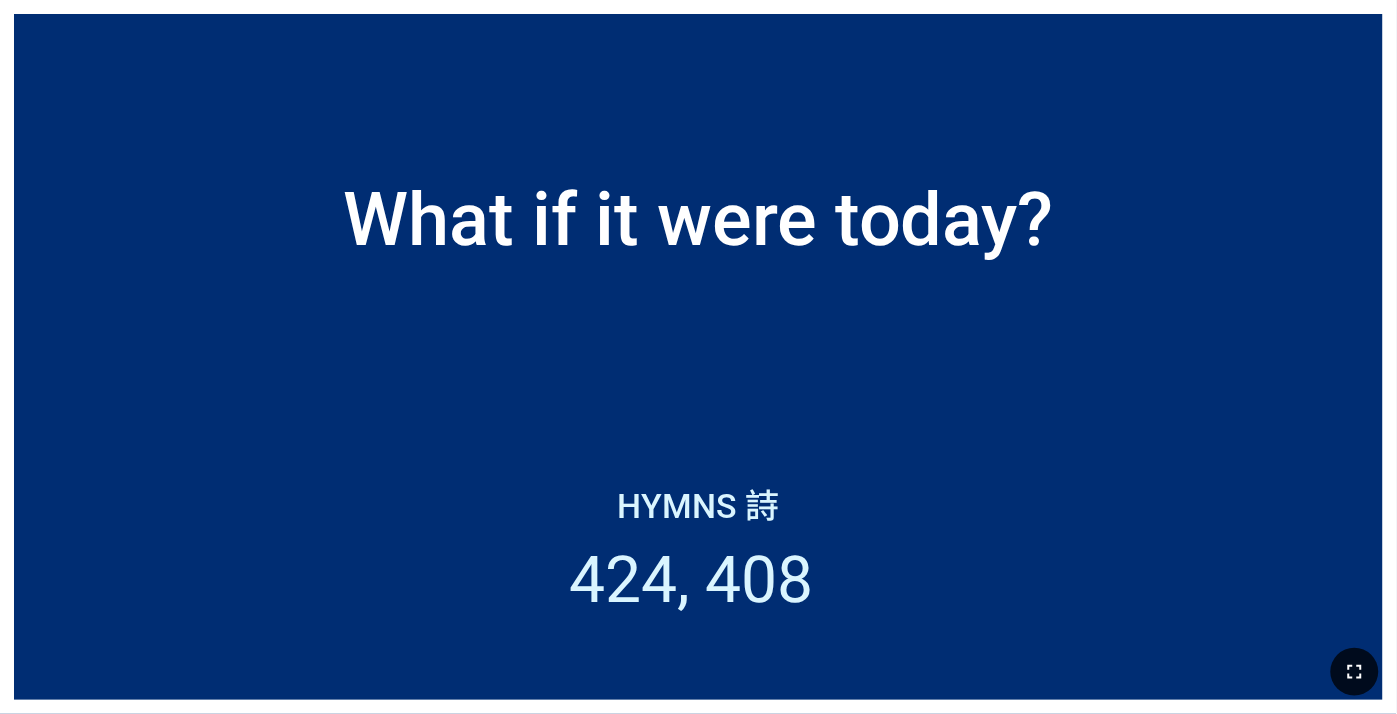 click 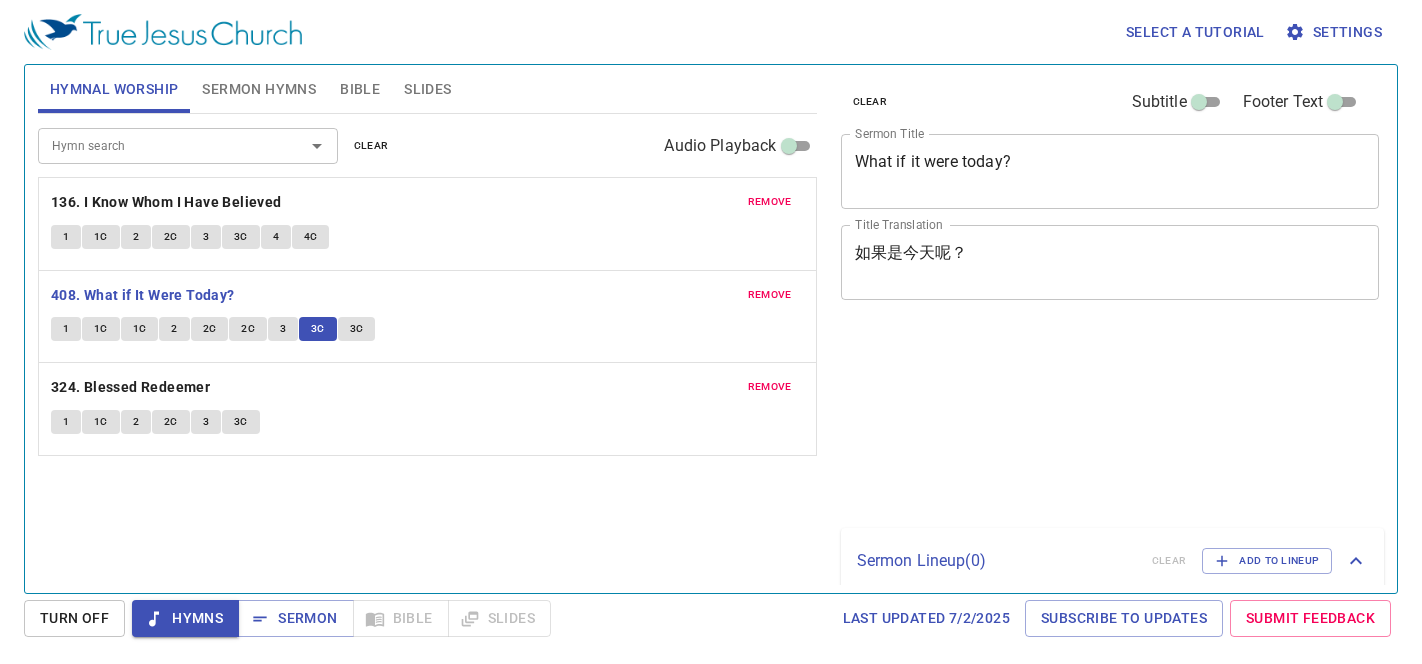 scroll, scrollTop: 0, scrollLeft: 0, axis: both 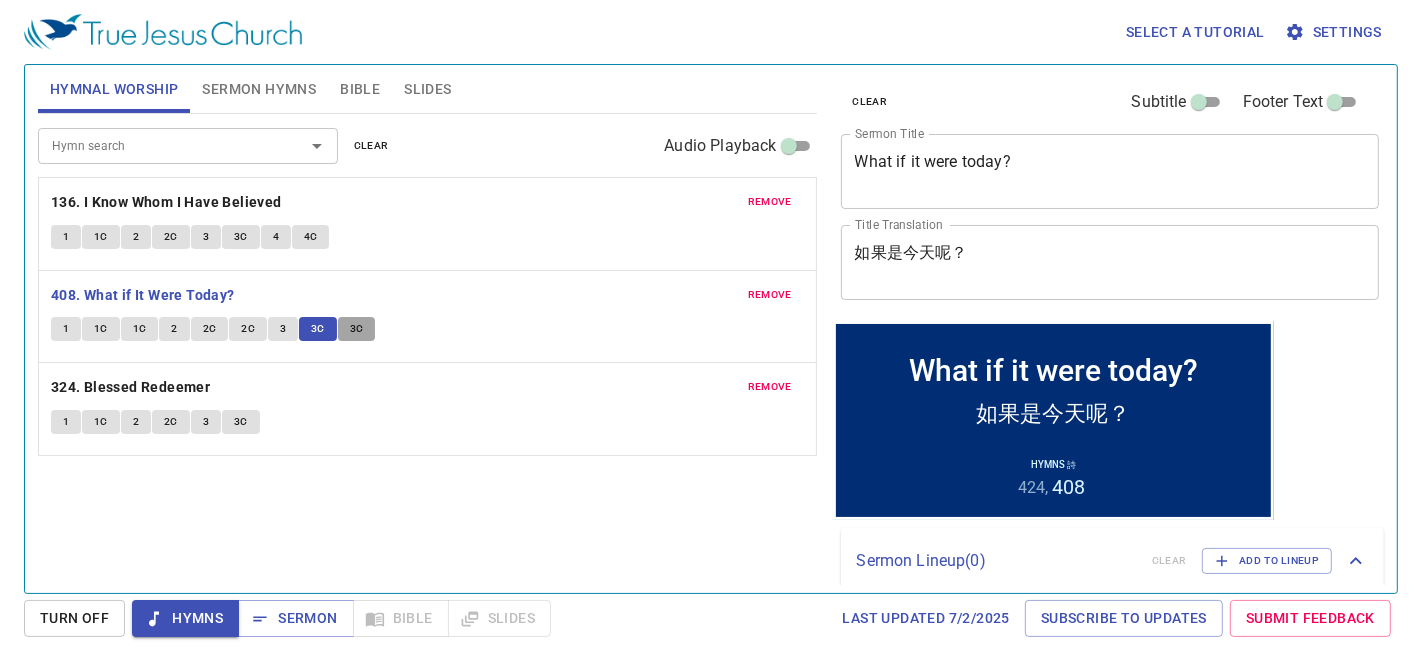 click on "3C" at bounding box center [357, 329] 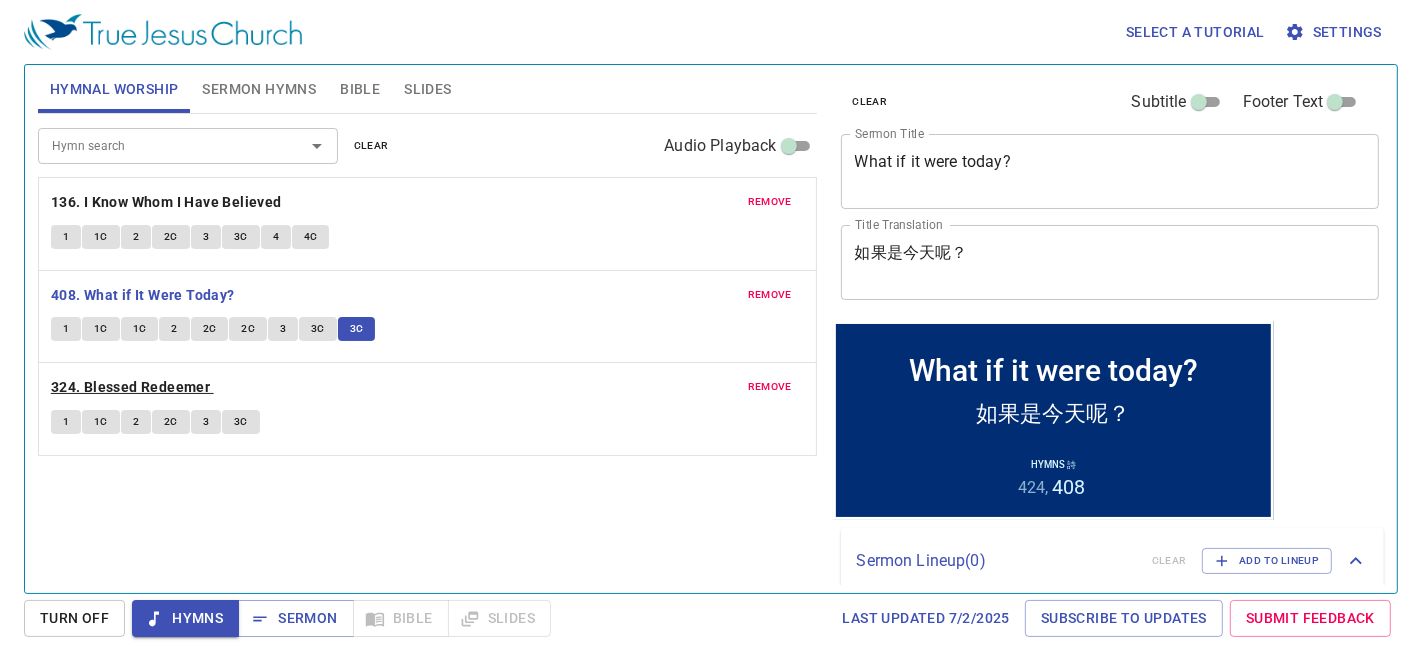 click on "324. Blessed Redeemer" at bounding box center (130, 387) 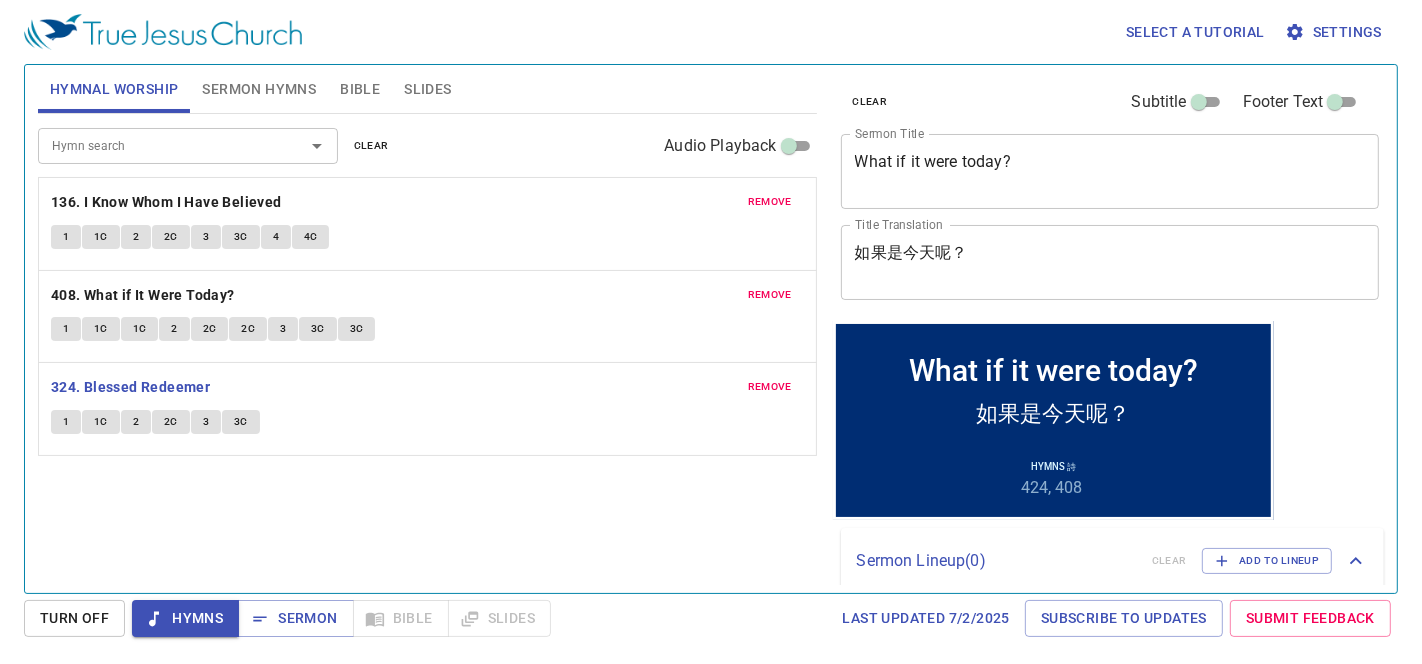 click on "1" at bounding box center (66, 422) 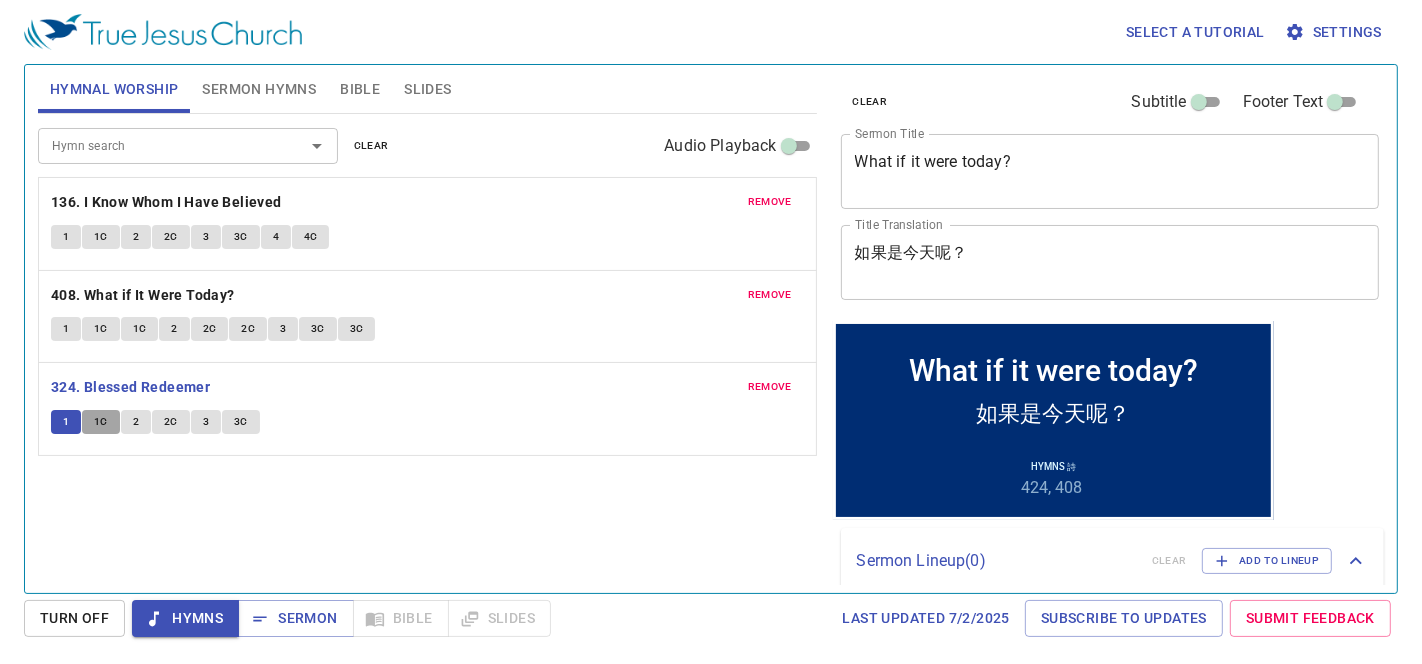 click on "1C" at bounding box center [101, 422] 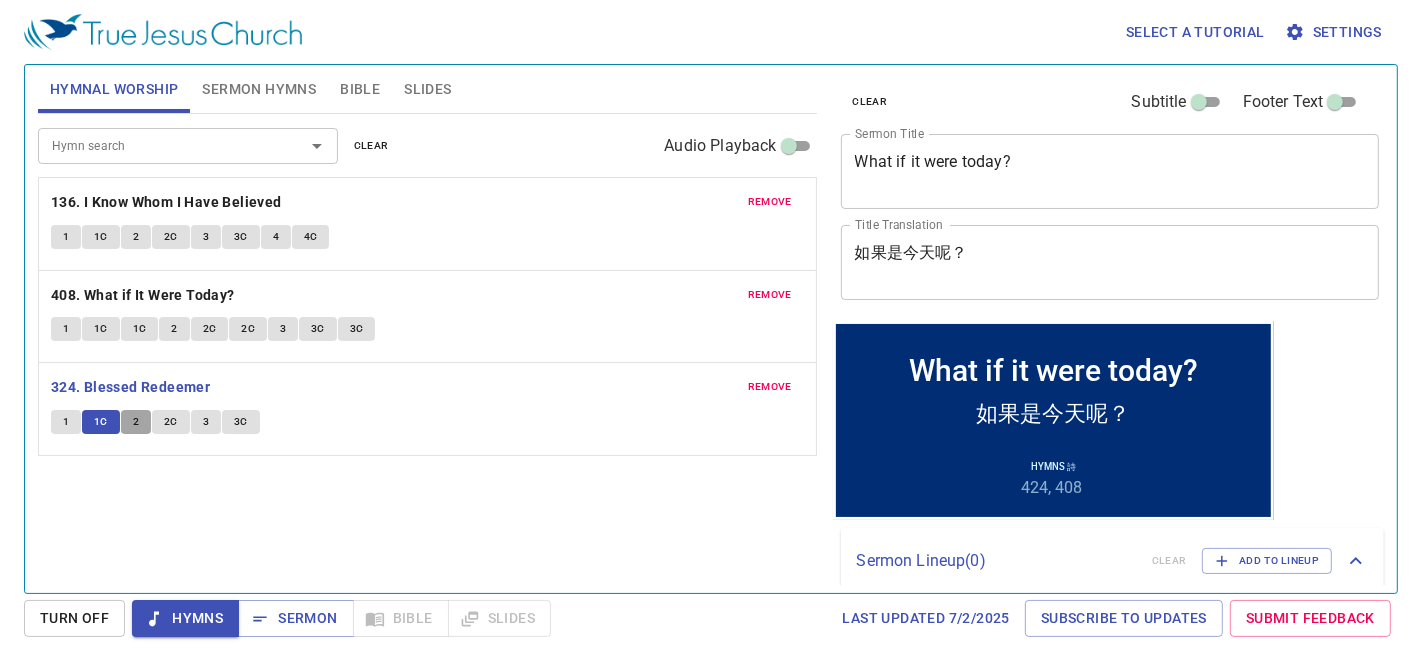 click on "2" at bounding box center (136, 422) 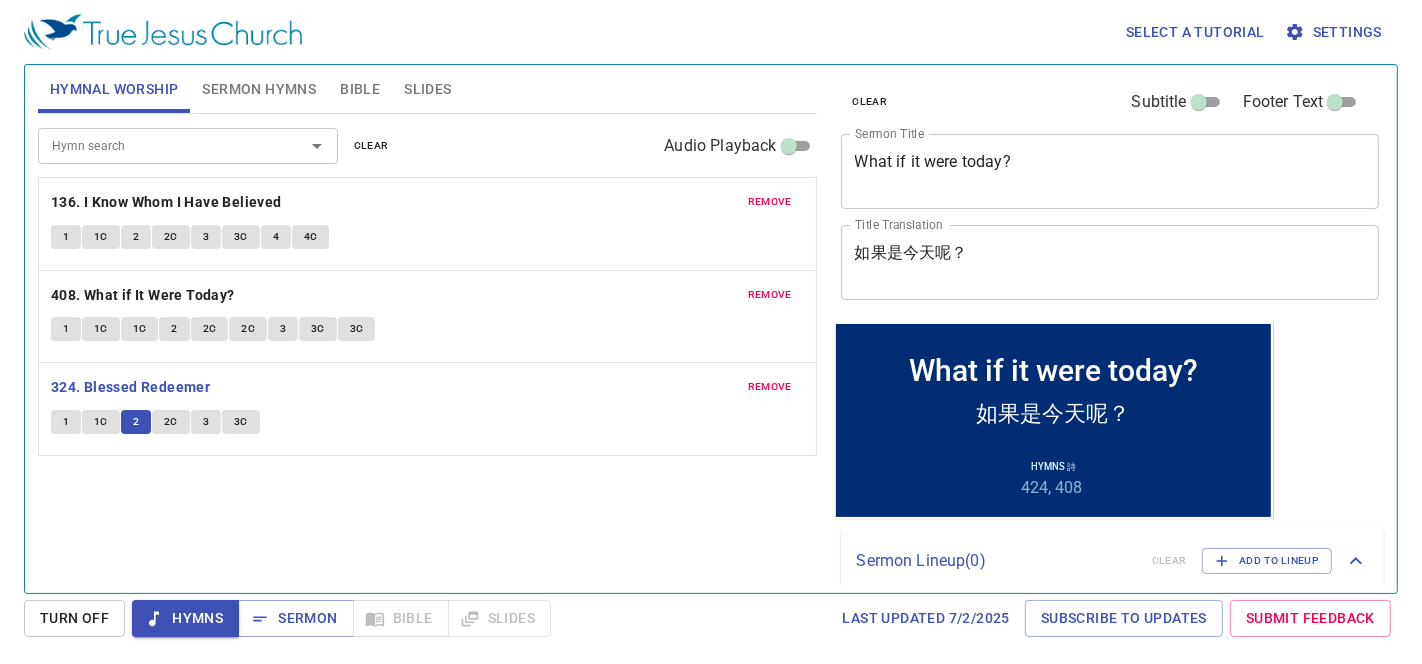 click on "2C" at bounding box center [171, 422] 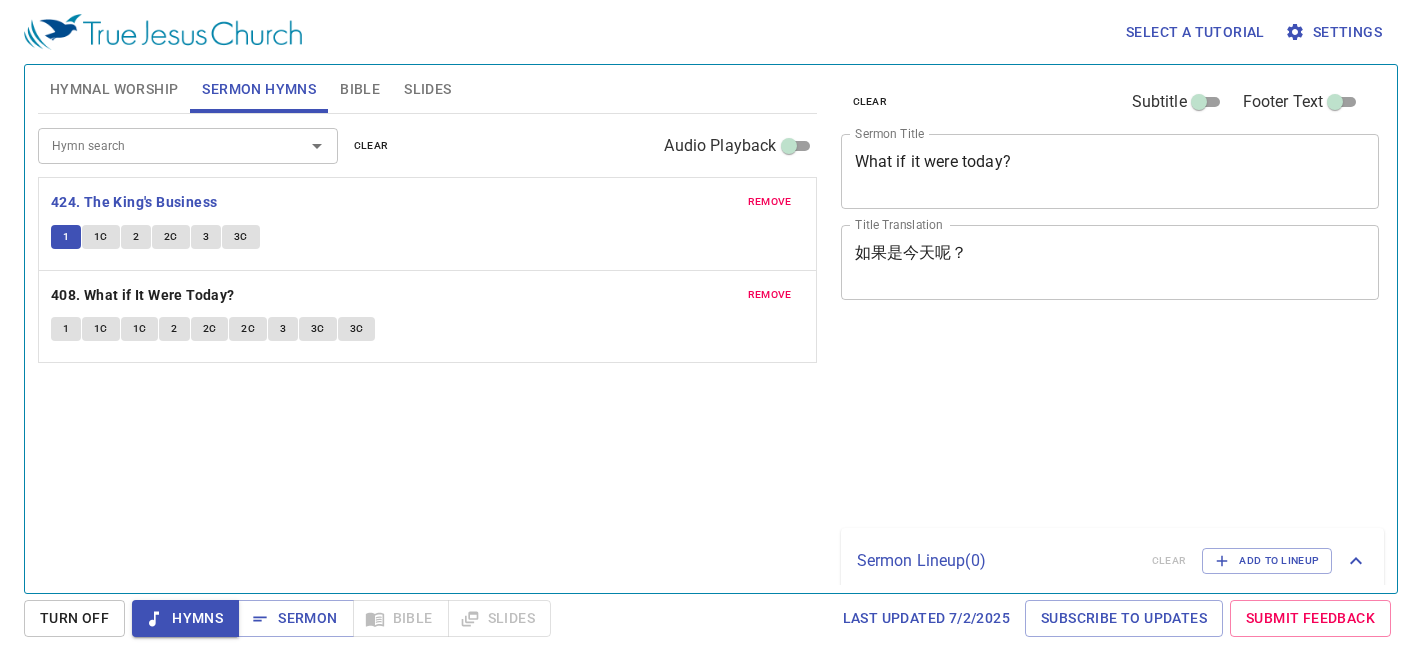 scroll, scrollTop: 0, scrollLeft: 0, axis: both 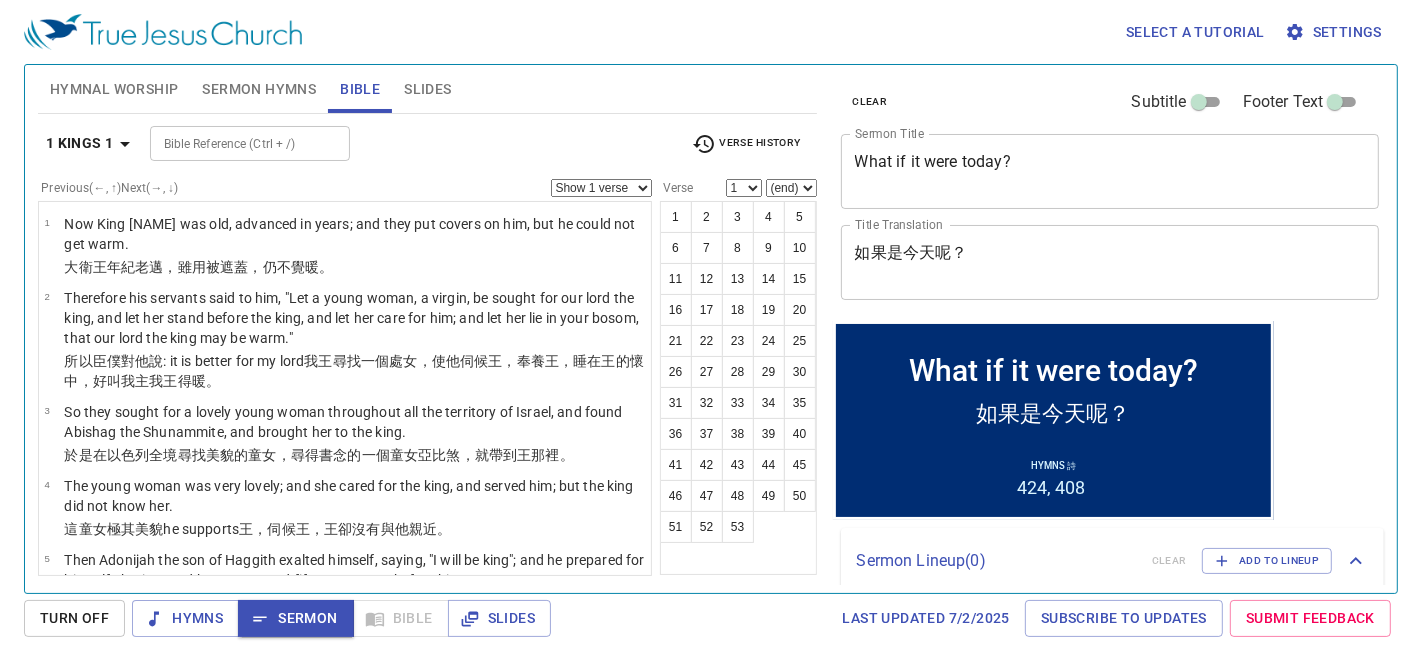 click 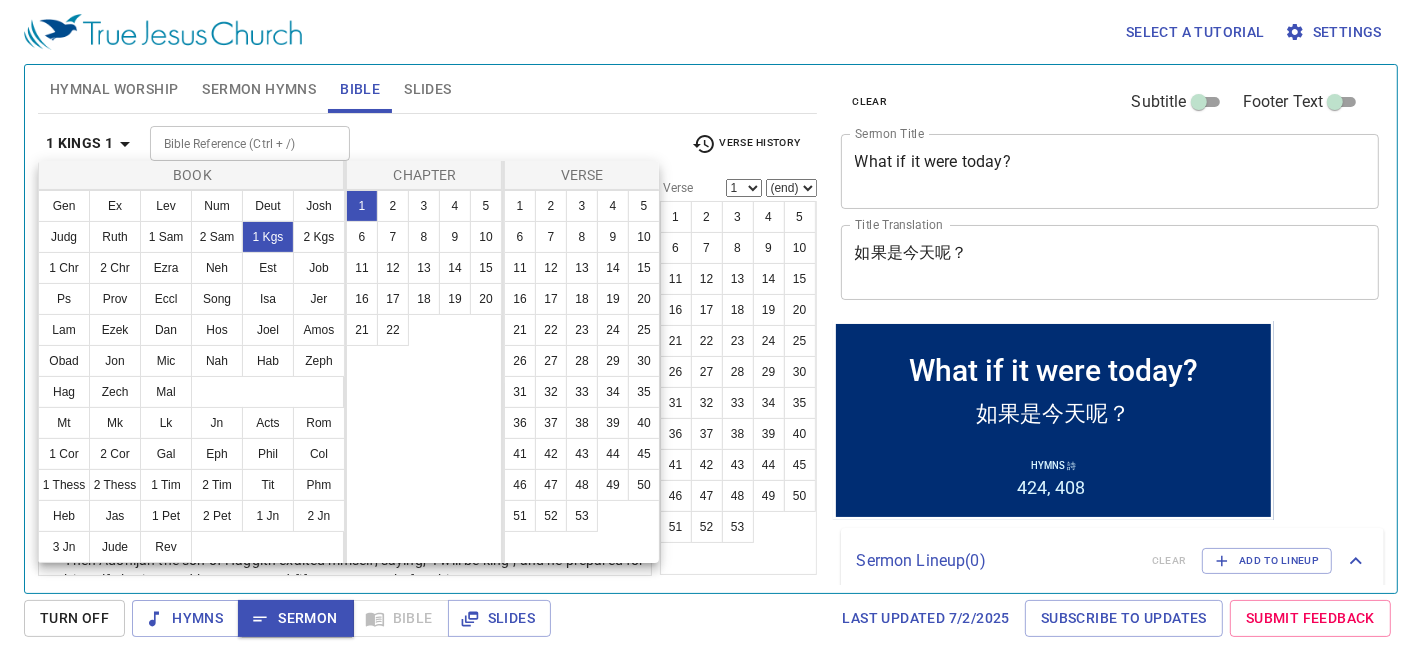 scroll, scrollTop: 0, scrollLeft: 0, axis: both 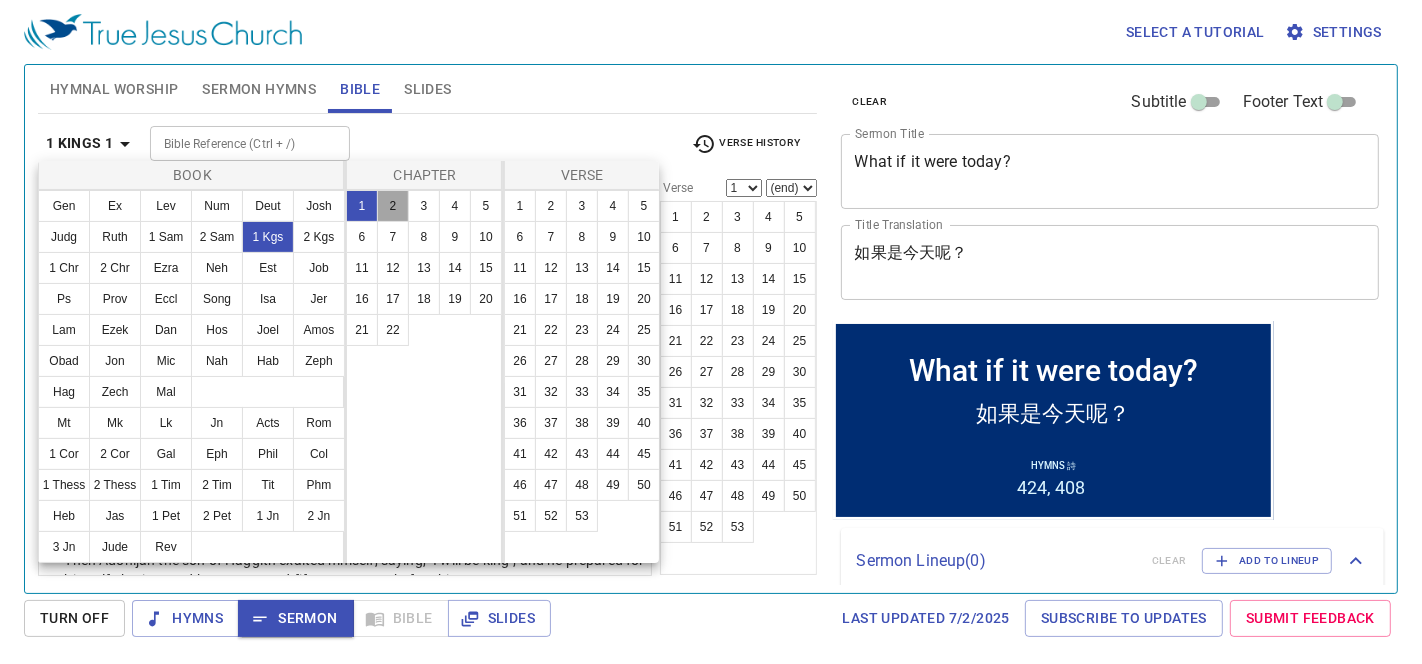 click on "2" at bounding box center [393, 206] 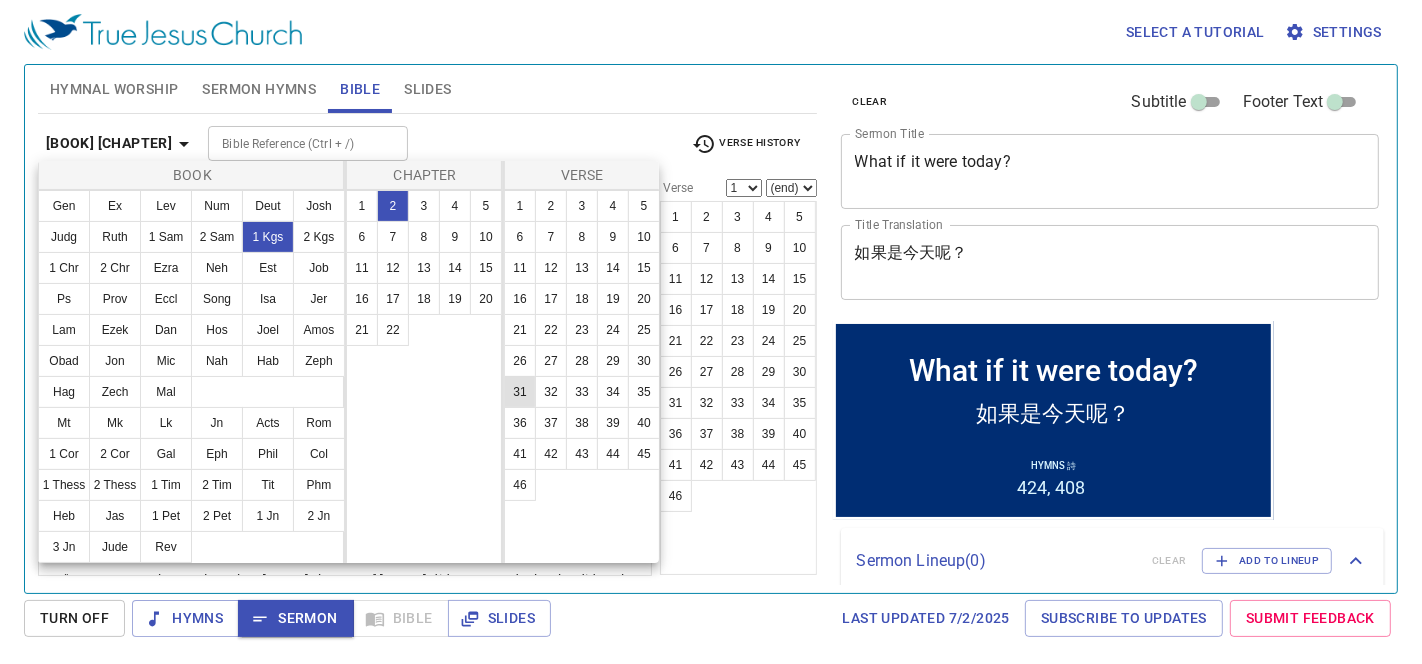 click on "31" at bounding box center (520, 392) 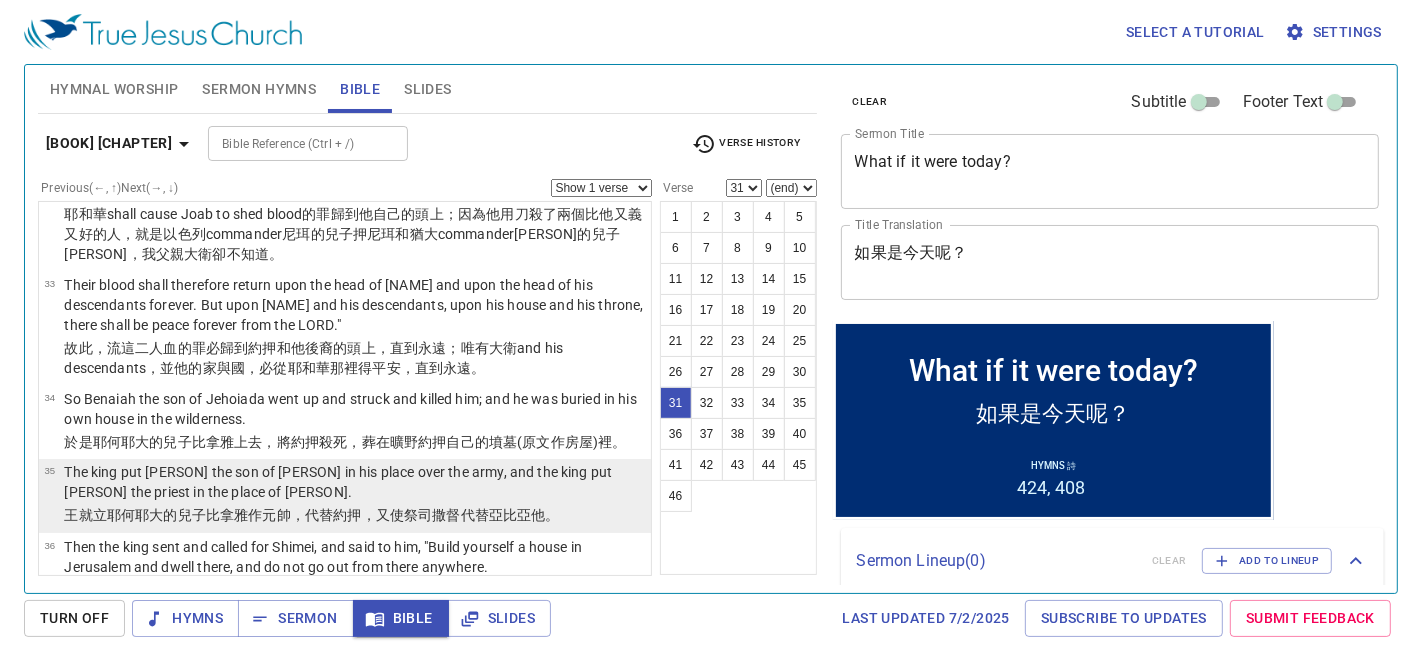 scroll, scrollTop: 2932, scrollLeft: 0, axis: vertical 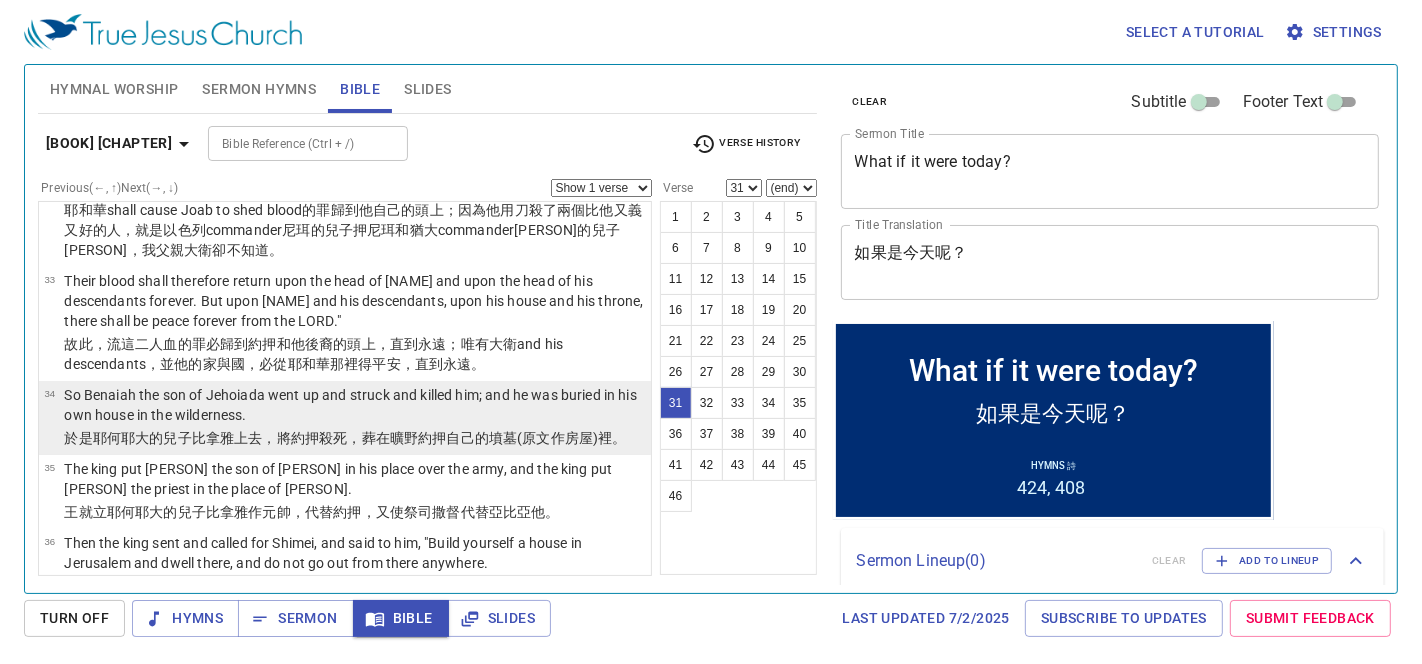 click on "So Benaiah the son of Jehoiada went up and struck and killed him; and he was buried in his own house in the wilderness." at bounding box center (354, 405) 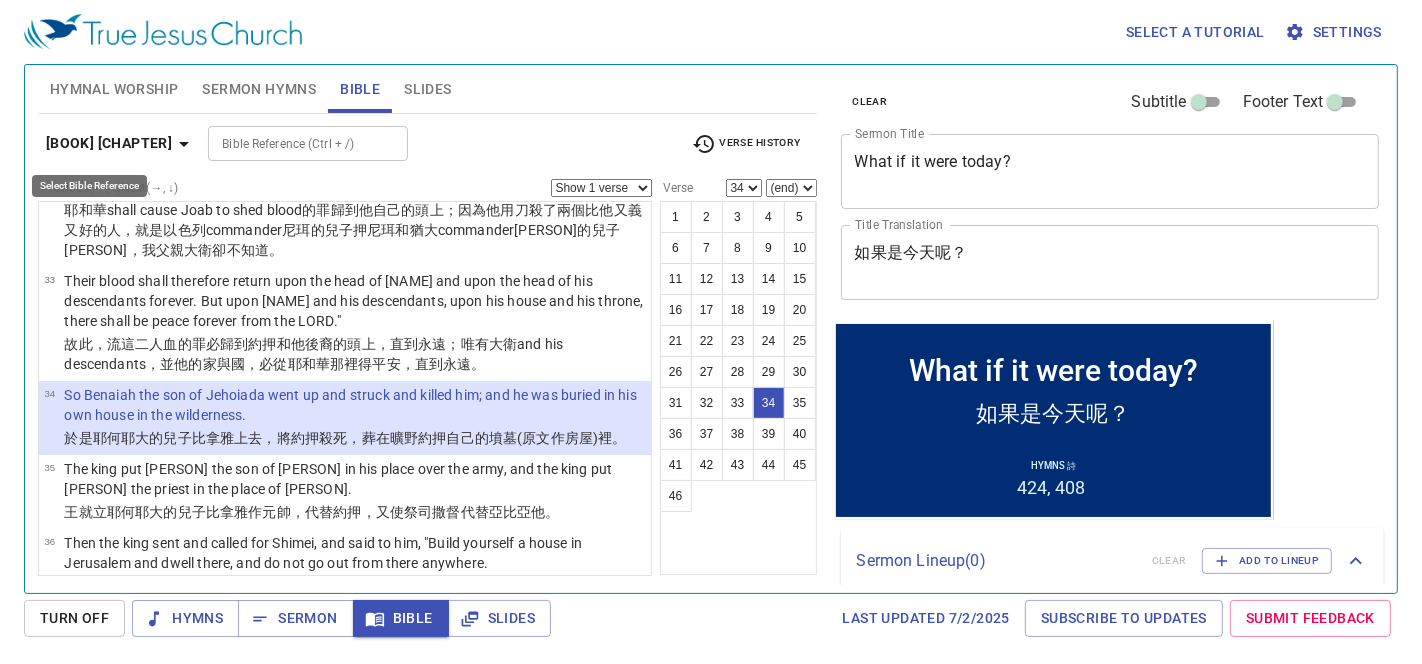 click on "1 Kings 2" at bounding box center [109, 143] 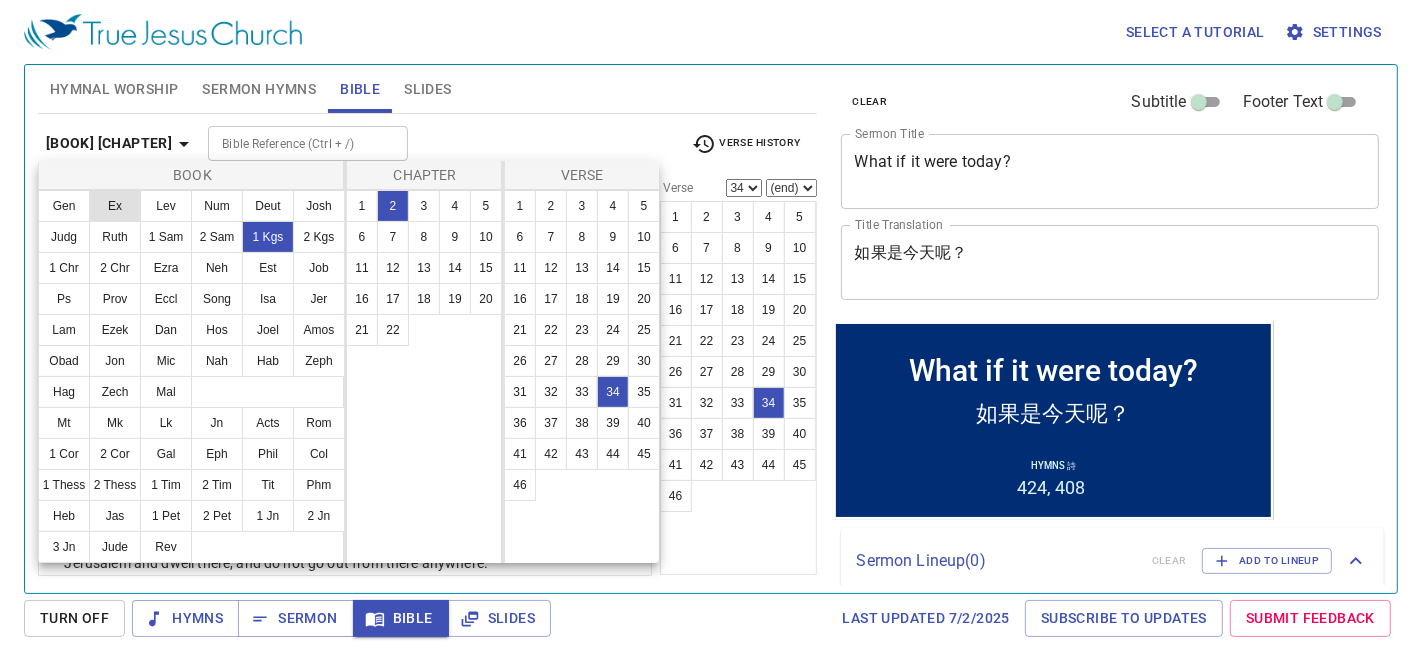 click on "Ex" at bounding box center [115, 206] 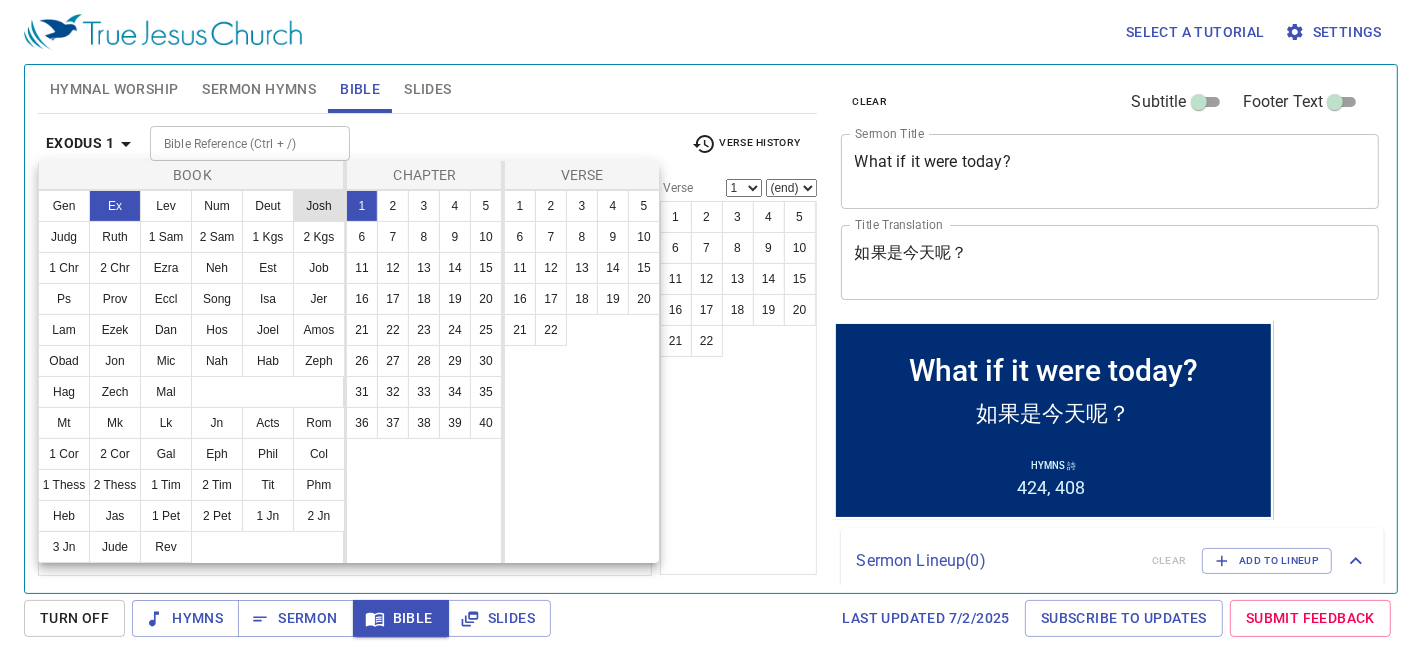 scroll, scrollTop: 0, scrollLeft: 0, axis: both 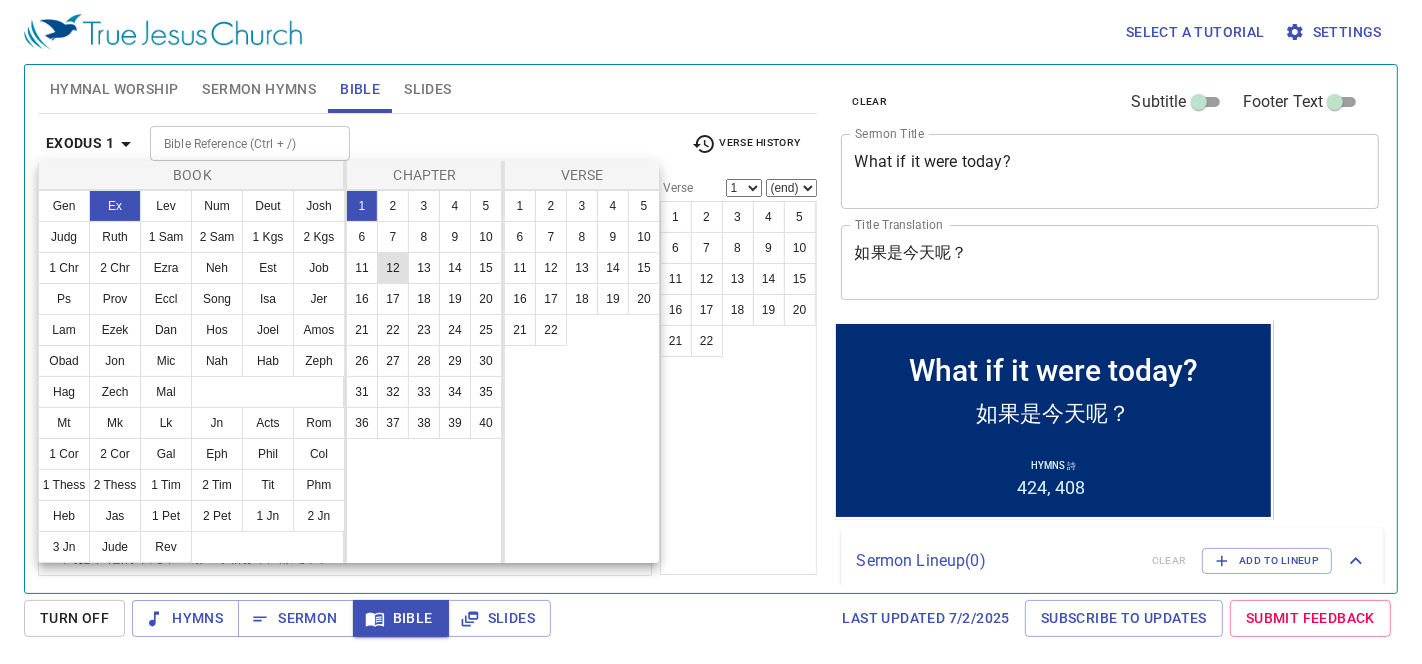 click on "12" at bounding box center [393, 268] 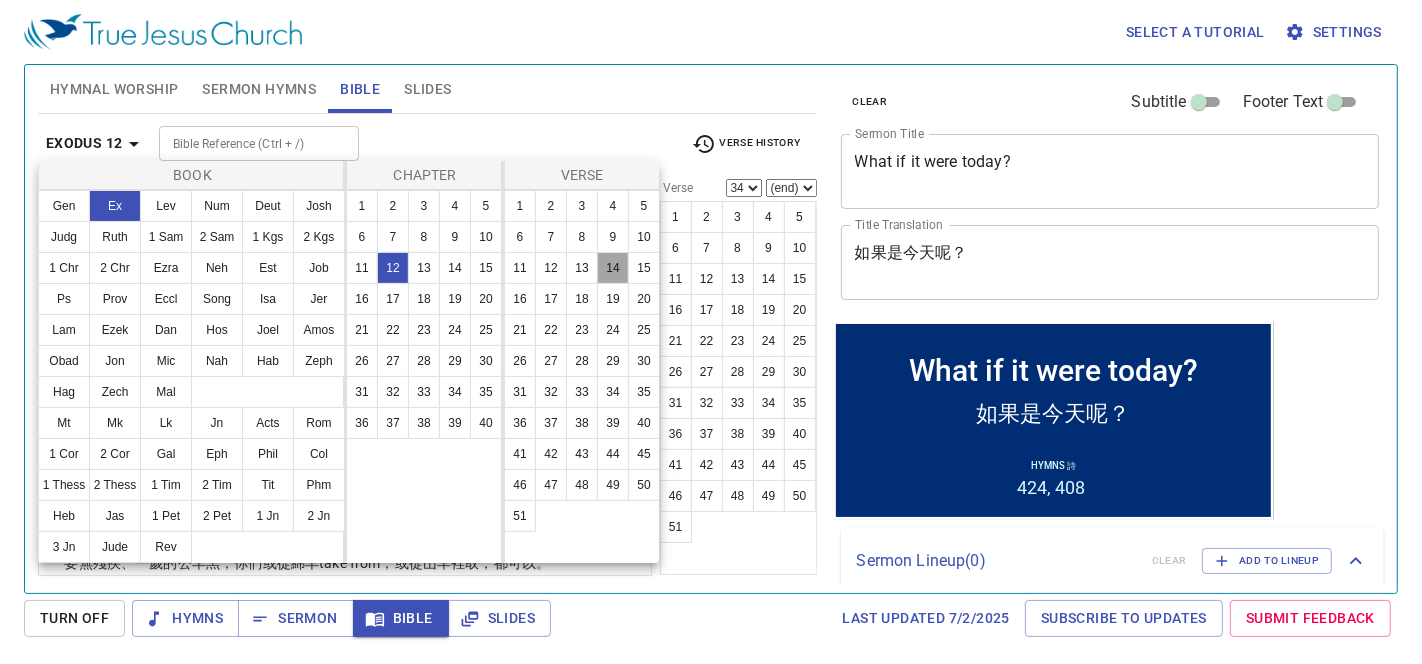 click on "14" at bounding box center (613, 268) 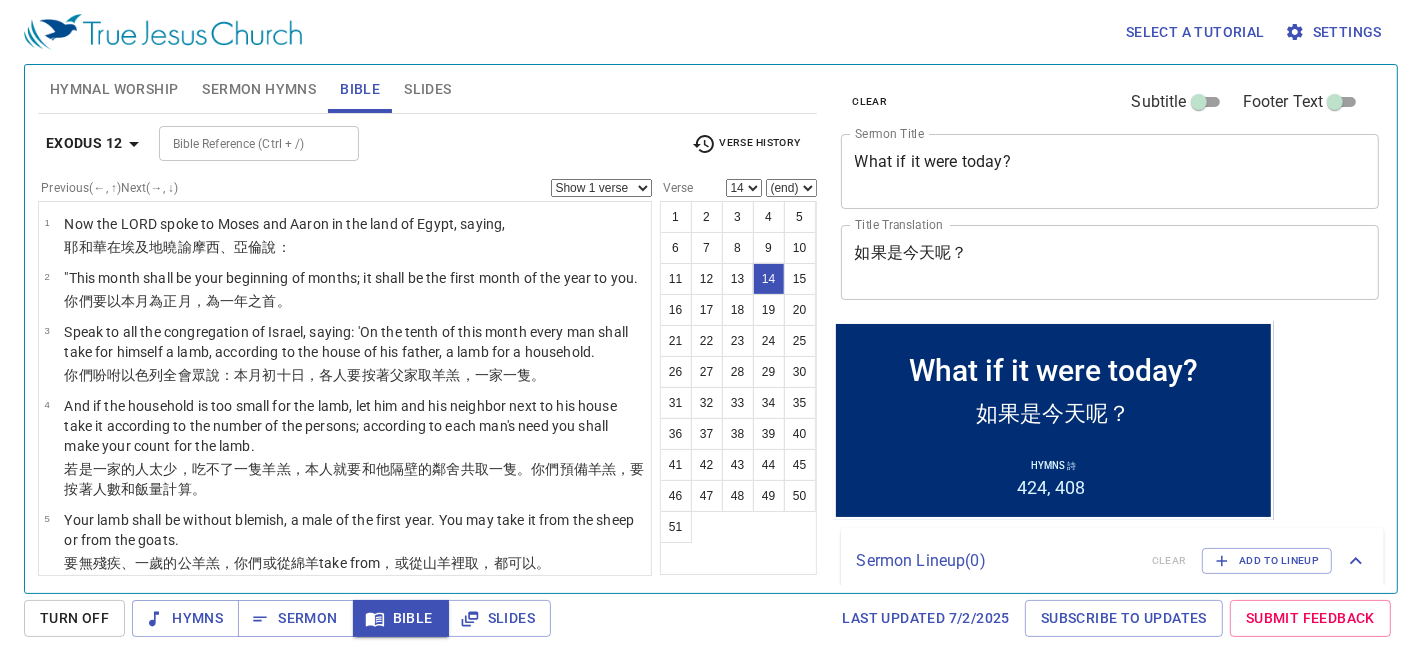 scroll, scrollTop: 940, scrollLeft: 0, axis: vertical 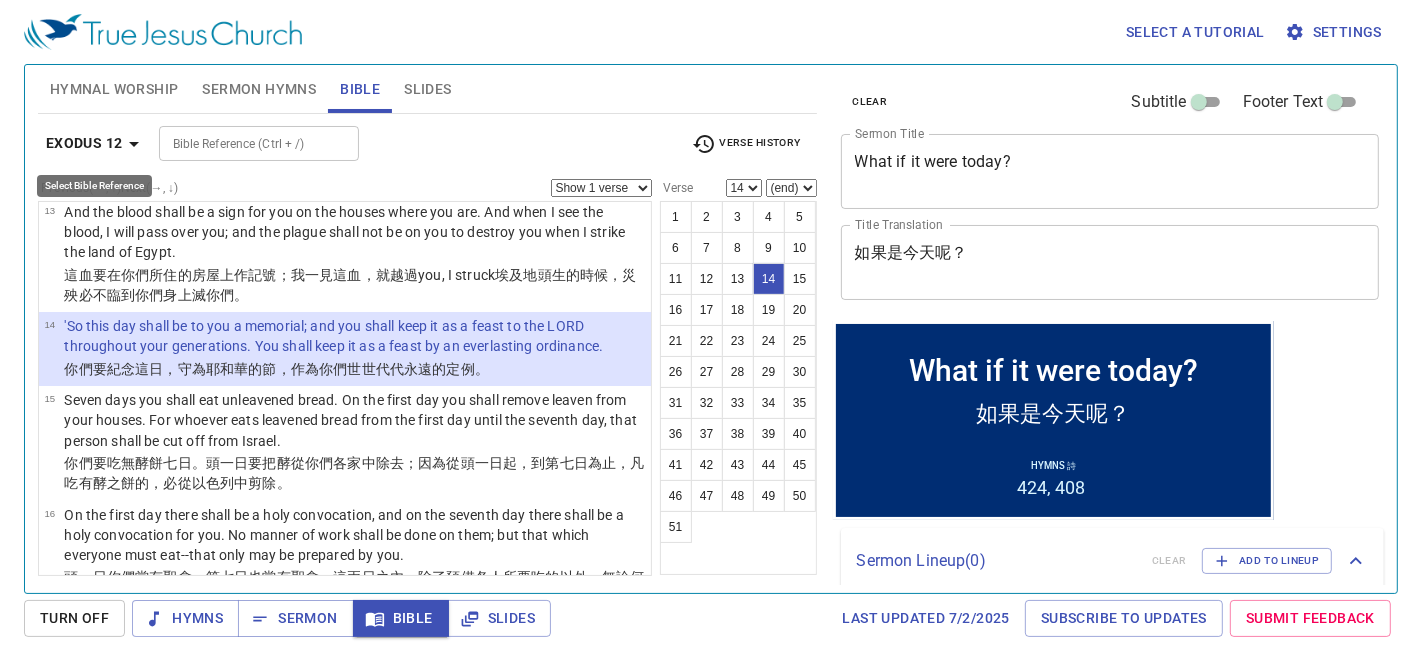 click 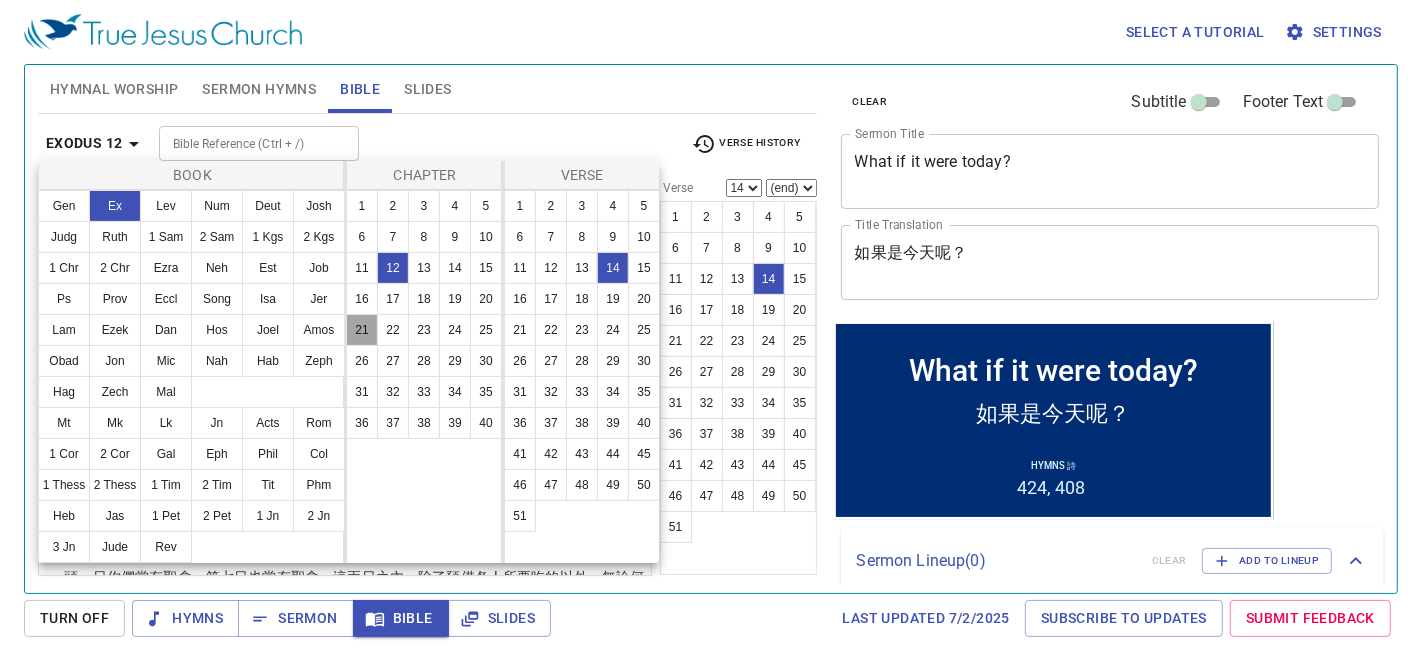 click on "21" at bounding box center (362, 330) 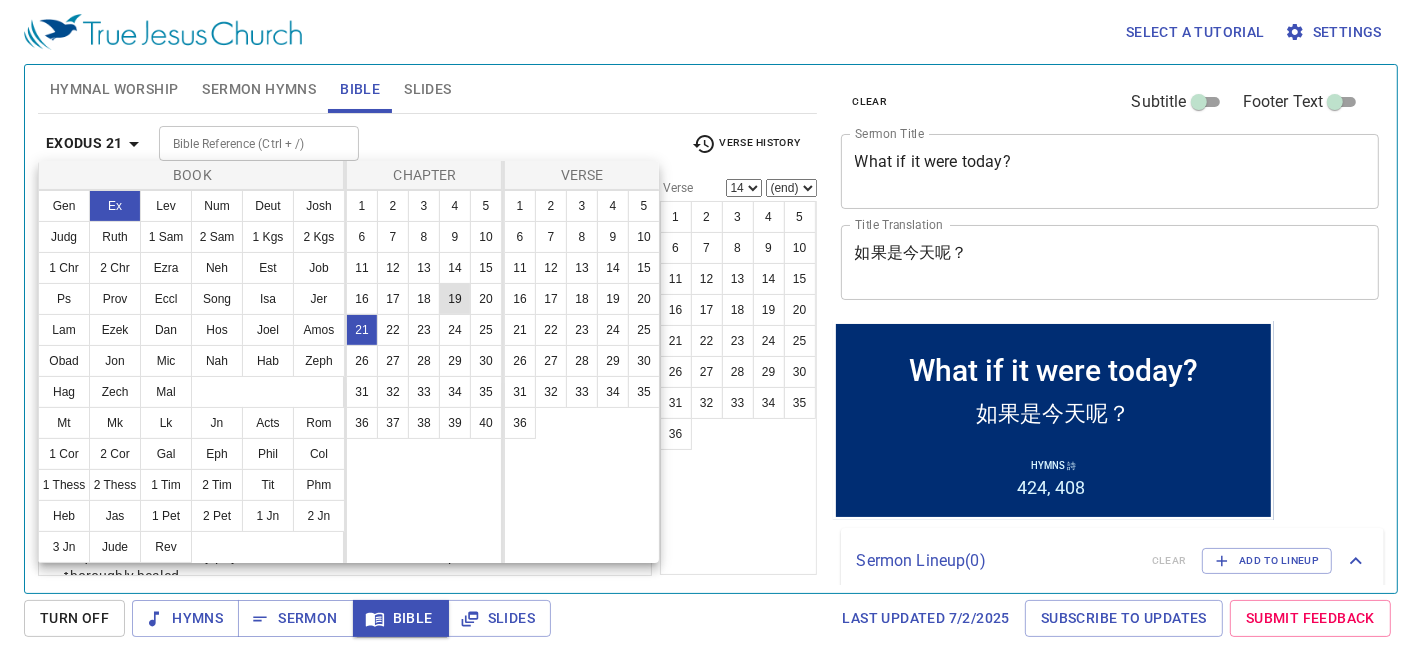 scroll, scrollTop: 0, scrollLeft: 0, axis: both 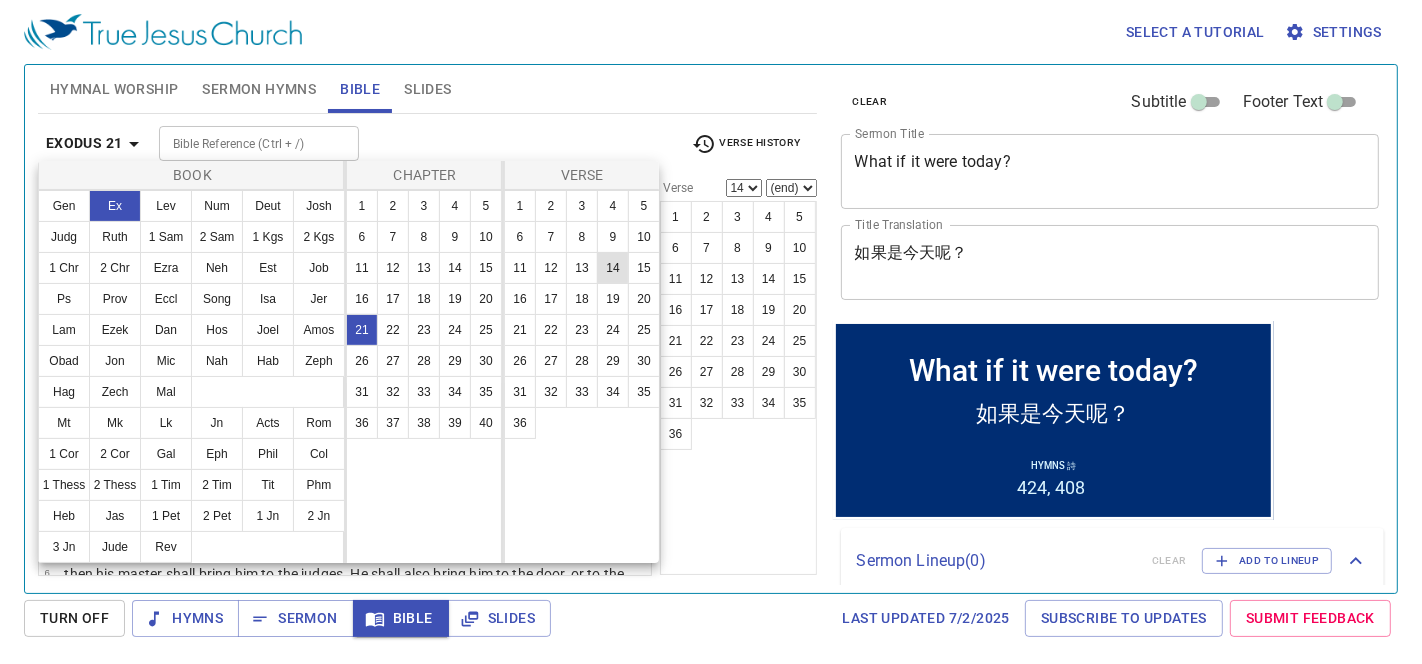 click on "14" at bounding box center (613, 268) 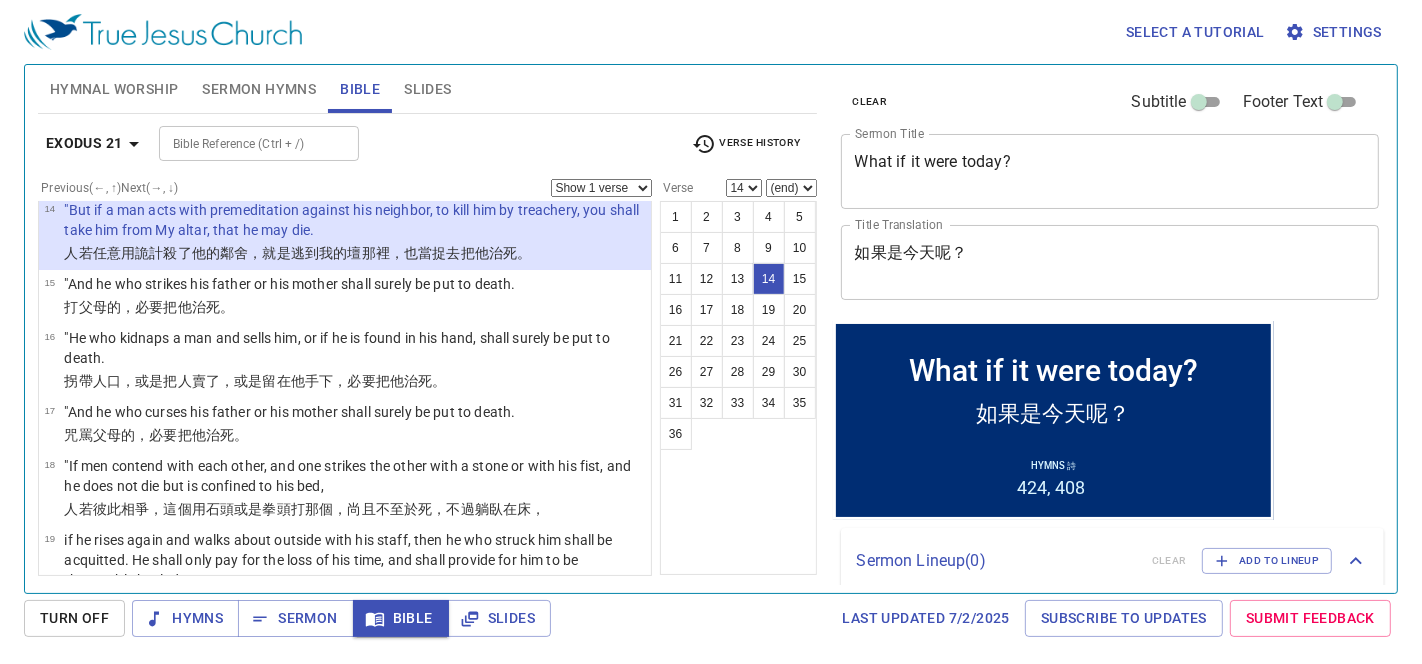 scroll, scrollTop: 971, scrollLeft: 0, axis: vertical 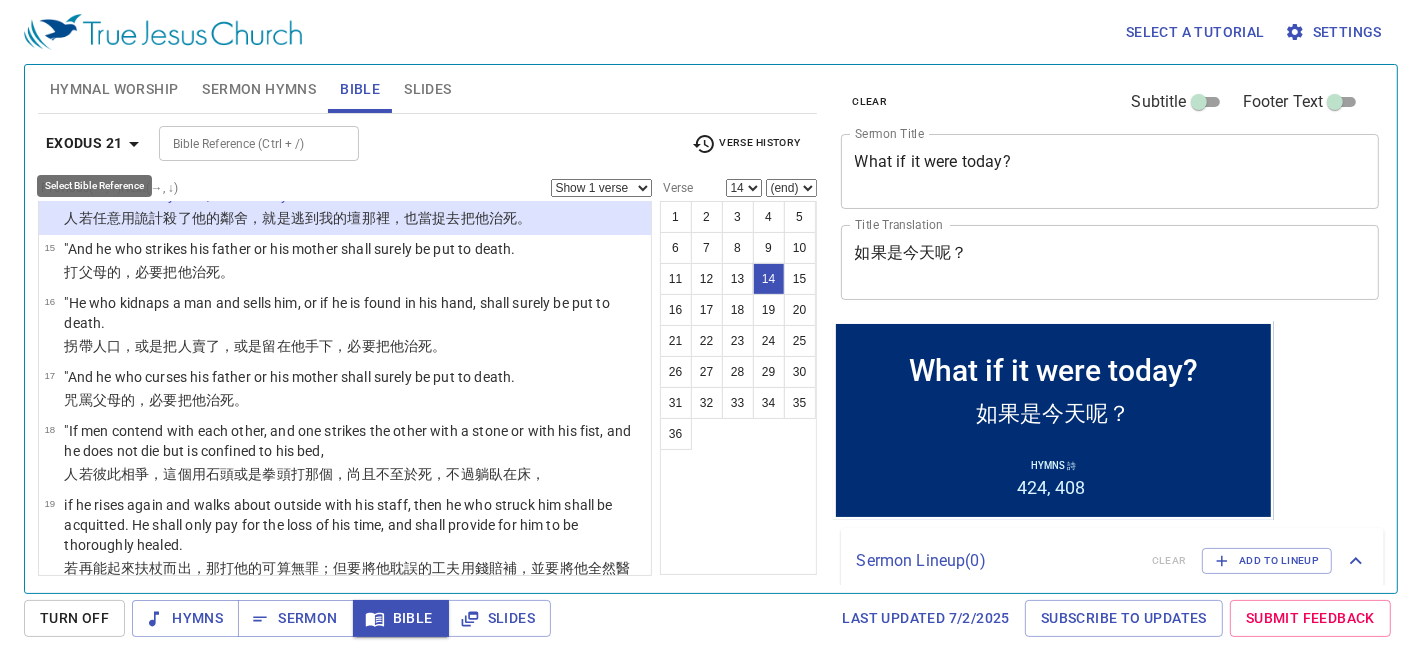 click on "Exodus 21" at bounding box center (84, 143) 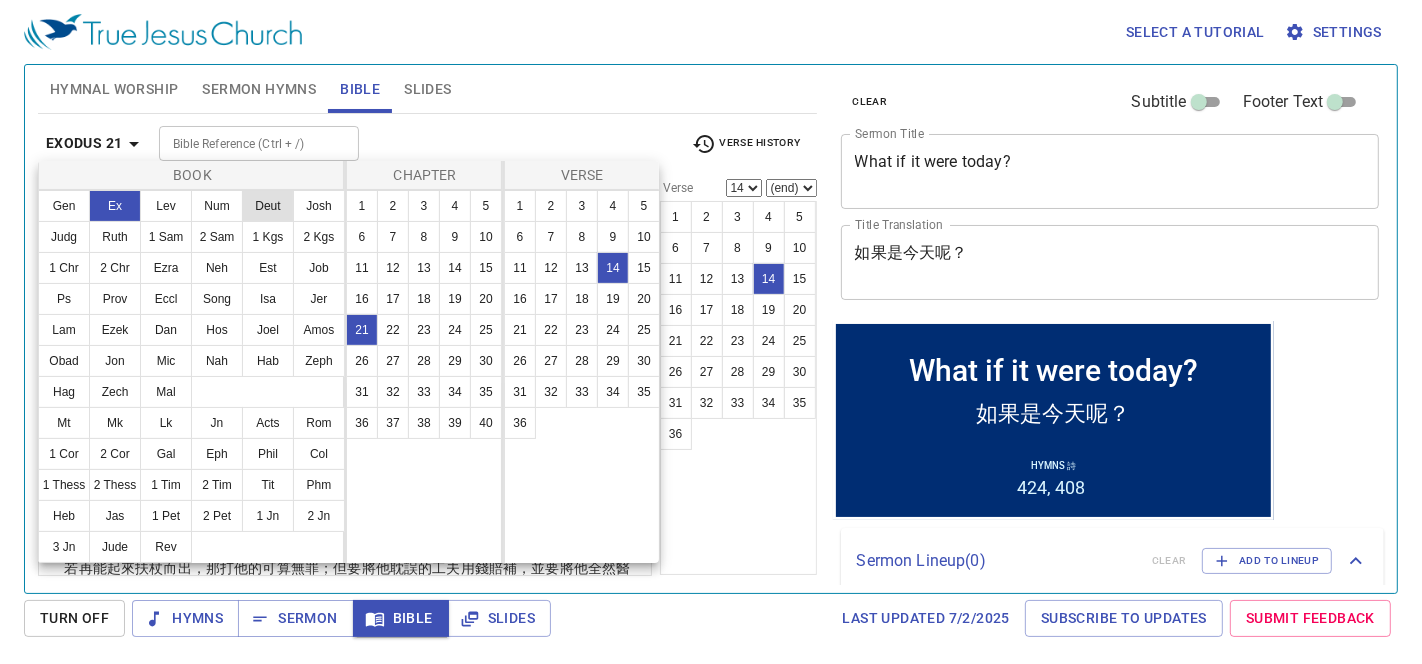 click on "Deut" at bounding box center [268, 206] 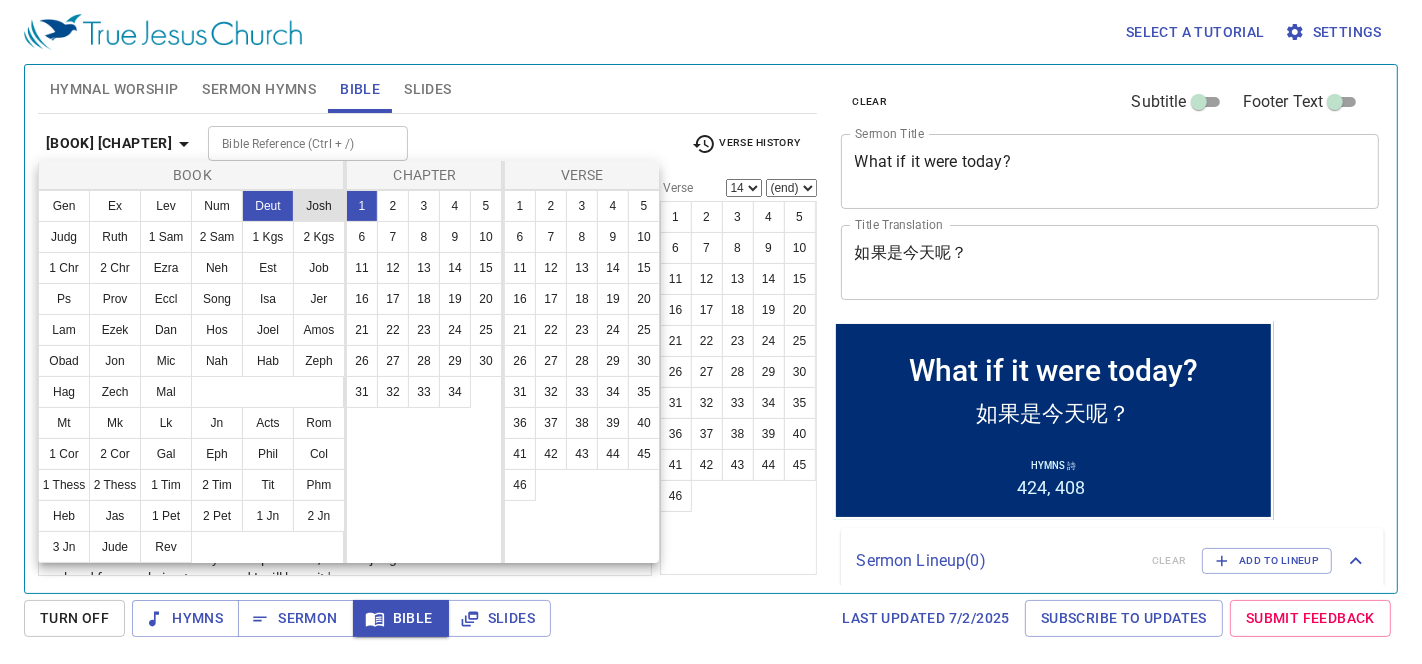 scroll, scrollTop: 0, scrollLeft: 0, axis: both 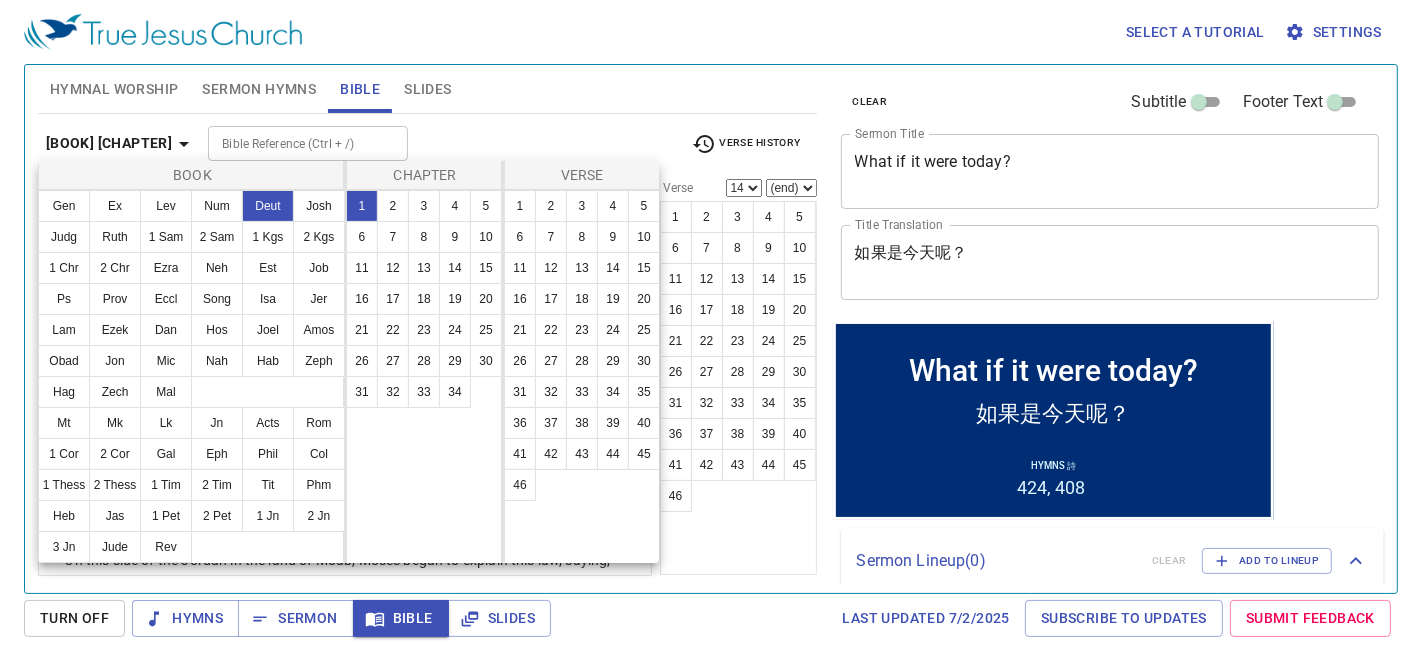 click at bounding box center [711, 332] 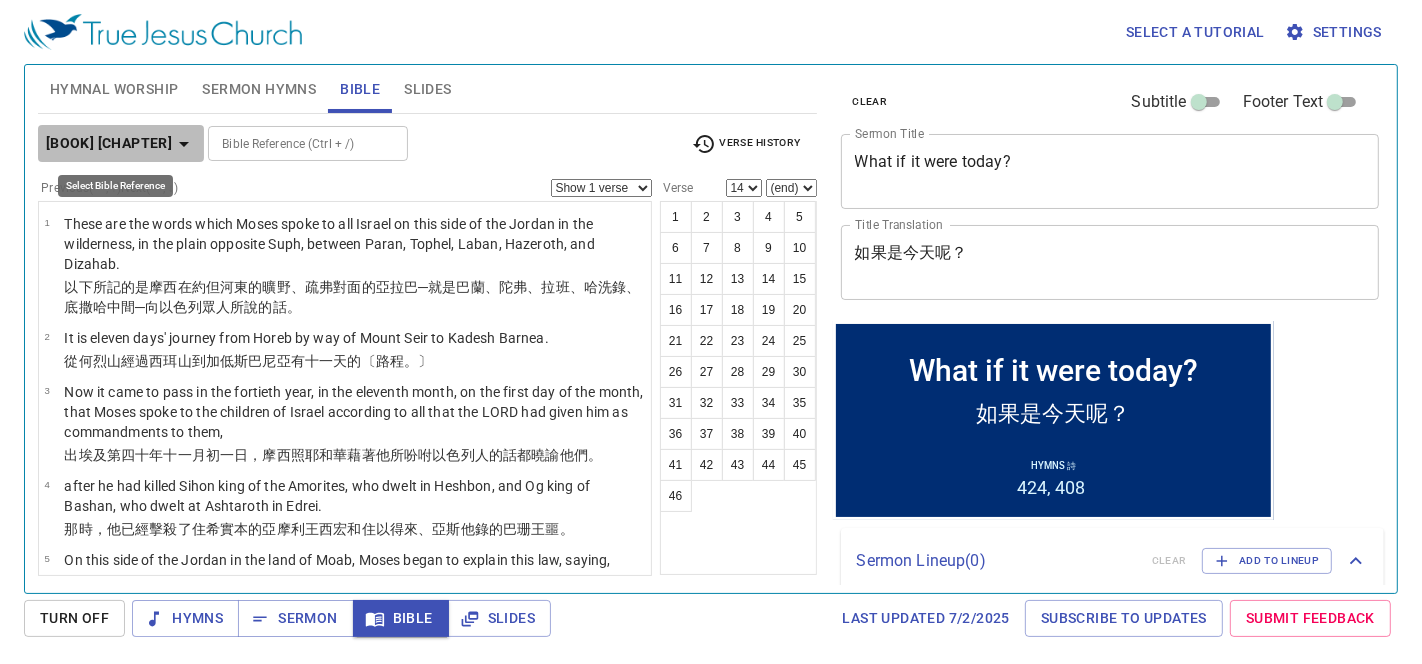 click 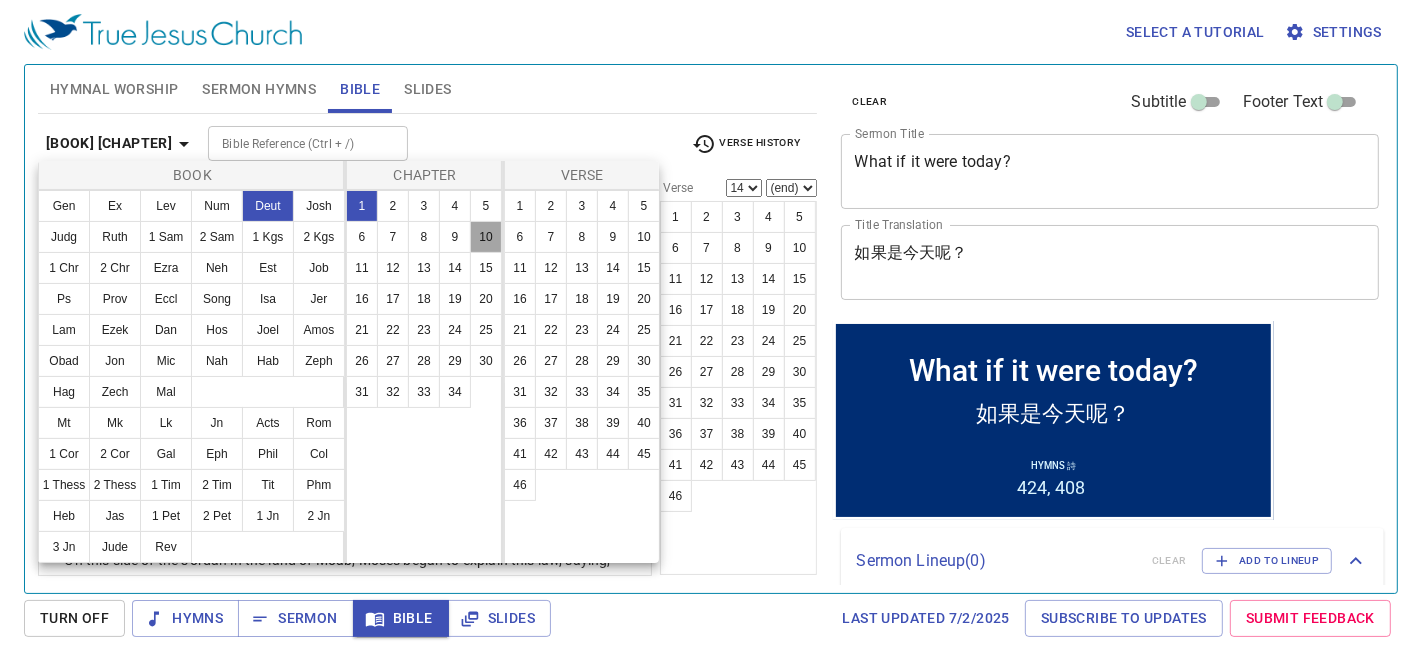 click on "10" at bounding box center (486, 237) 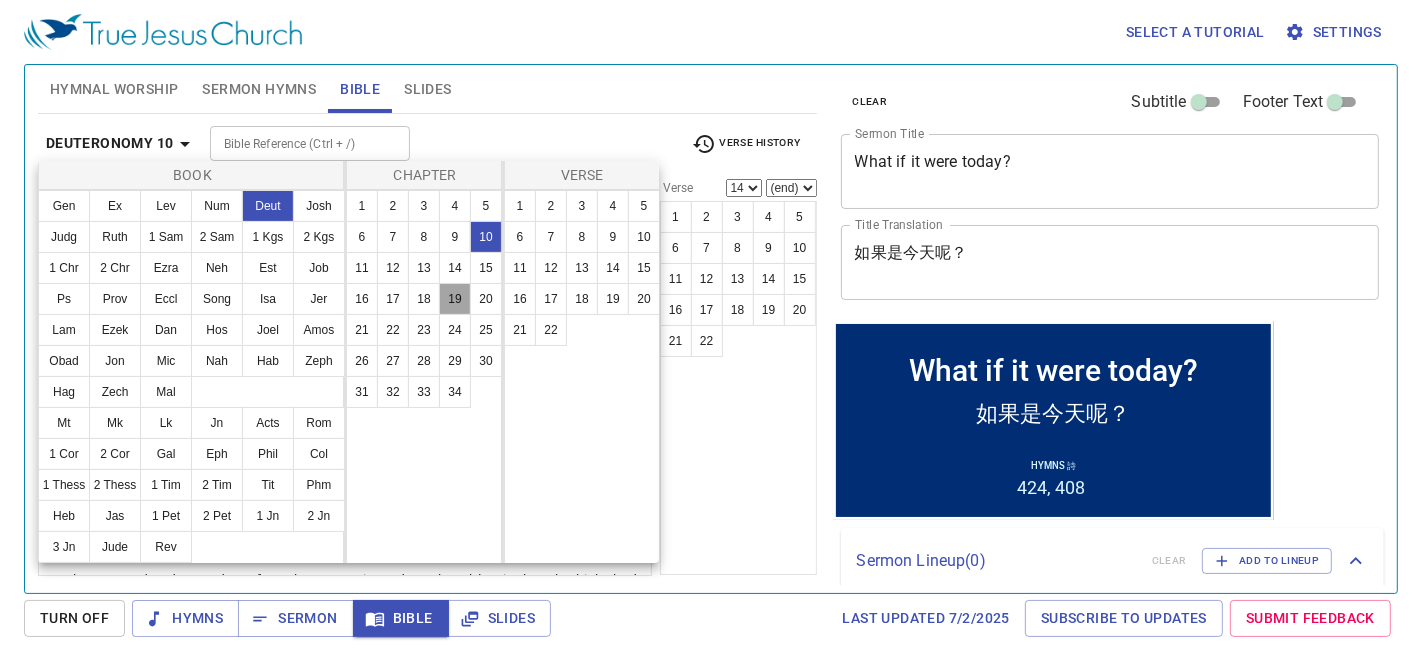 click on "19" at bounding box center (455, 299) 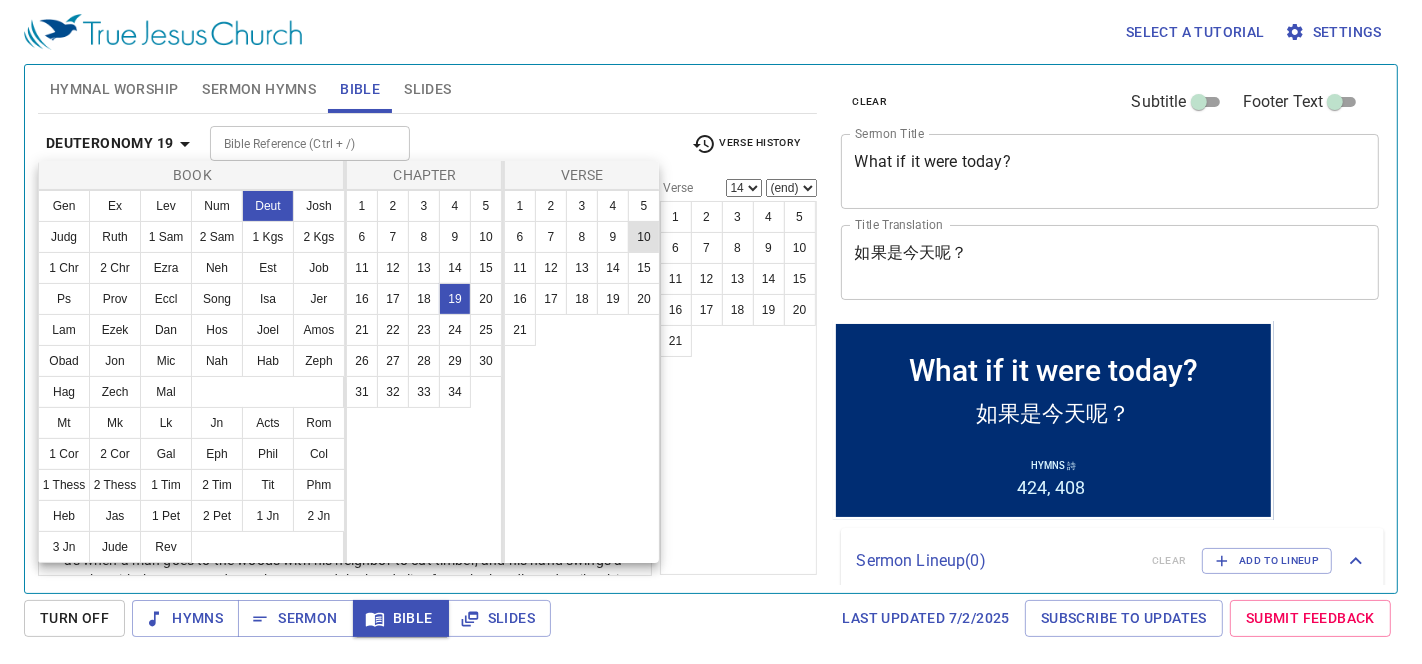 click on "10" at bounding box center (644, 237) 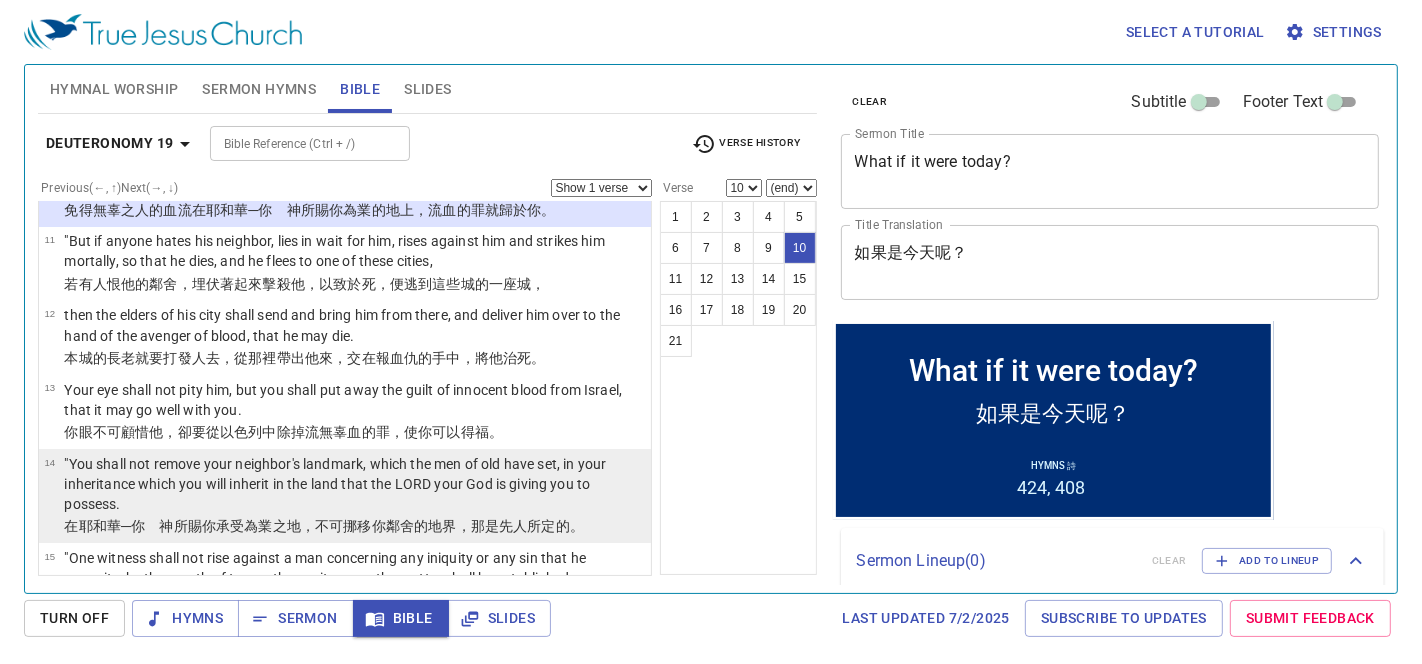 scroll, scrollTop: 886, scrollLeft: 0, axis: vertical 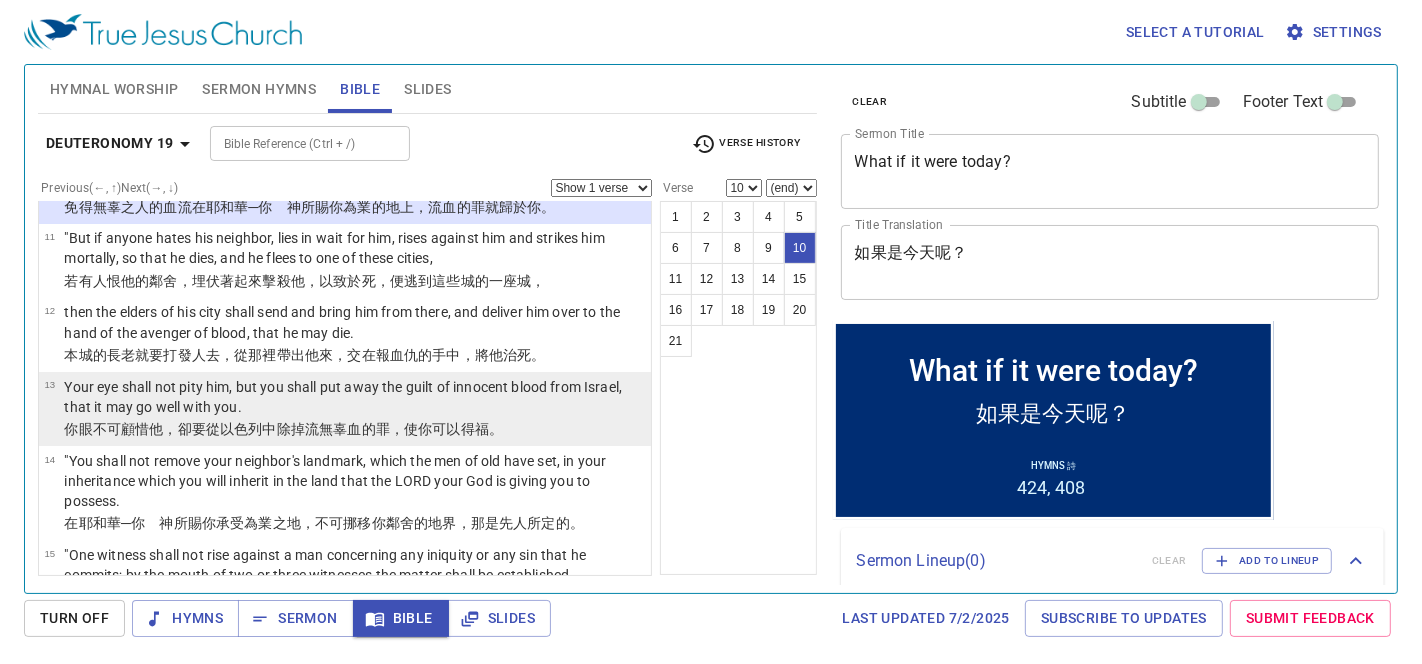 click on "Your eye shall not pity him, but you shall put away the guilt of innocent blood from Israel, that it may go well with you." at bounding box center [354, 397] 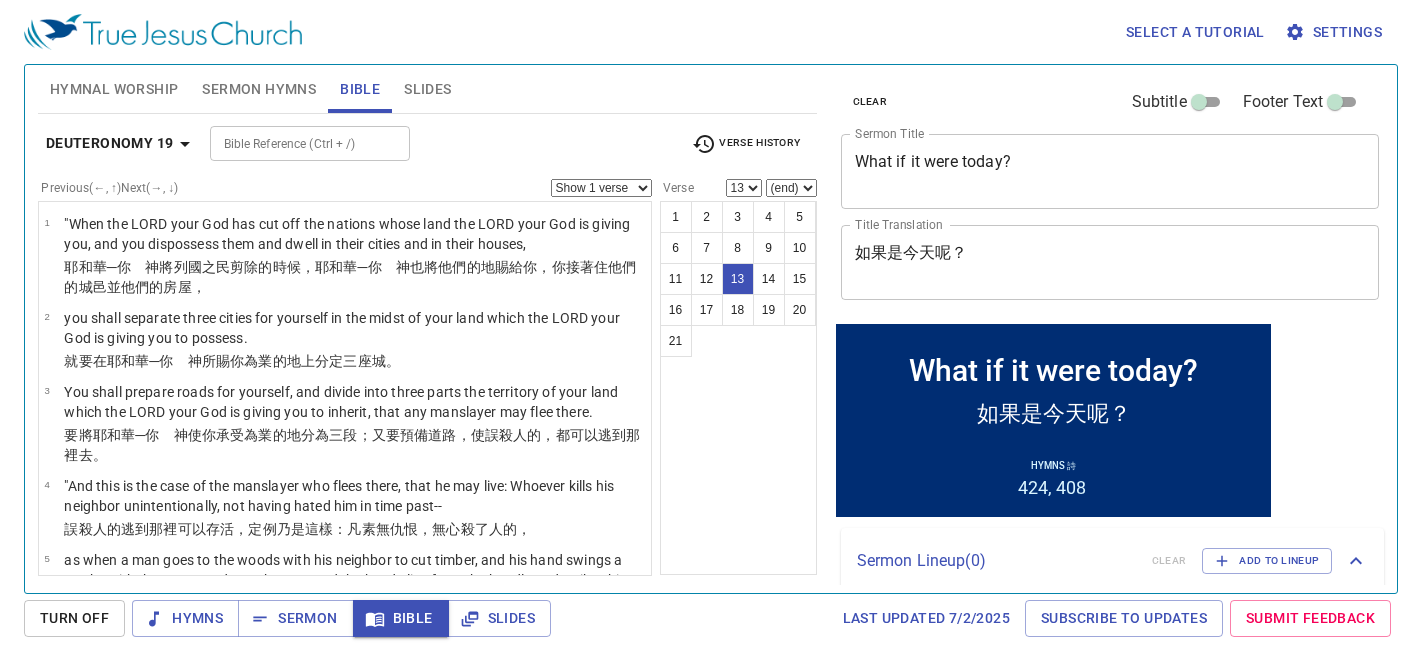 scroll, scrollTop: 0, scrollLeft: 0, axis: both 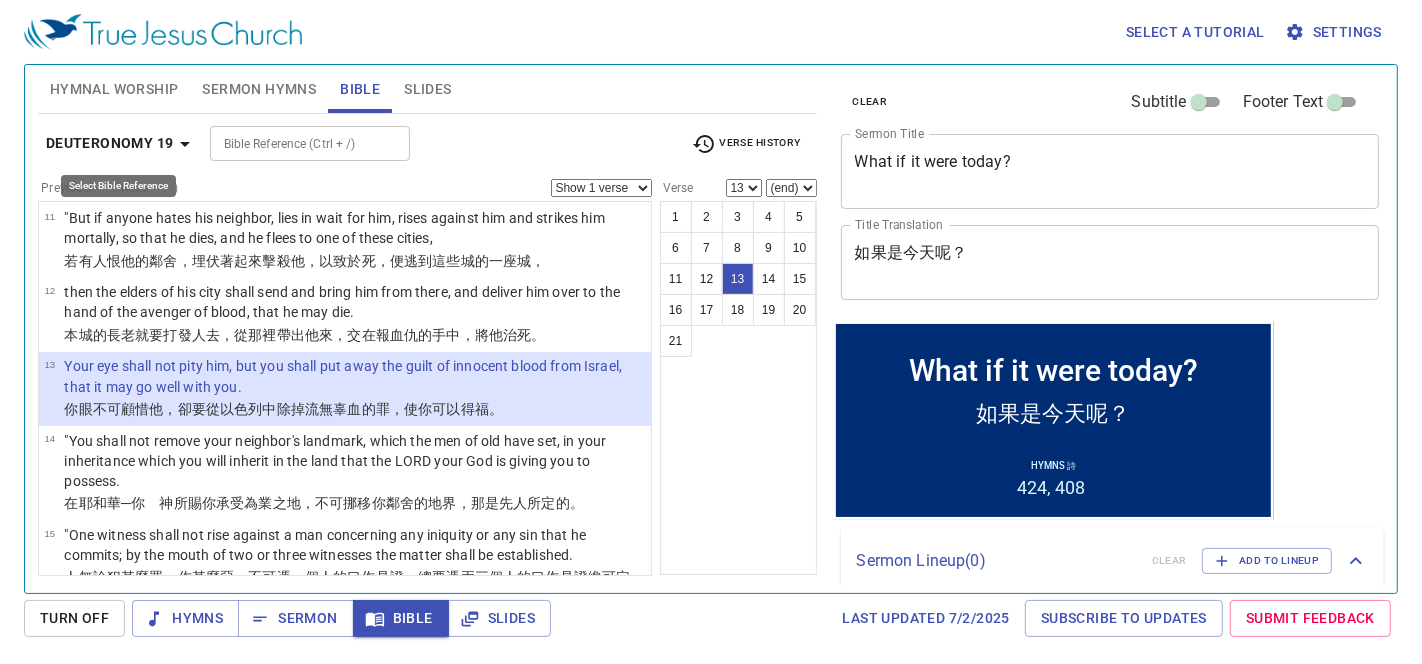 click on "Deuteronomy 19" at bounding box center [122, 143] 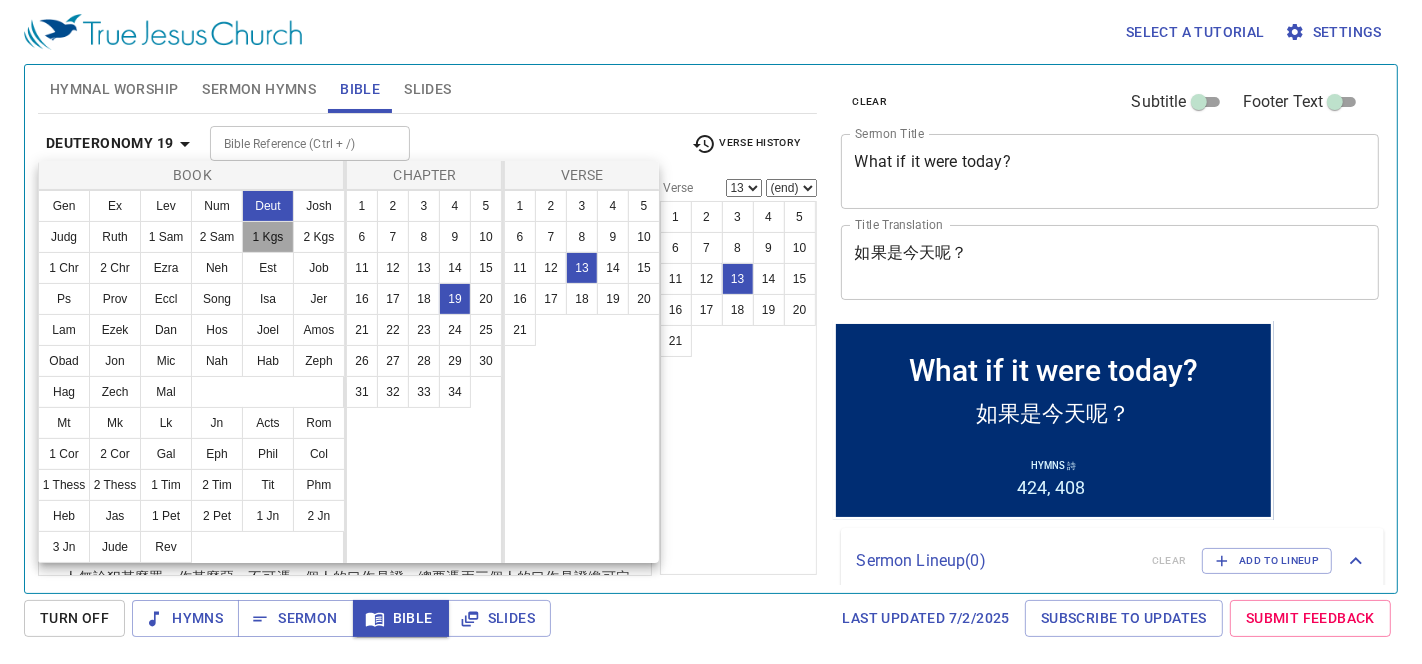 click on "1 Kgs" at bounding box center (268, 237) 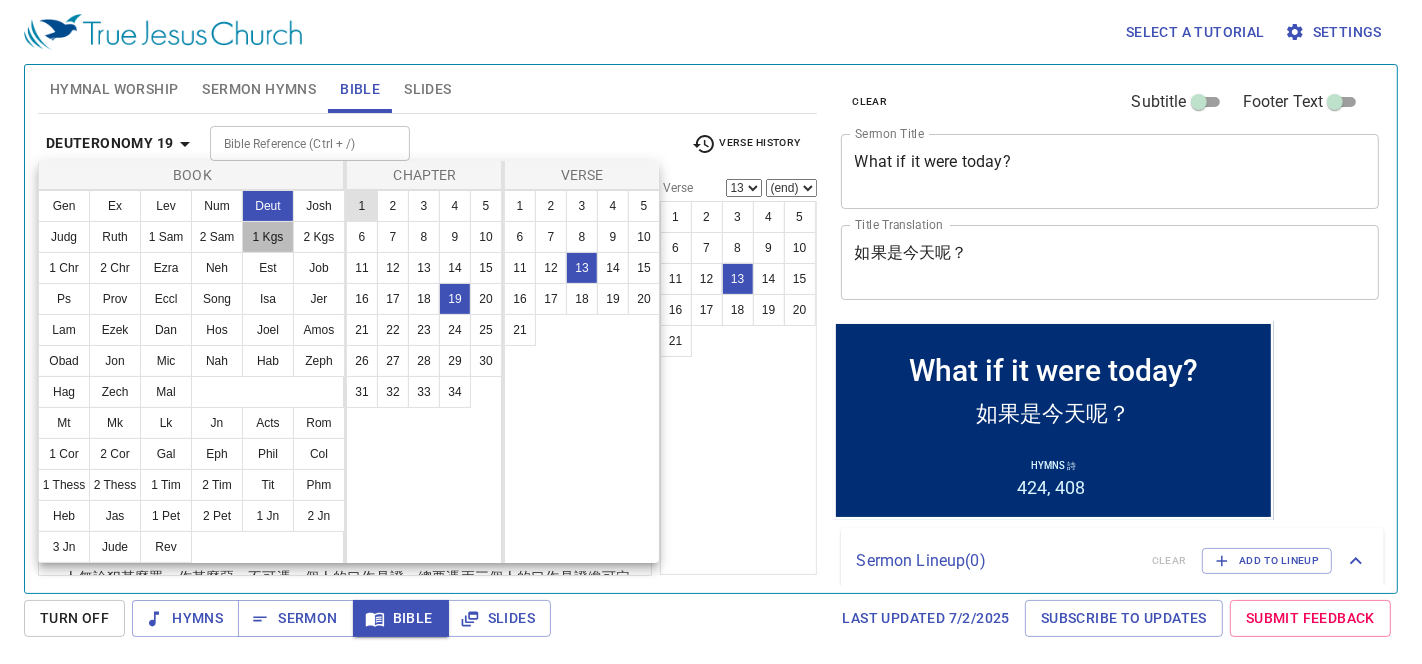 scroll, scrollTop: 0, scrollLeft: 0, axis: both 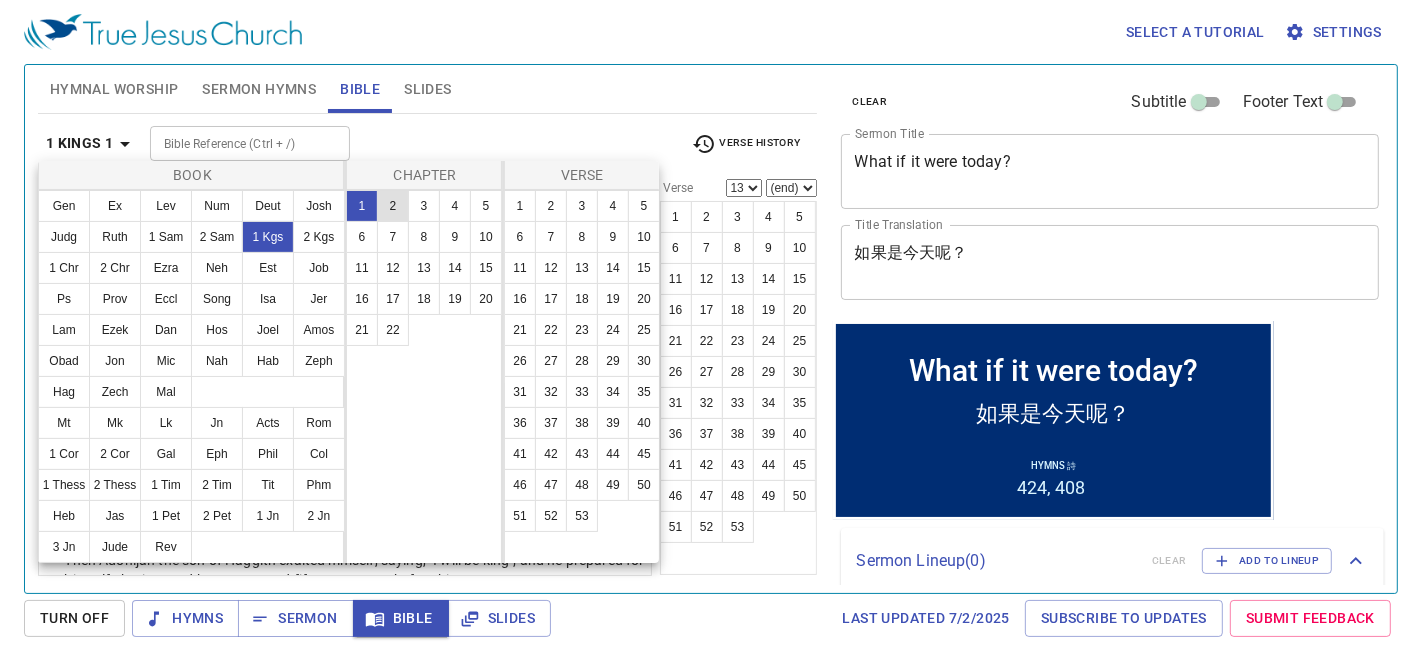 click on "2" at bounding box center [393, 206] 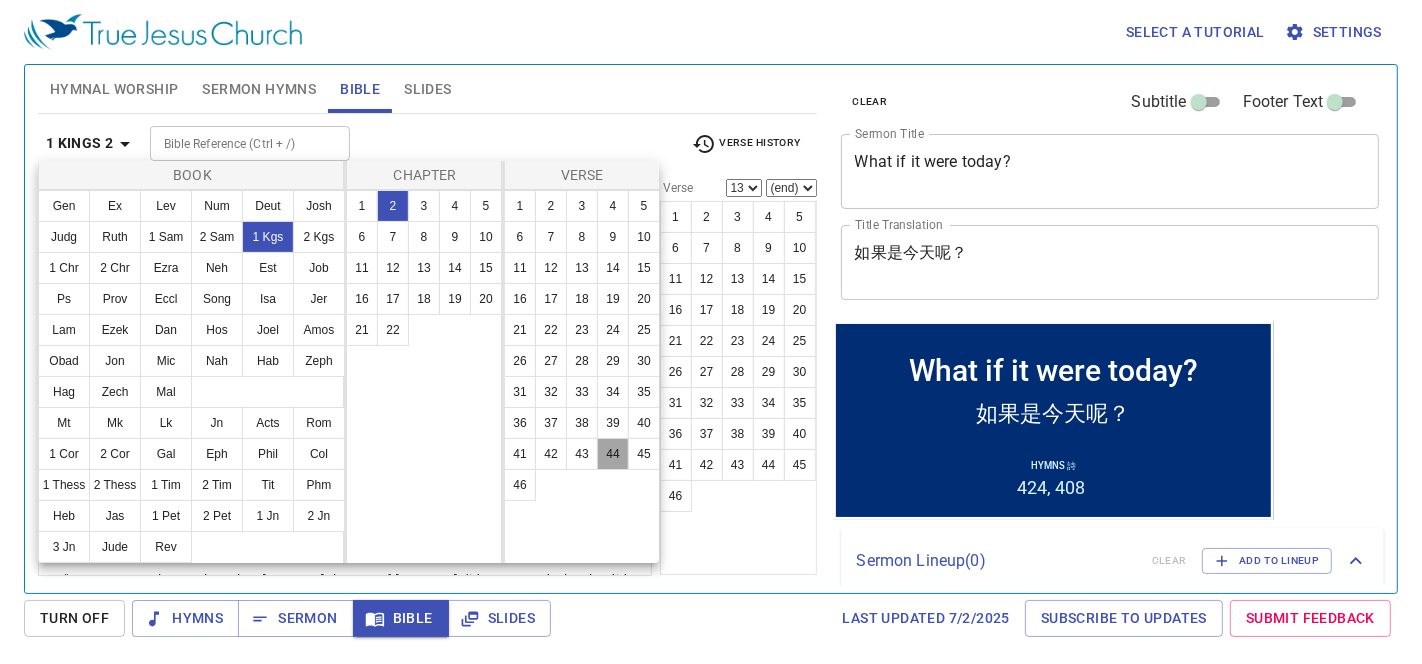 click on "44" at bounding box center (613, 454) 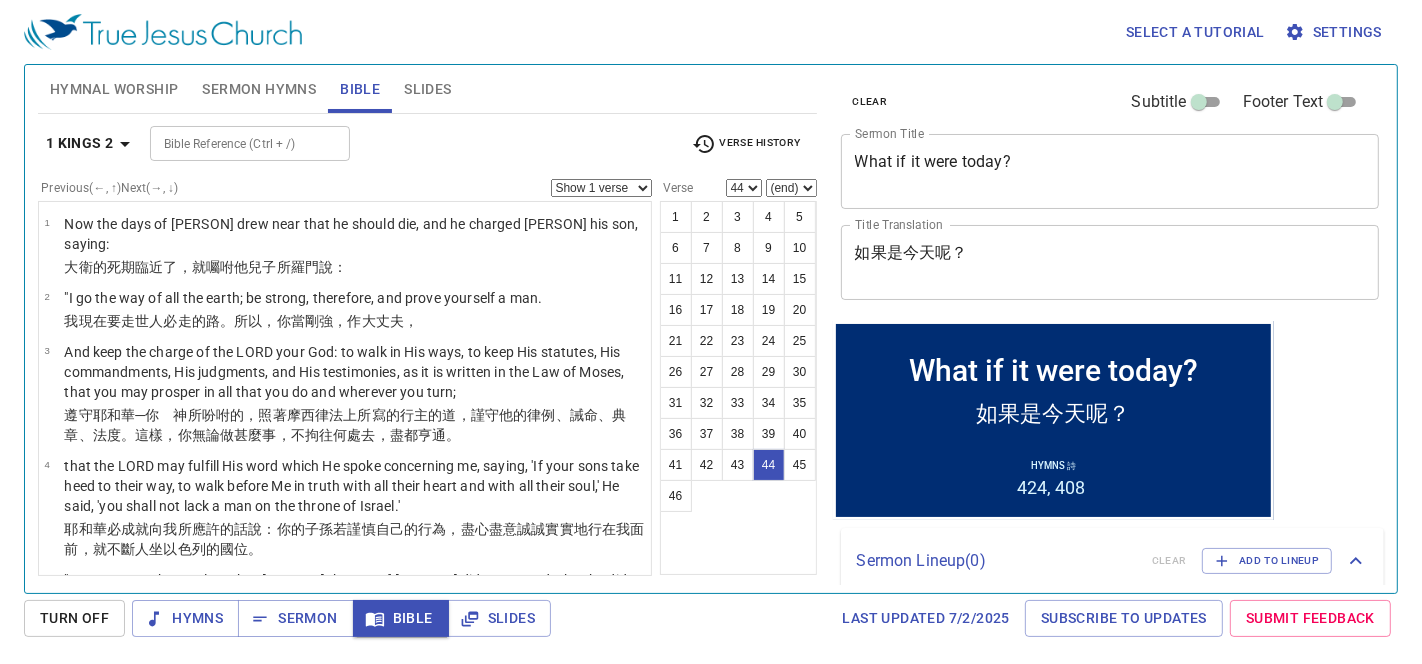 scroll, scrollTop: 3781, scrollLeft: 0, axis: vertical 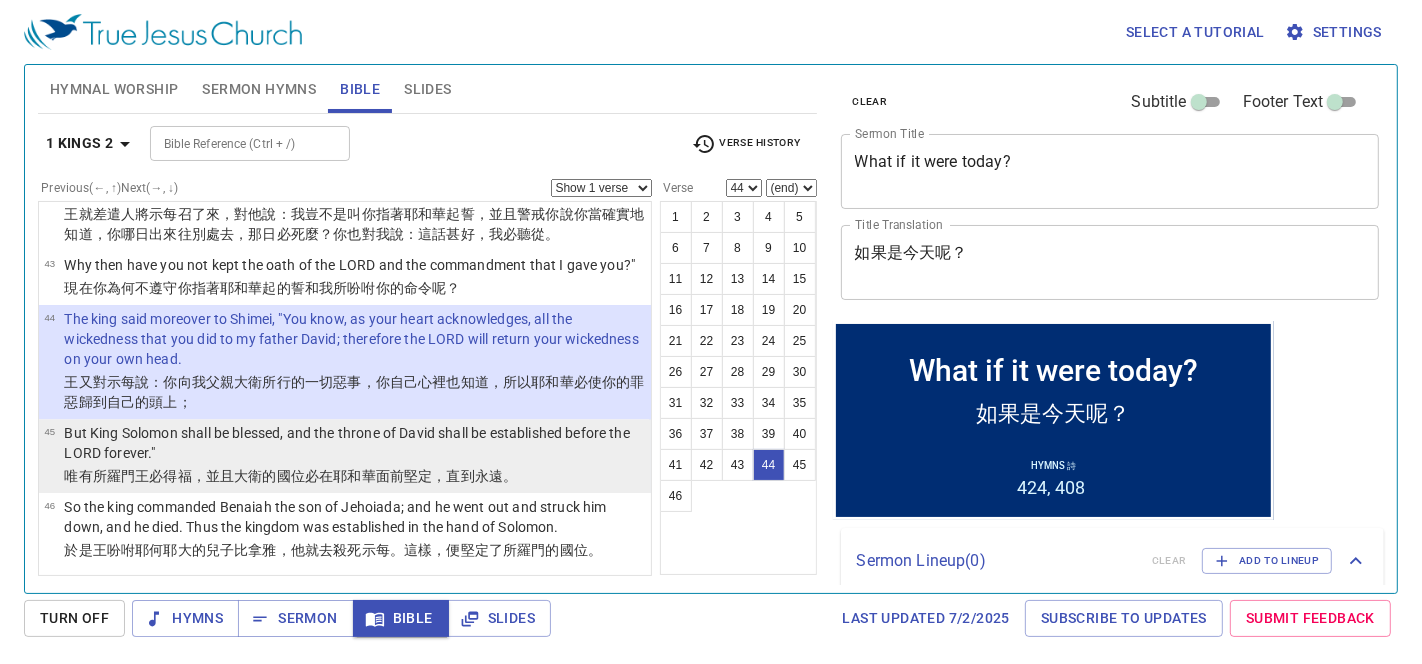 click on "But King Solomon shall be blessed, and the throne of David shall be established before the LORD forever."" at bounding box center (354, 443) 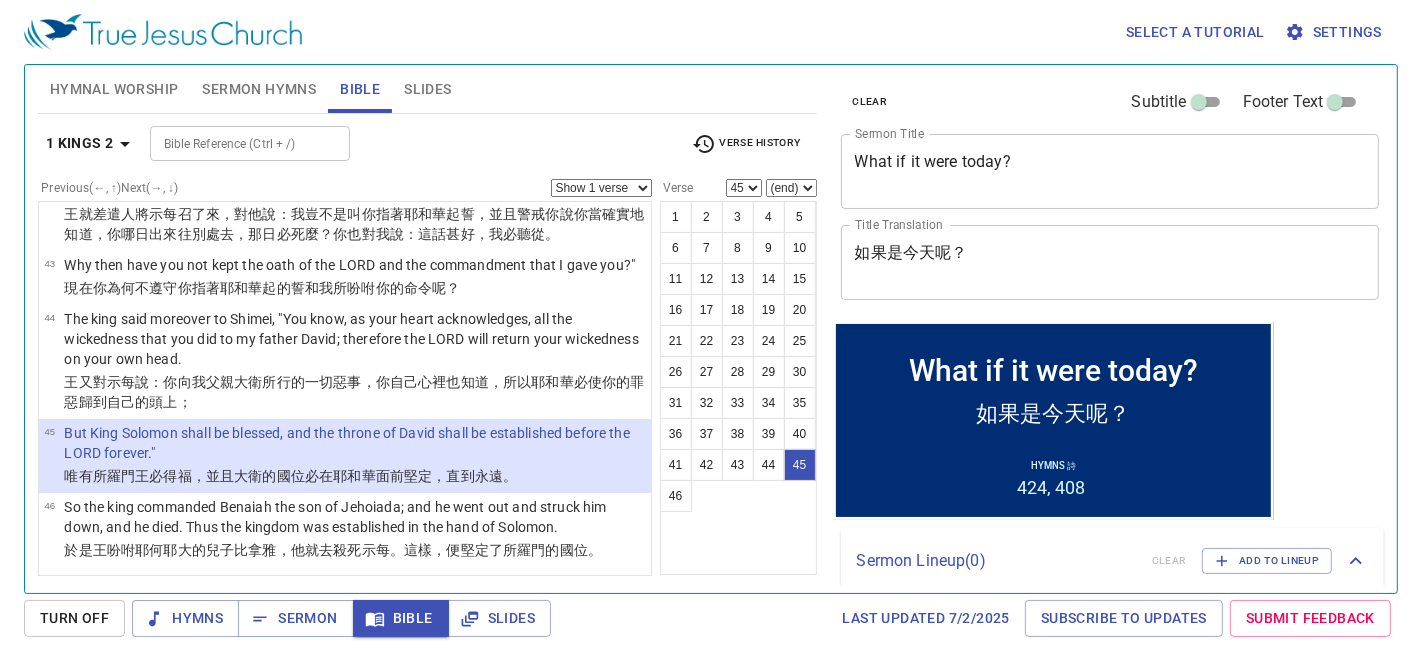 scroll, scrollTop: 3807, scrollLeft: 0, axis: vertical 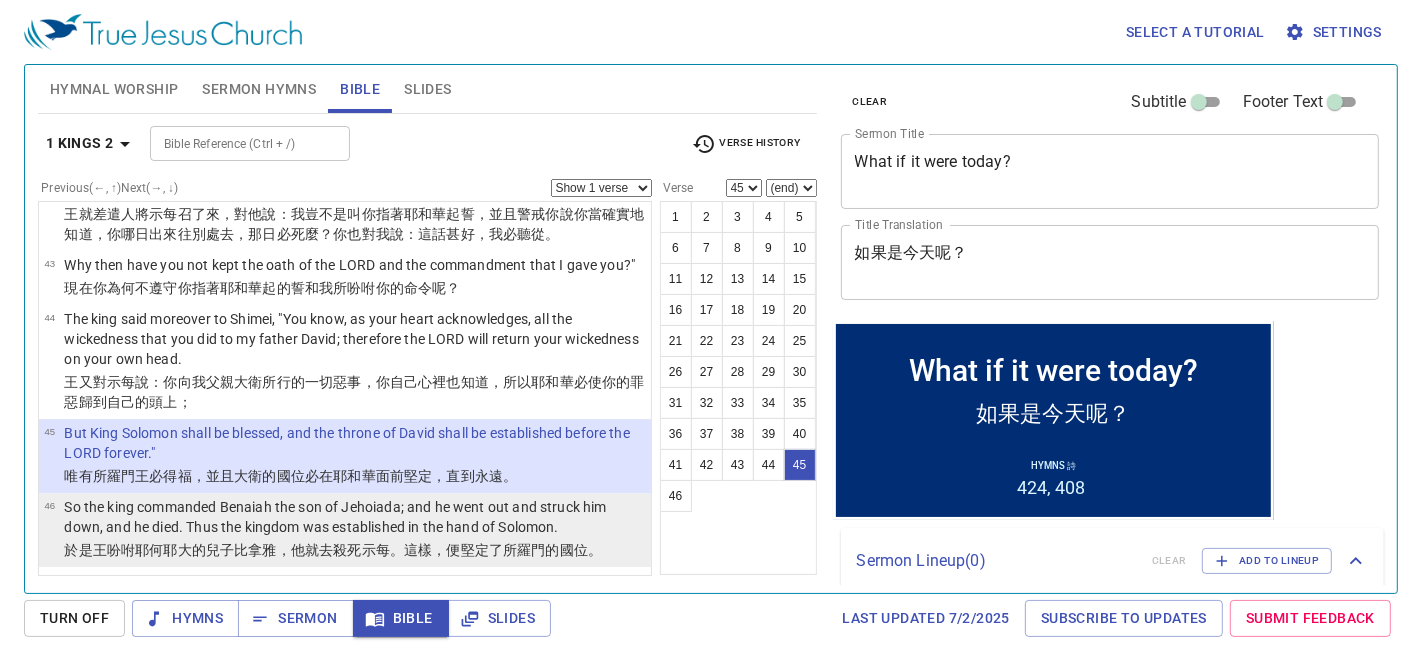 click on "So the king commanded Benaiah the son of Jehoiada; and he went out and struck him down, and he died. Thus the kingdom was established in the hand of Solomon." at bounding box center (354, 517) 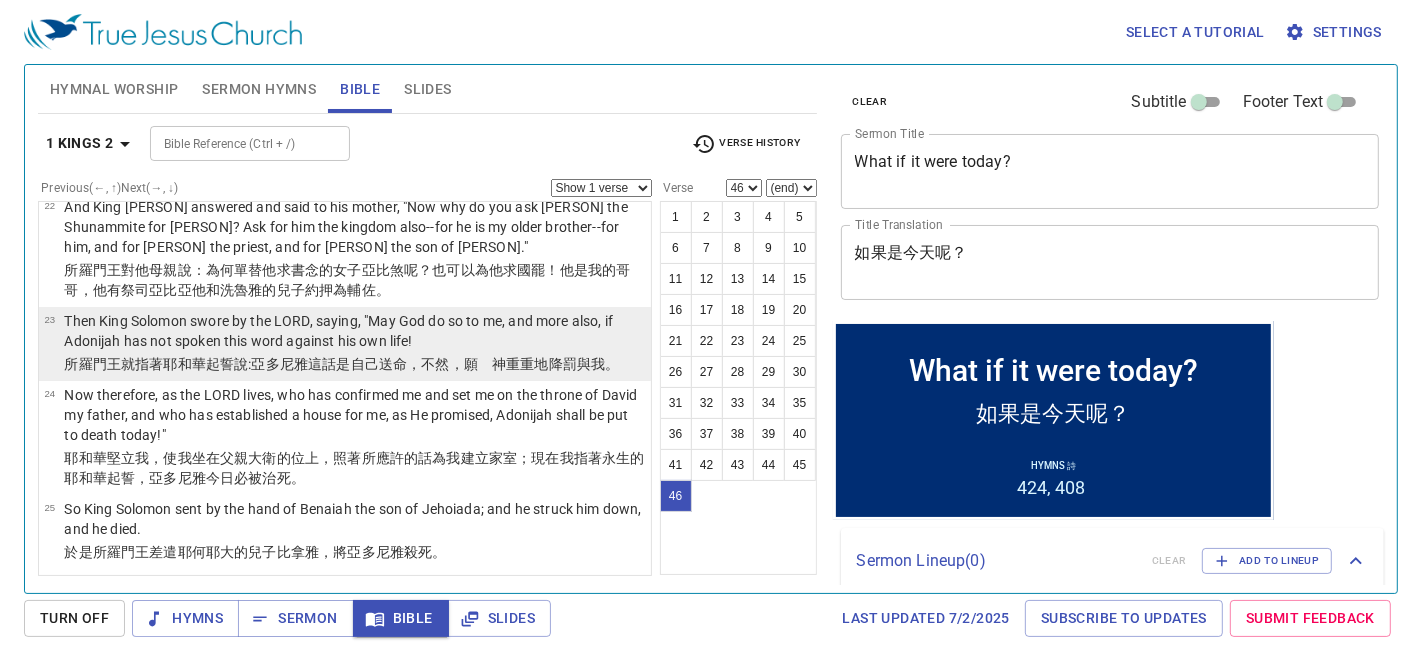 scroll, scrollTop: 1807, scrollLeft: 0, axis: vertical 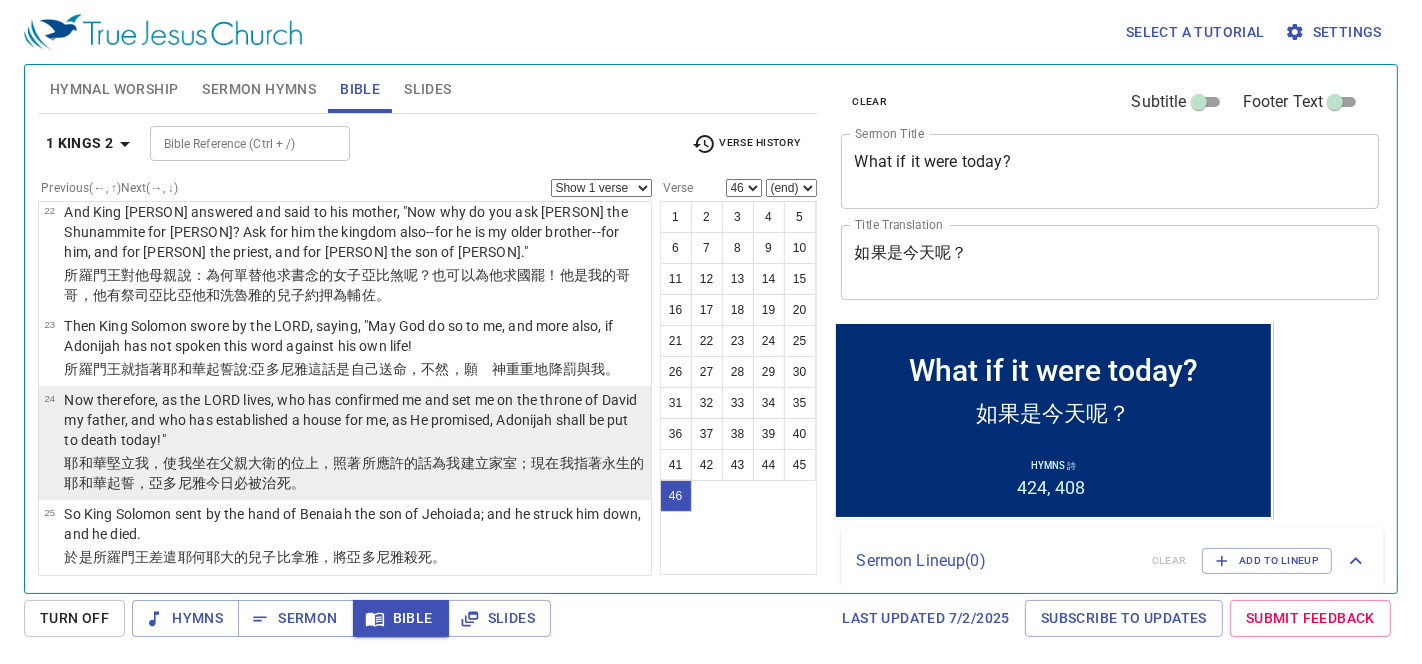 click on "Now therefore, as the LORD lives, who has confirmed me and set me on the throne of David my father, and who has established a house for me, as He promised, Adonijah shall be put to death today!"" at bounding box center [354, 420] 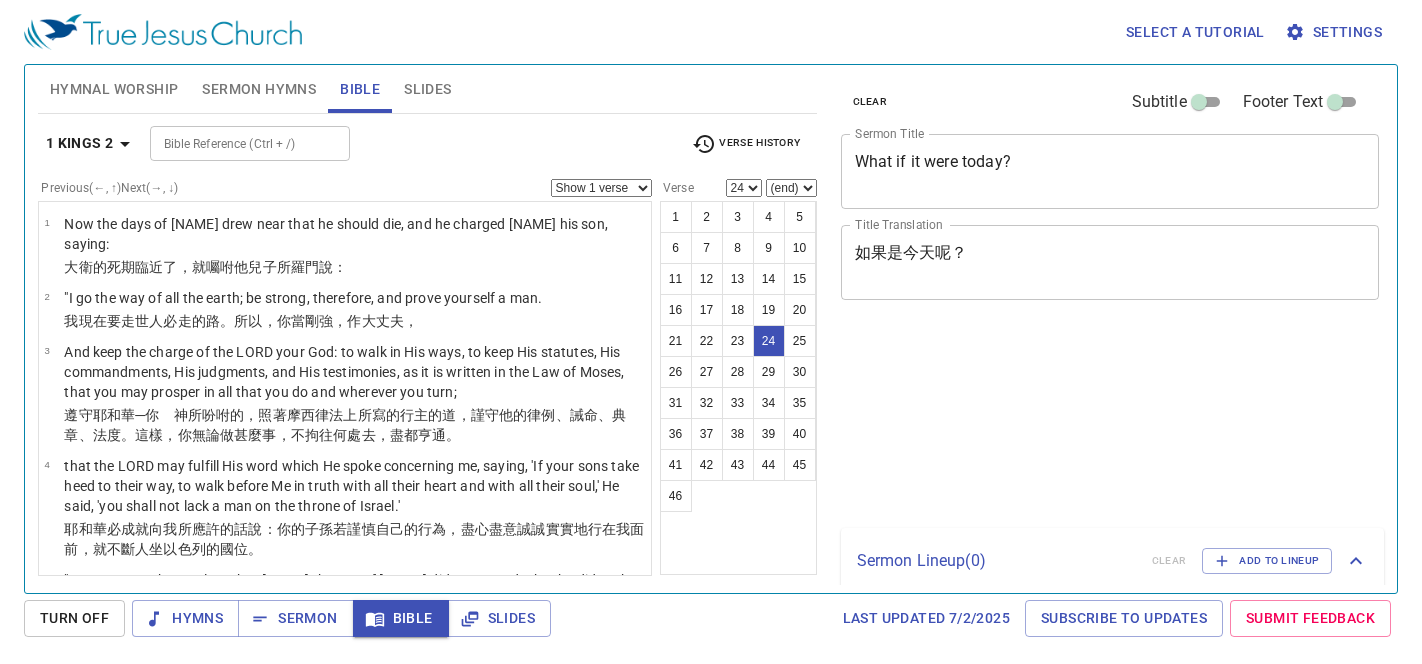 select on "24" 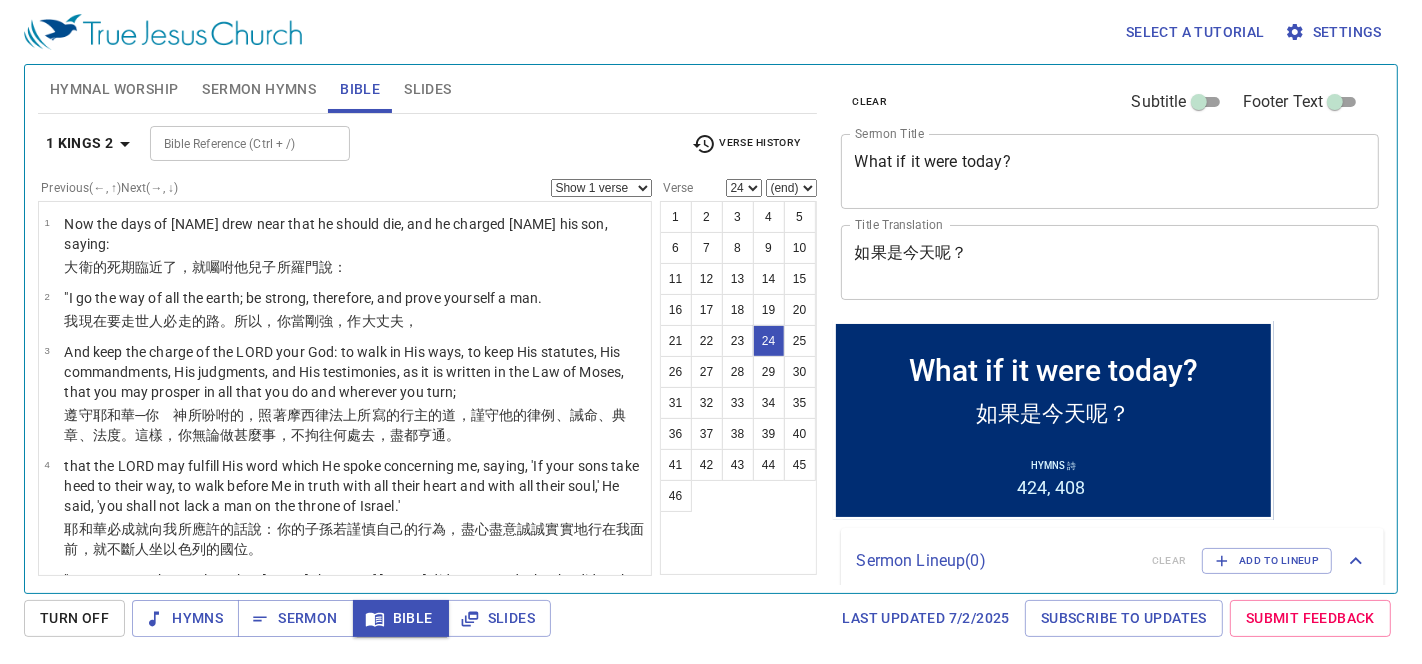scroll, scrollTop: 1807, scrollLeft: 0, axis: vertical 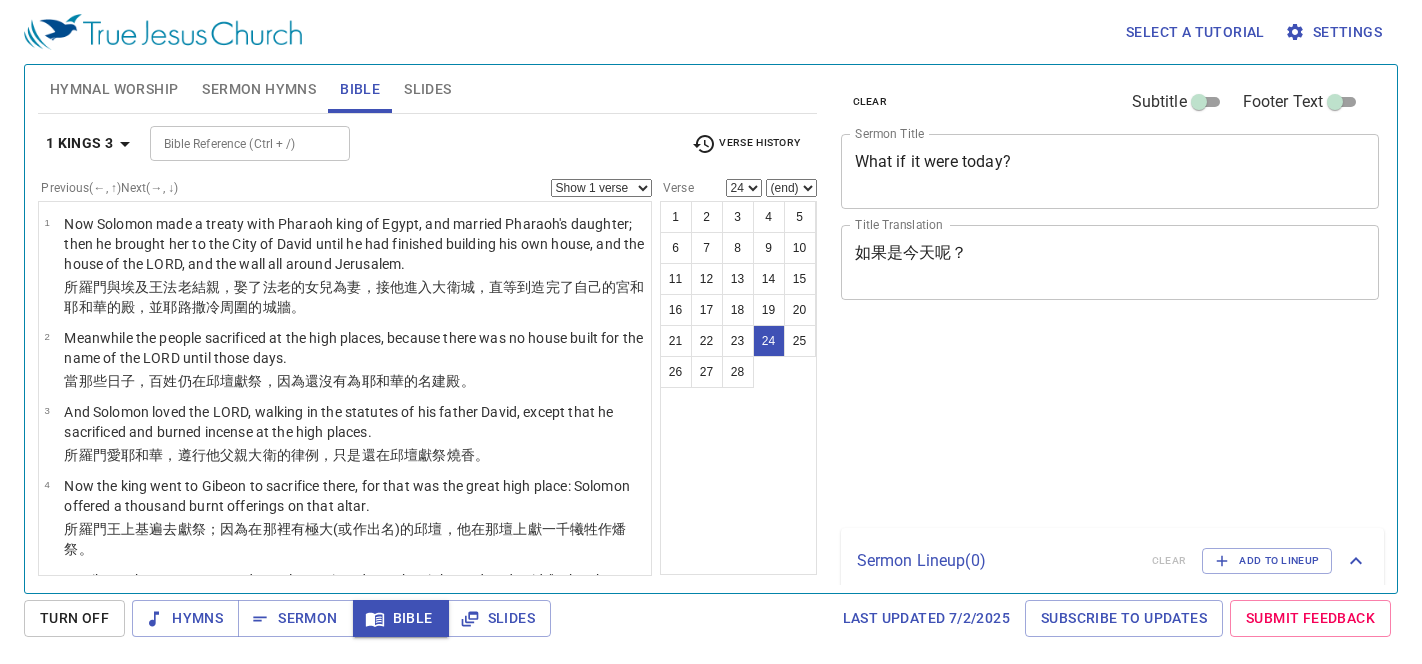 select on "24" 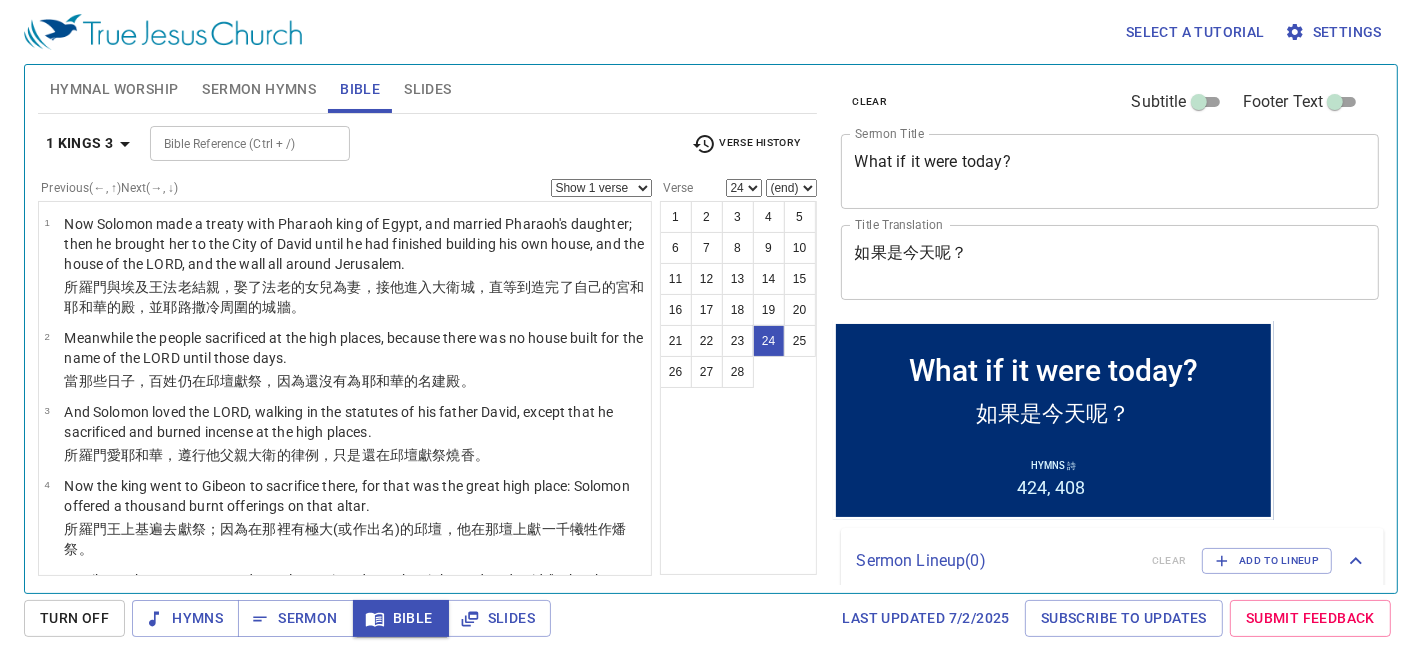 scroll, scrollTop: 1865, scrollLeft: 0, axis: vertical 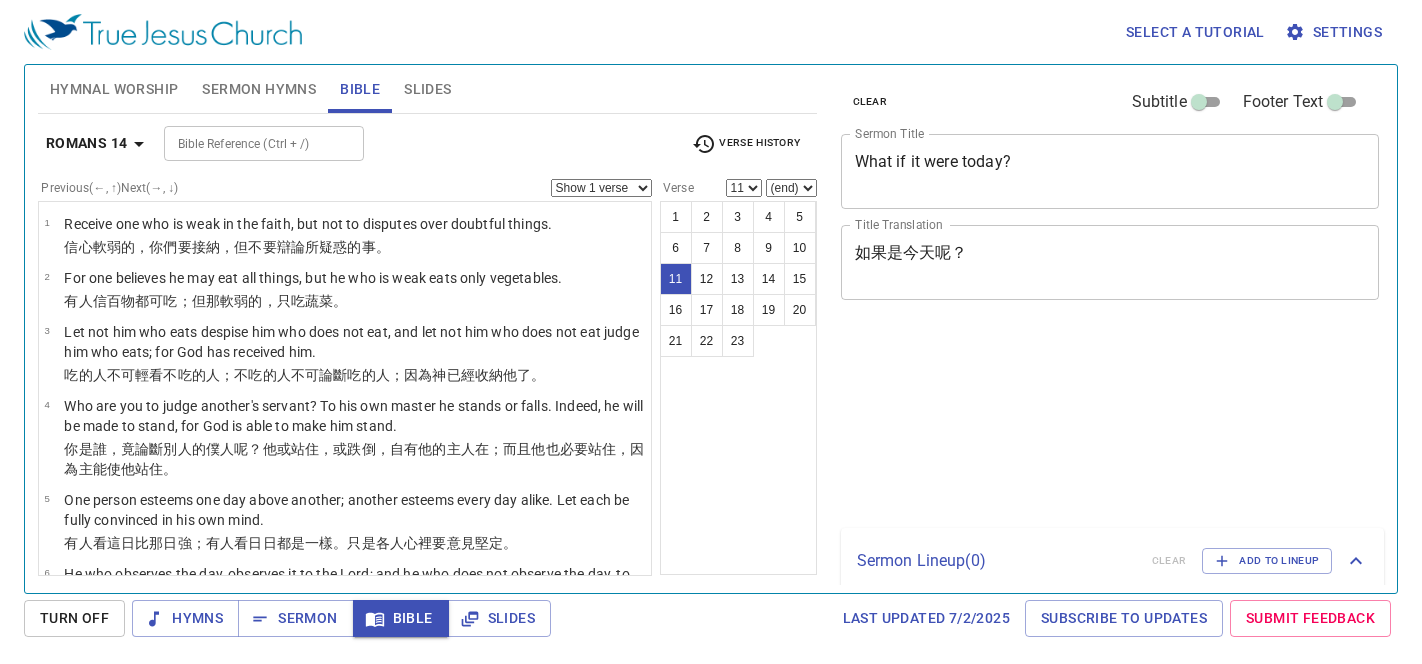 select on "11" 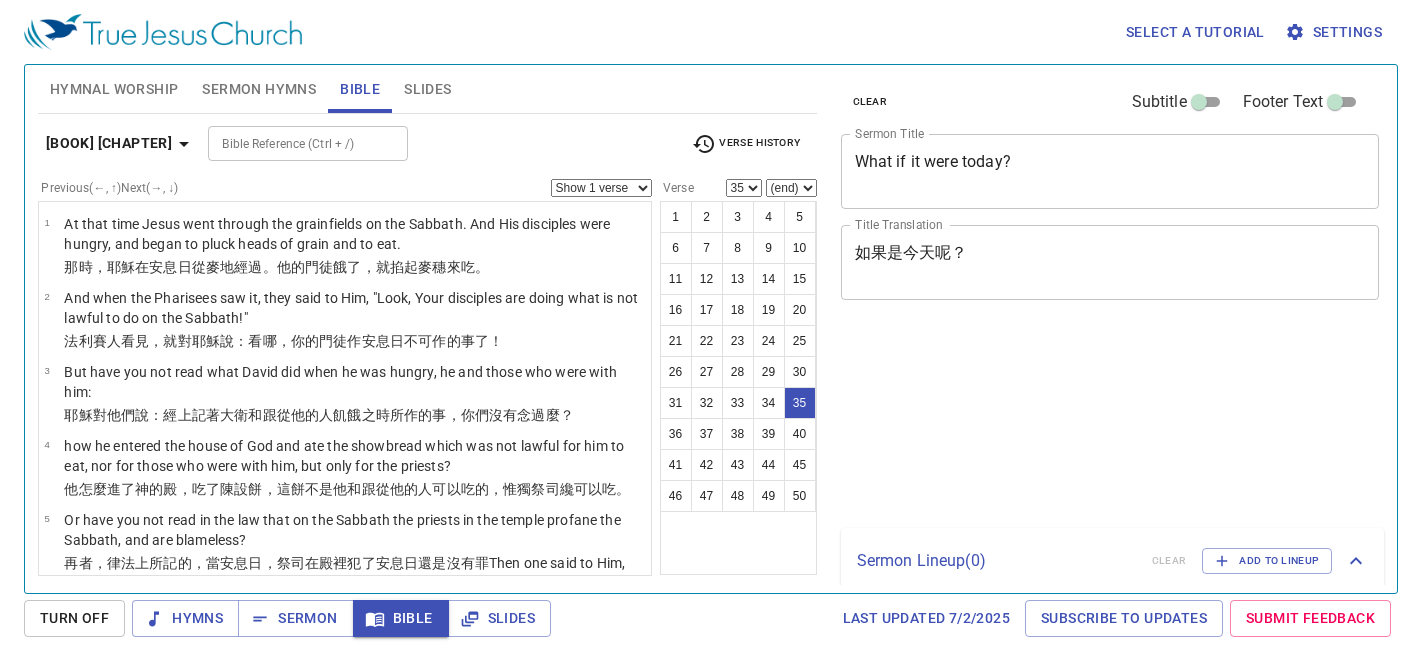 select on "35" 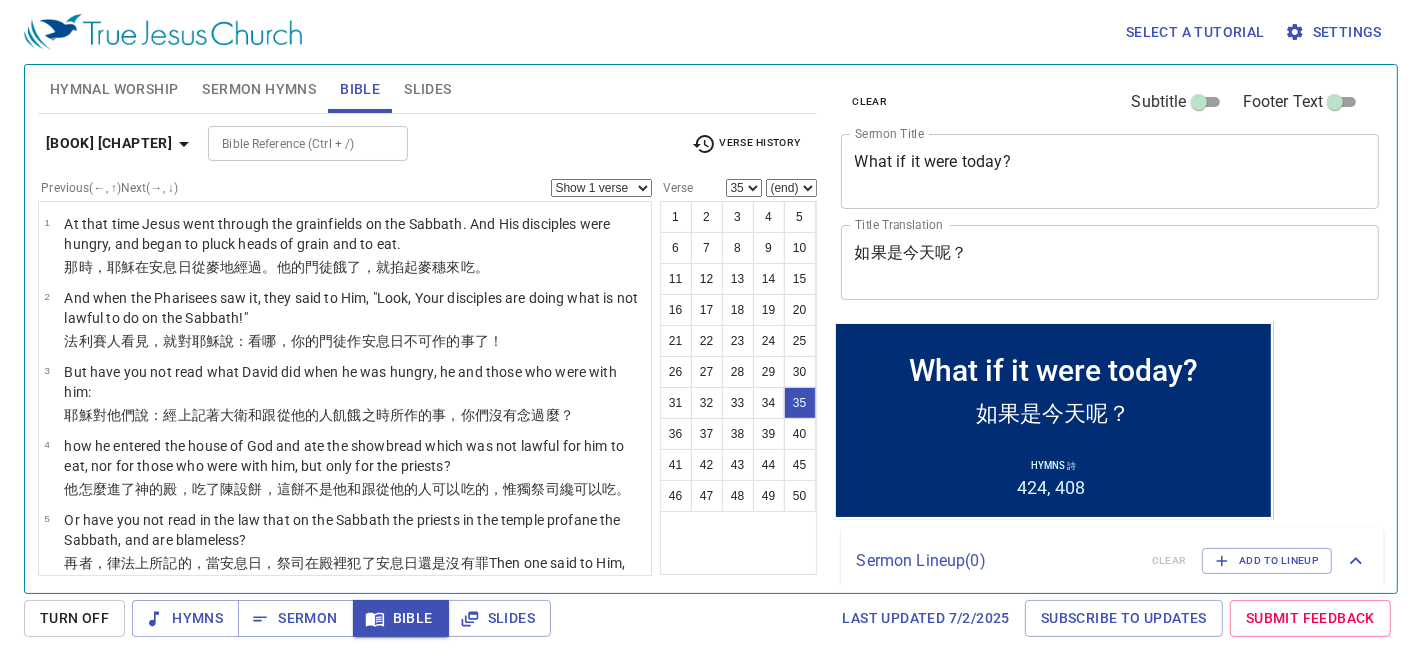 scroll, scrollTop: 2388, scrollLeft: 0, axis: vertical 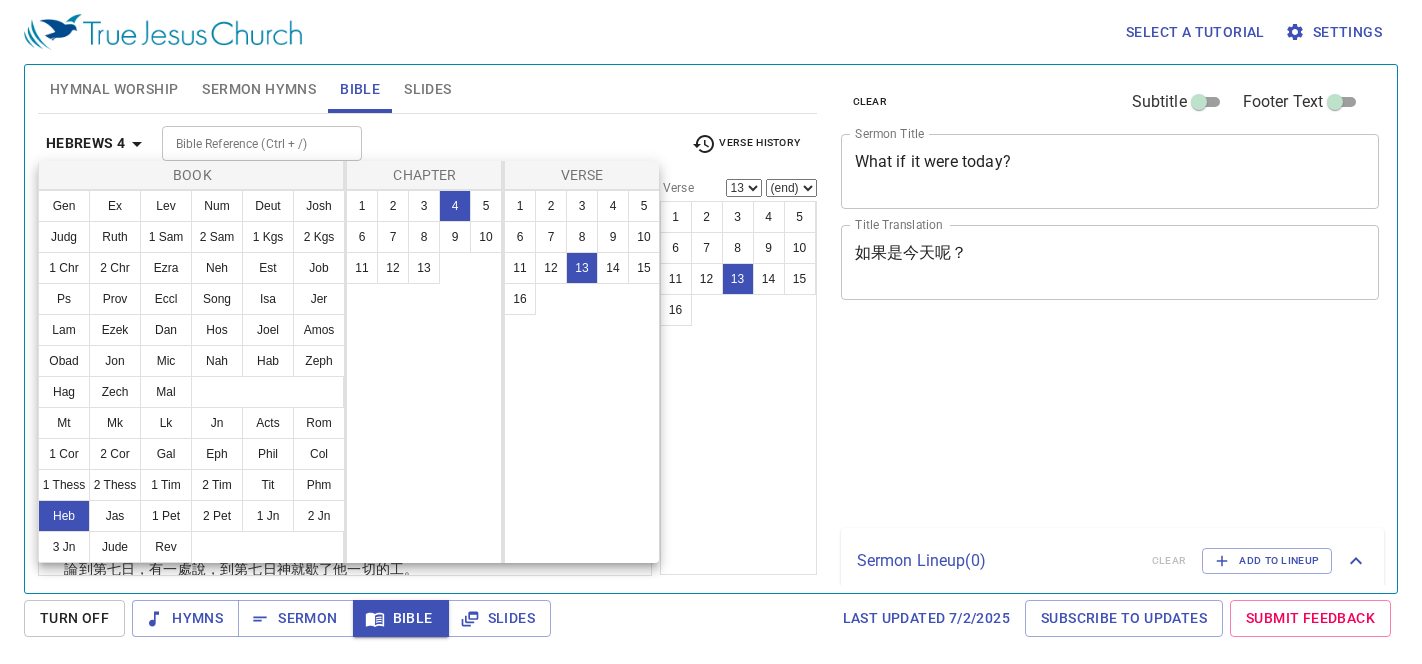 select on "13" 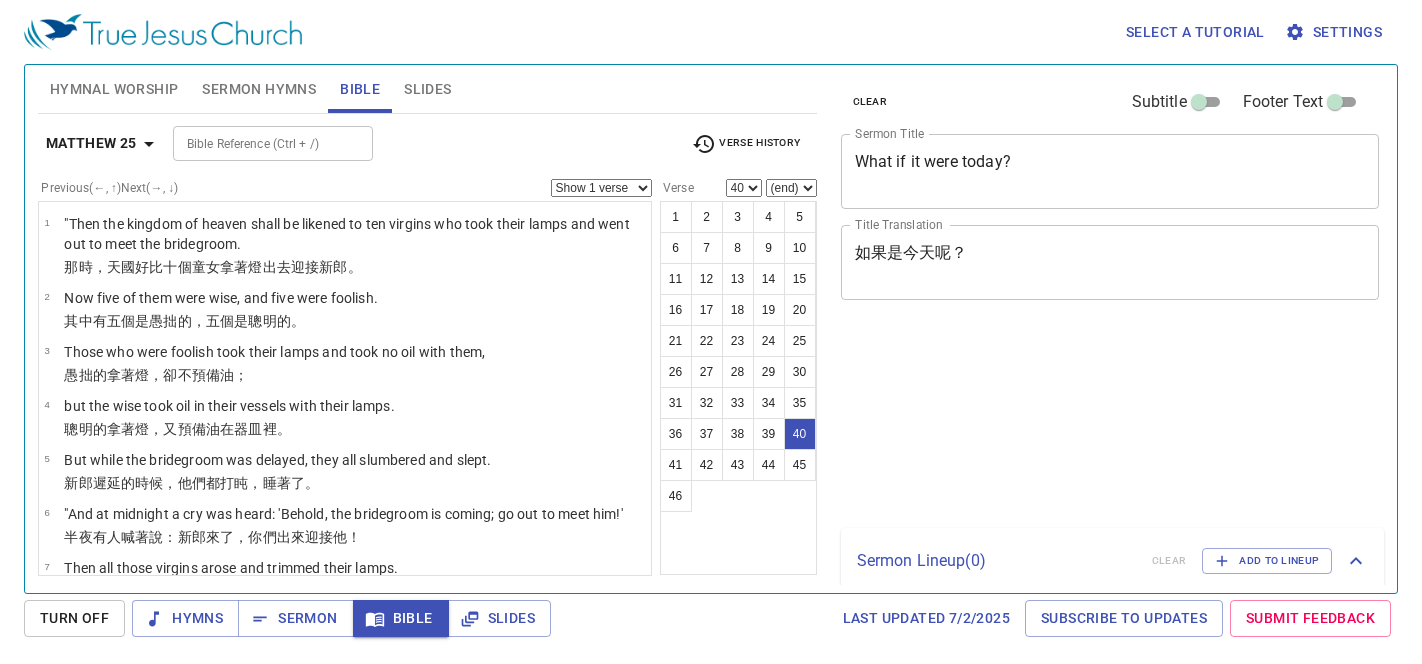 select on "40" 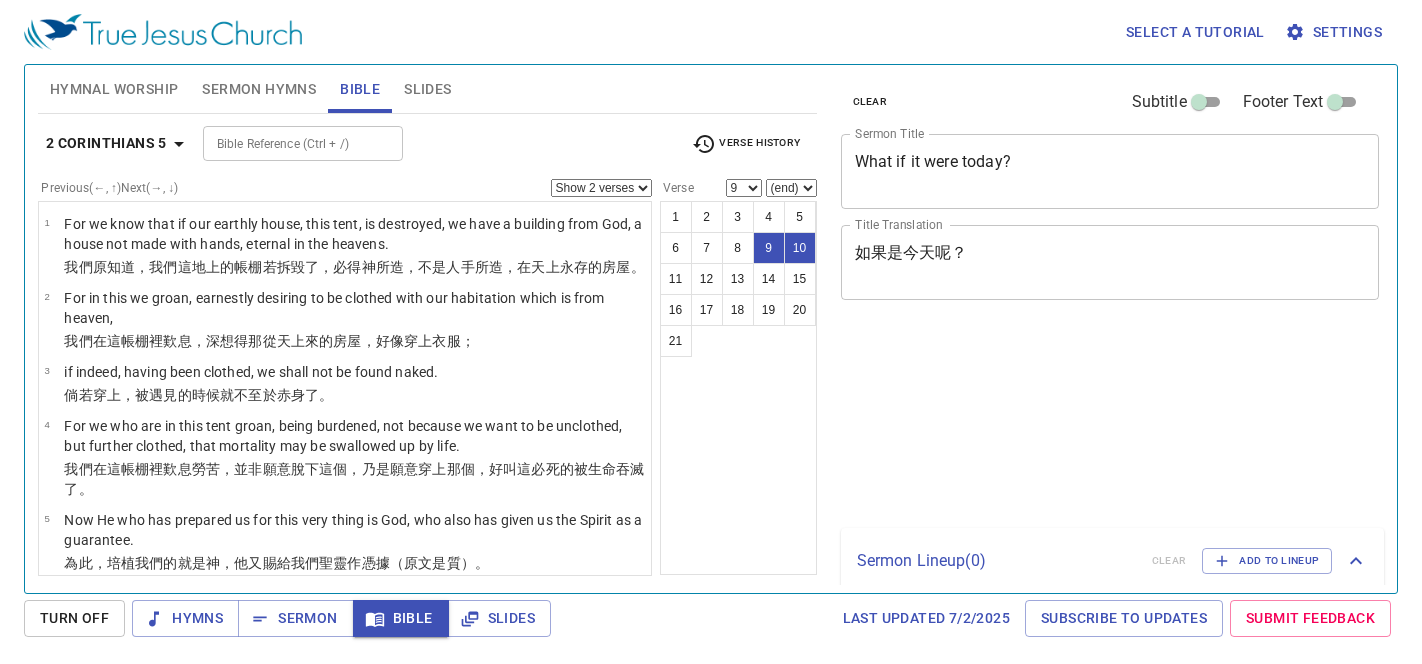 select on "2" 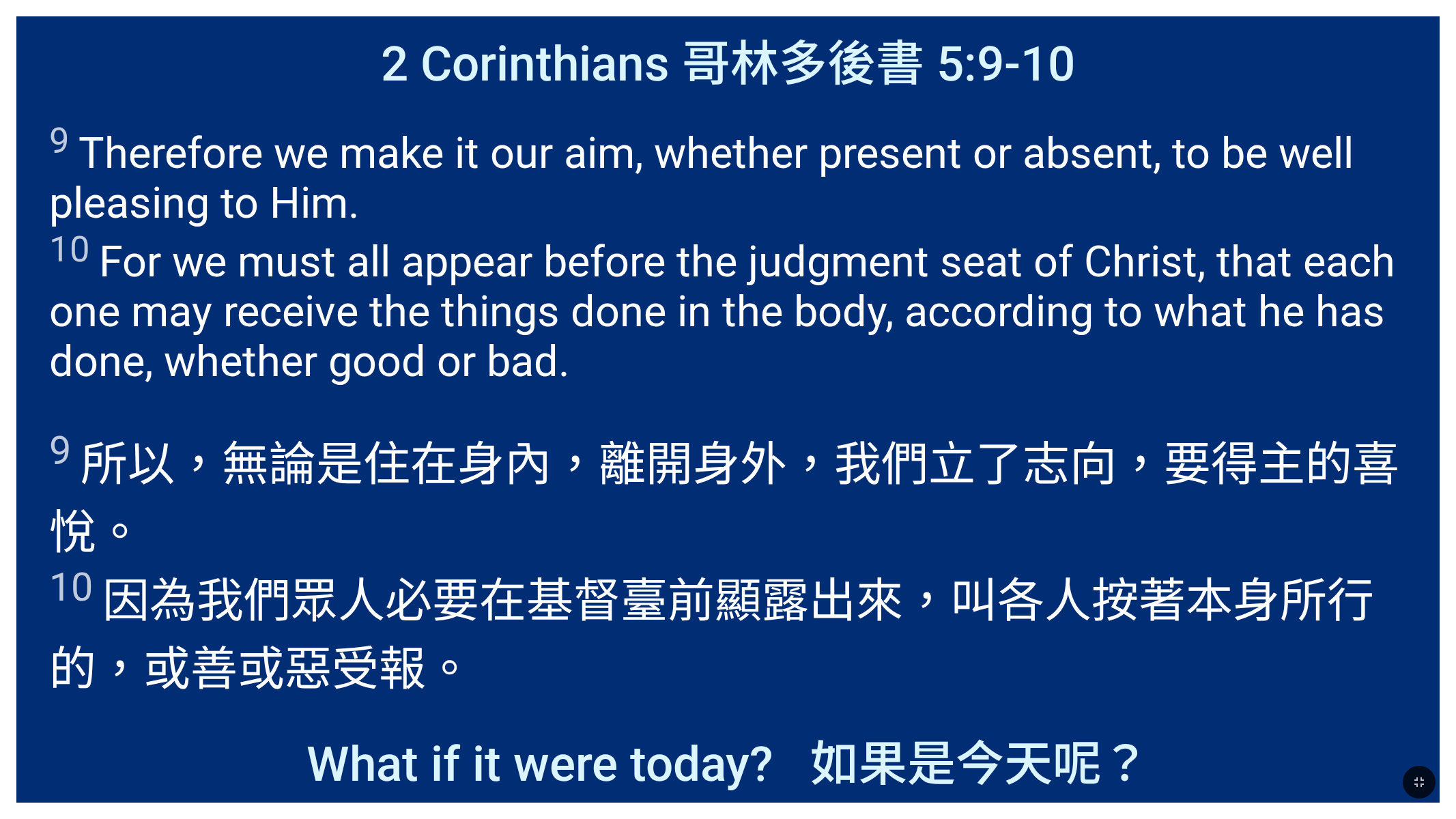scroll, scrollTop: 0, scrollLeft: 0, axis: both 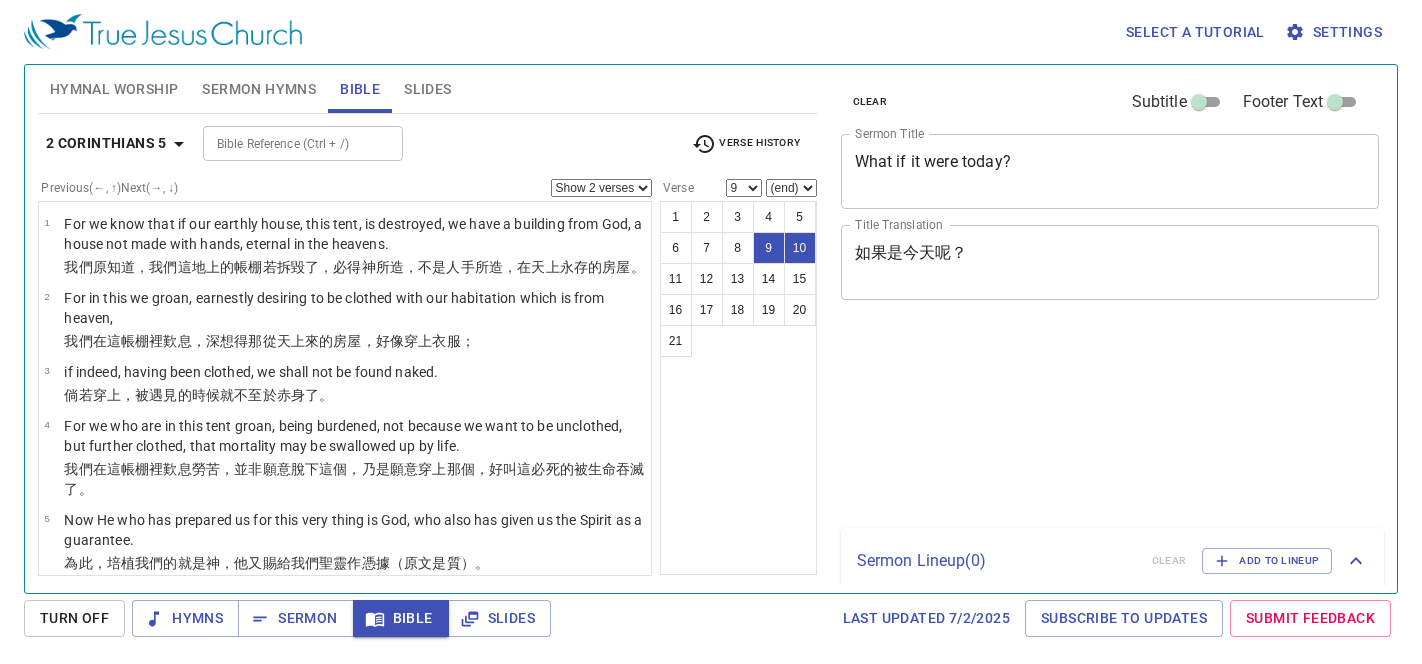 select on "2" 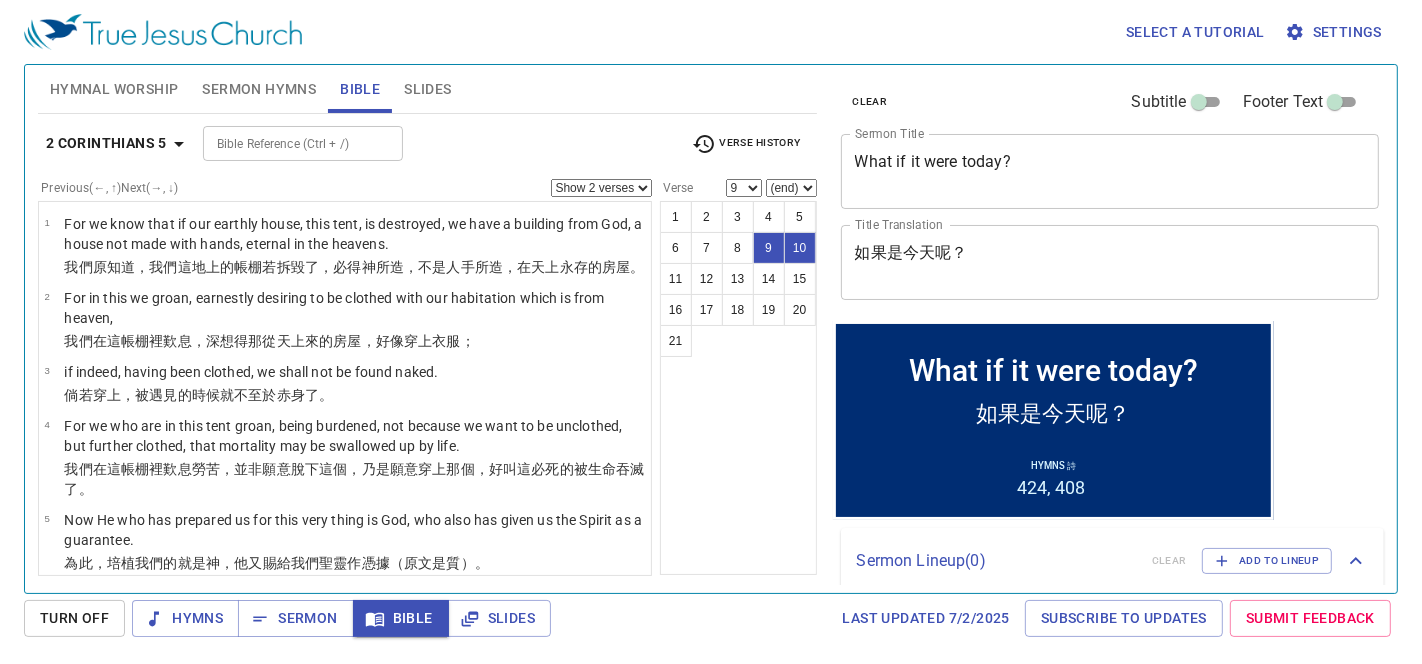 scroll, scrollTop: 440, scrollLeft: 0, axis: vertical 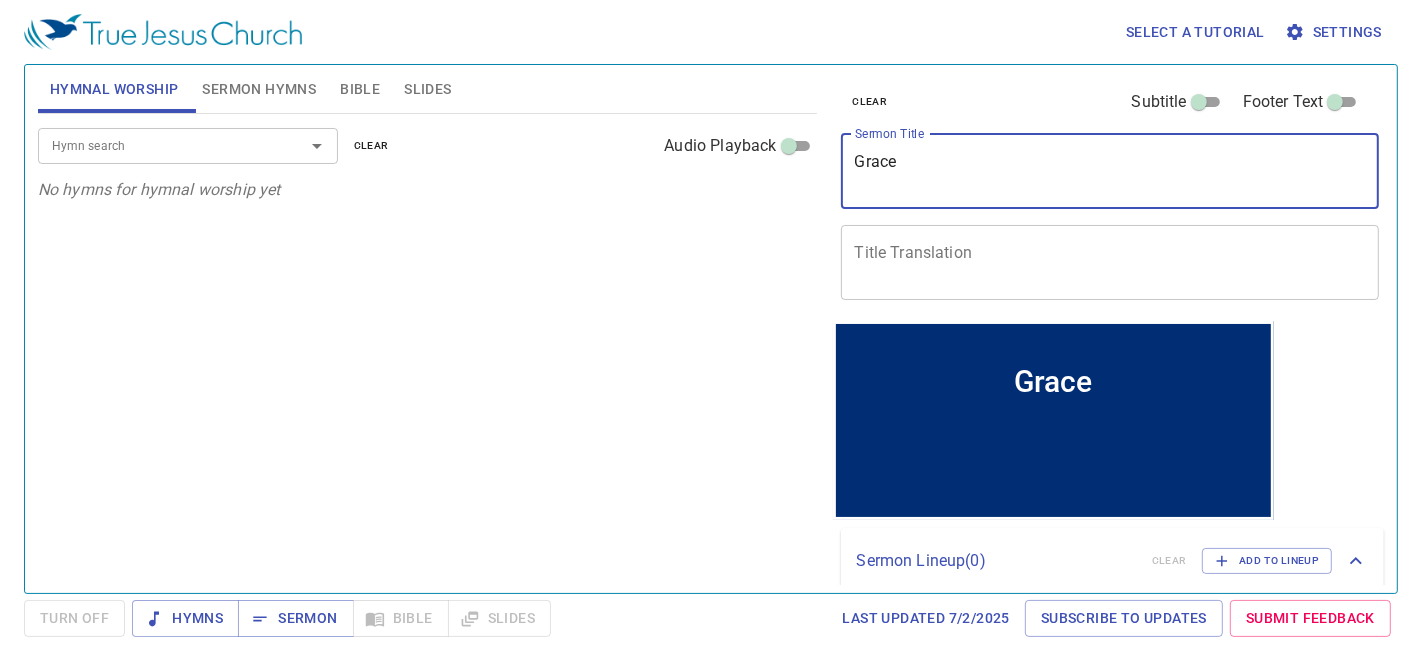 drag, startPoint x: 745, startPoint y: 196, endPoint x: 920, endPoint y: 195, distance: 175.00285 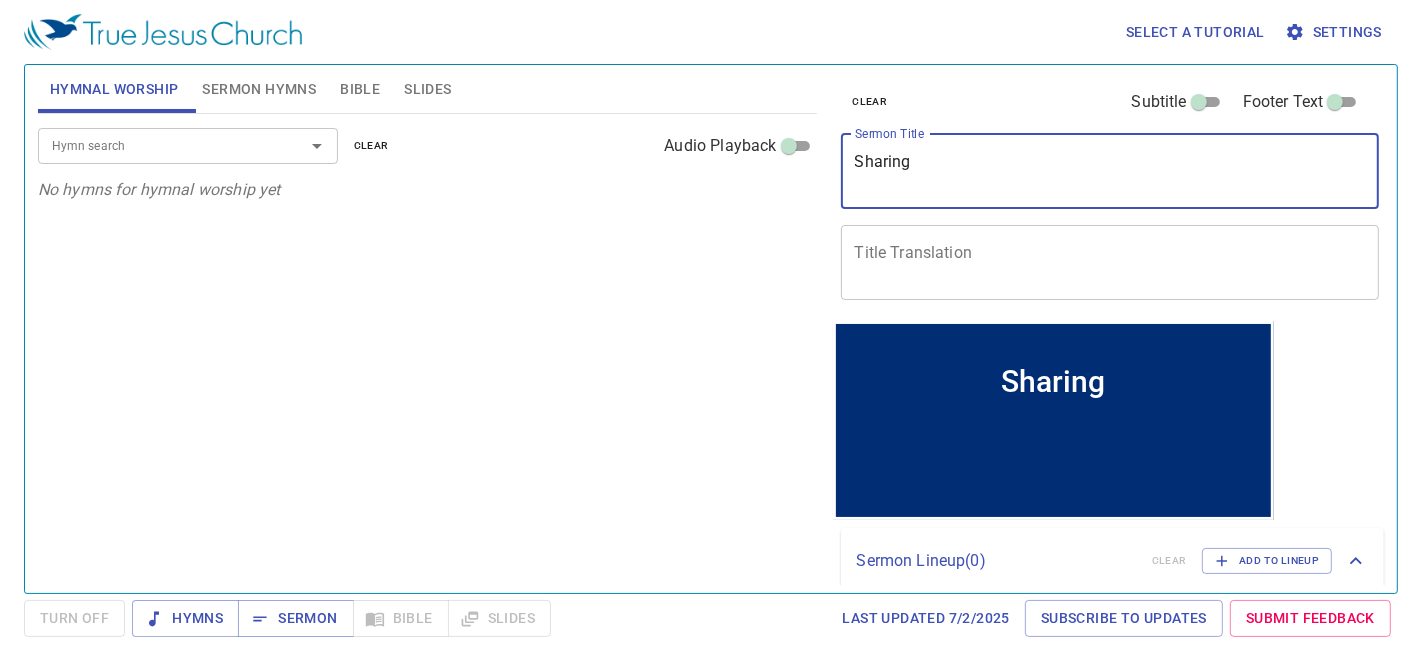 type on "Sharing" 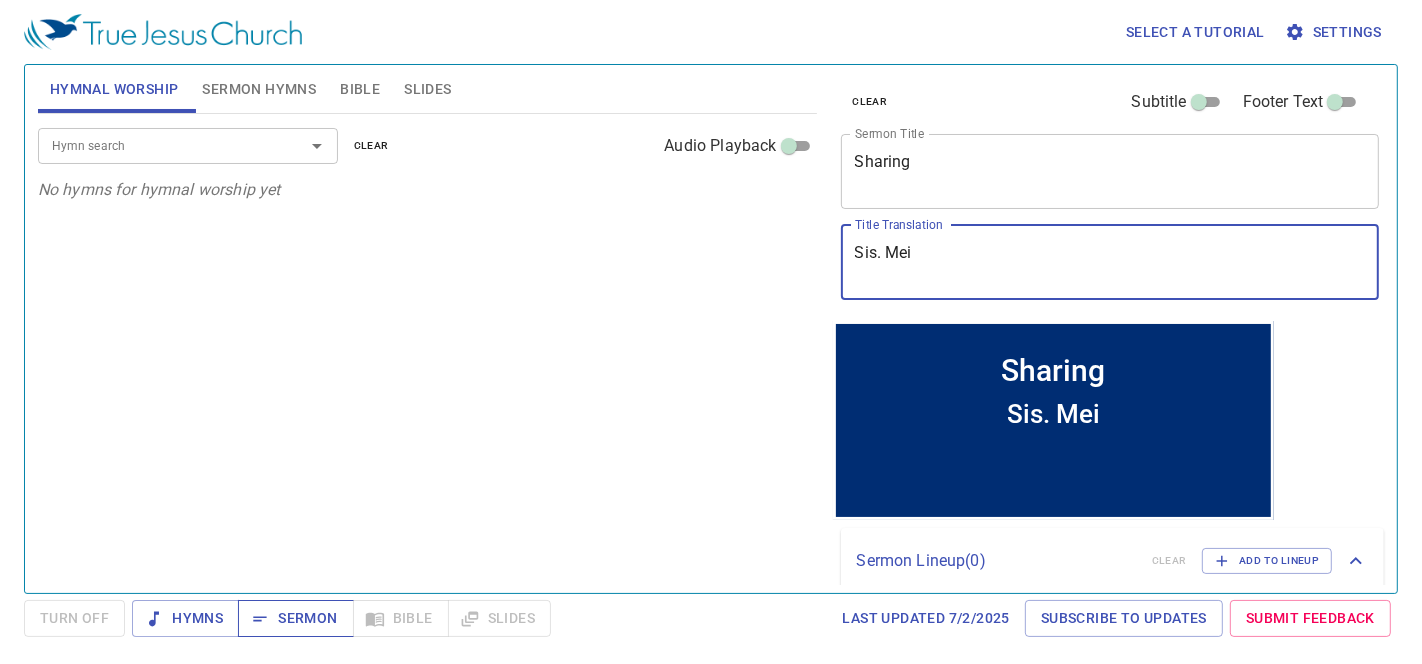 type on "Sis. Mei" 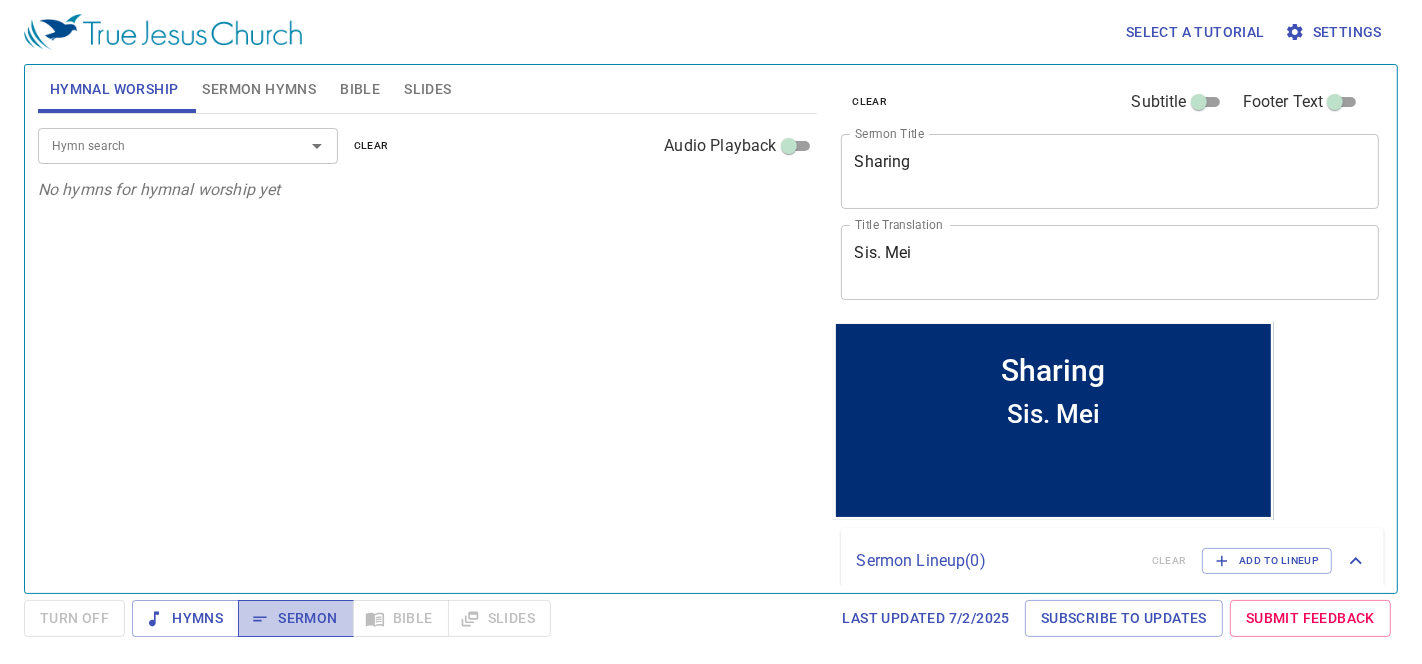 click on "Sermon" at bounding box center [295, 618] 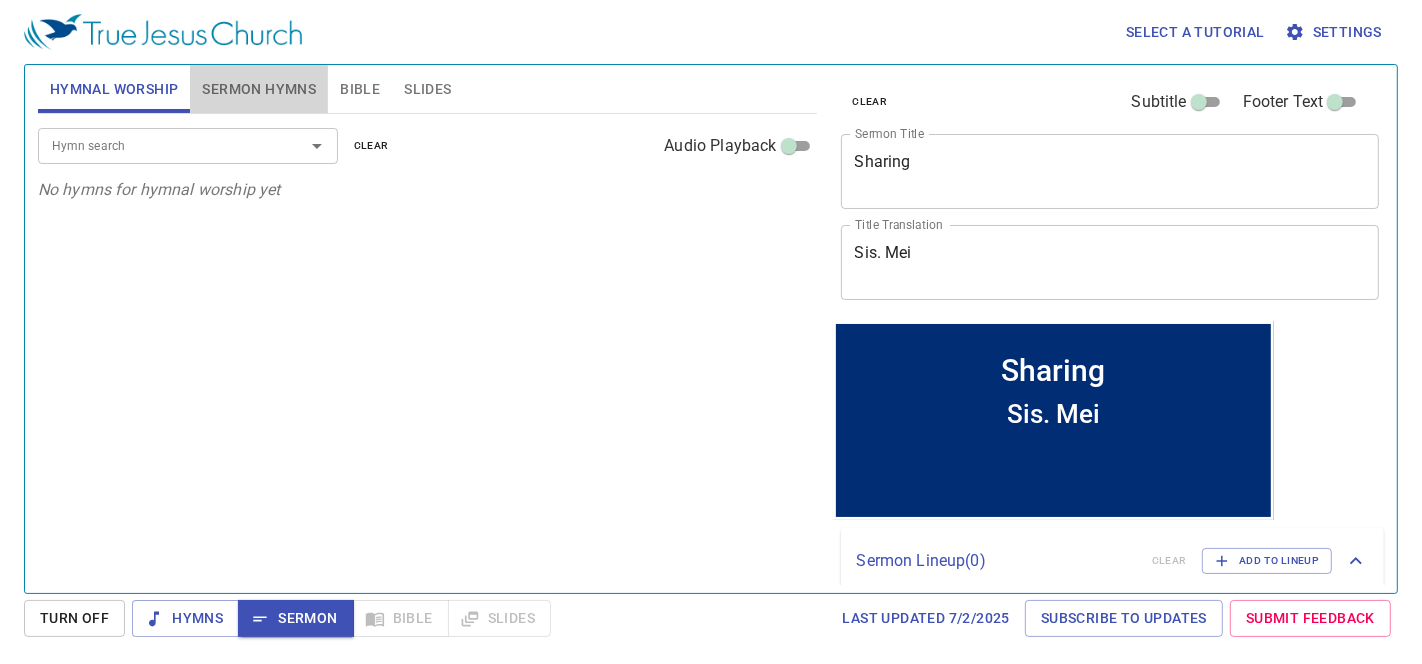 click on "Sermon Hymns" at bounding box center (259, 89) 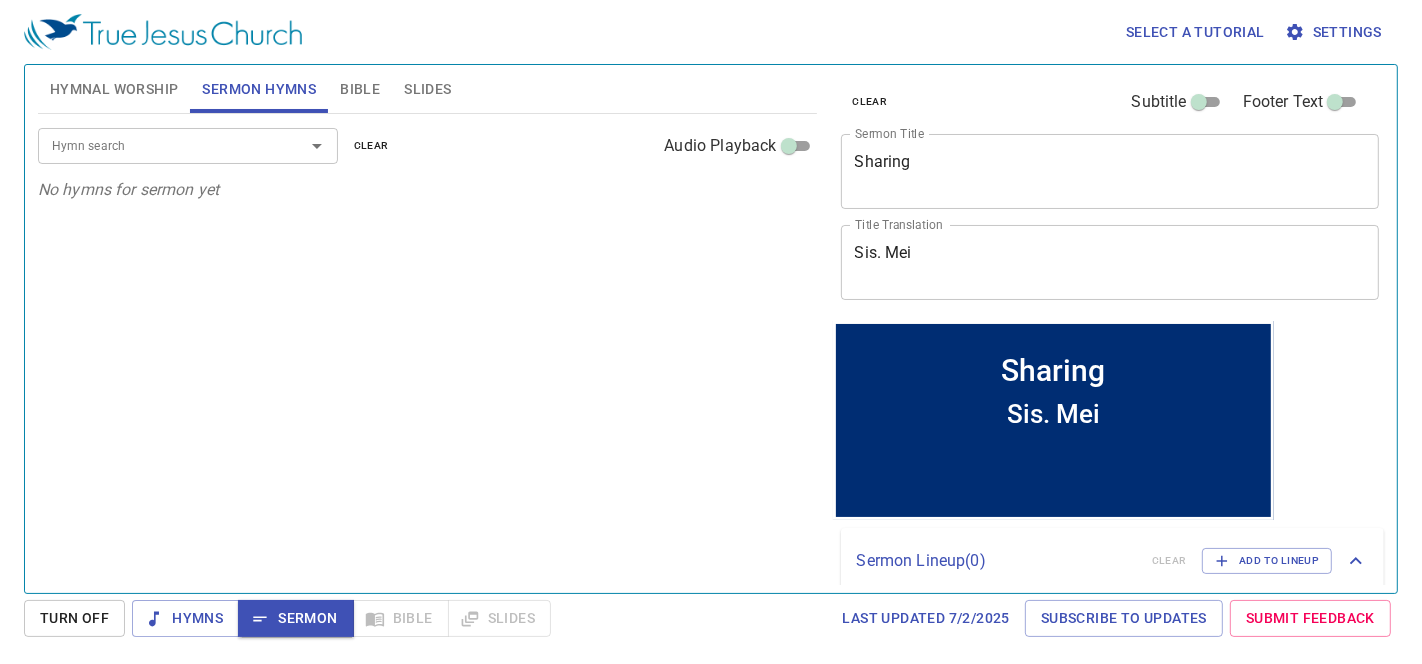 click on "Hymn search" at bounding box center (158, 145) 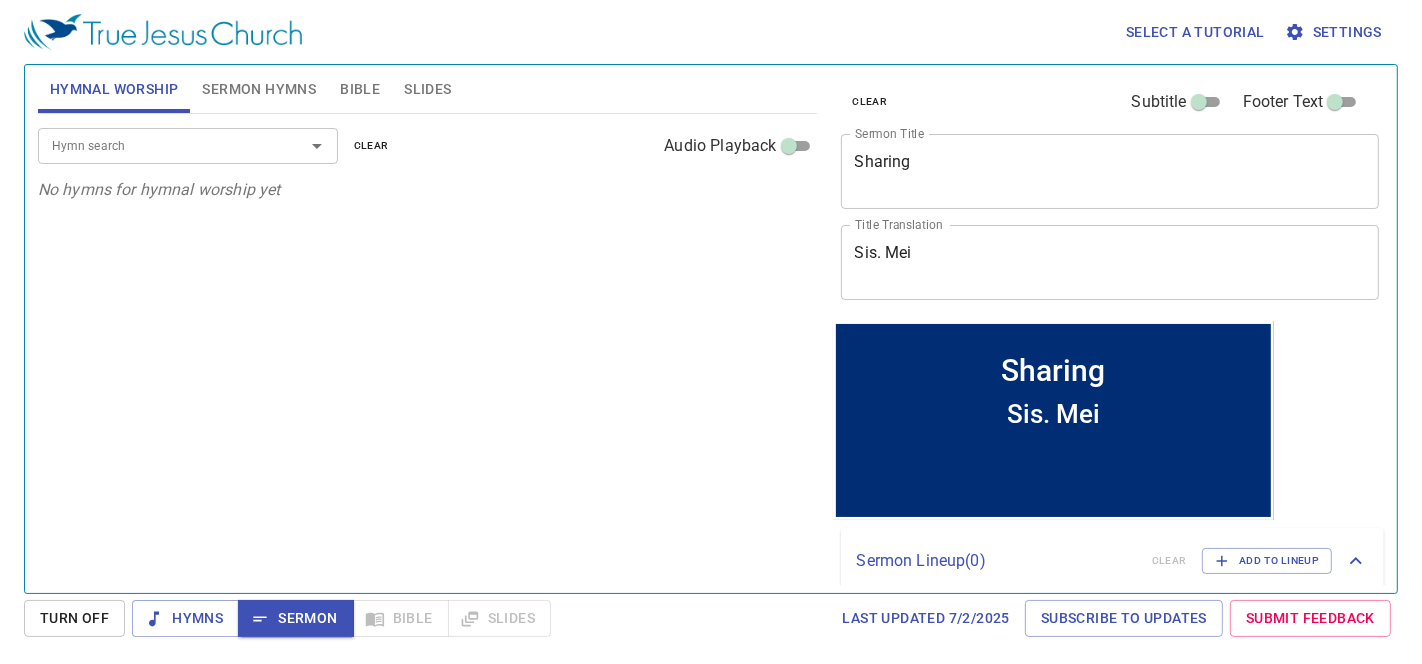 click on "Sermon Hymns" at bounding box center (259, 89) 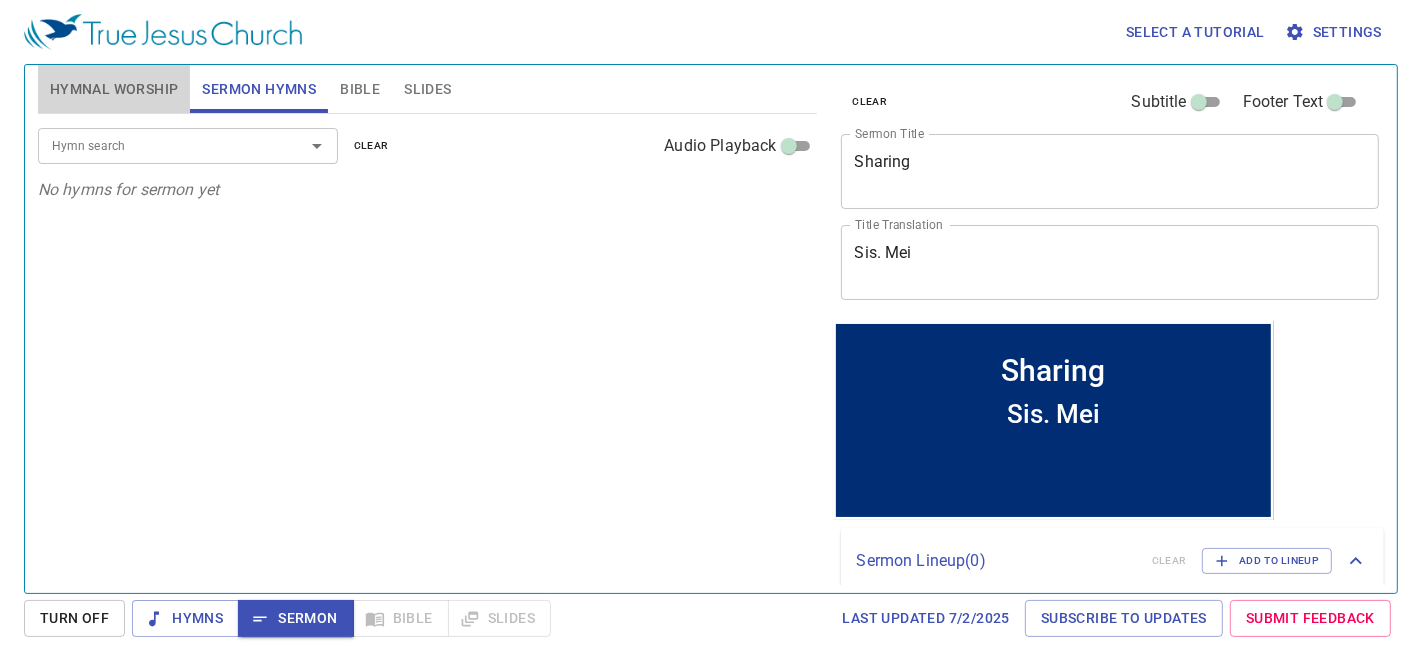 click on "Hymnal Worship" at bounding box center [114, 89] 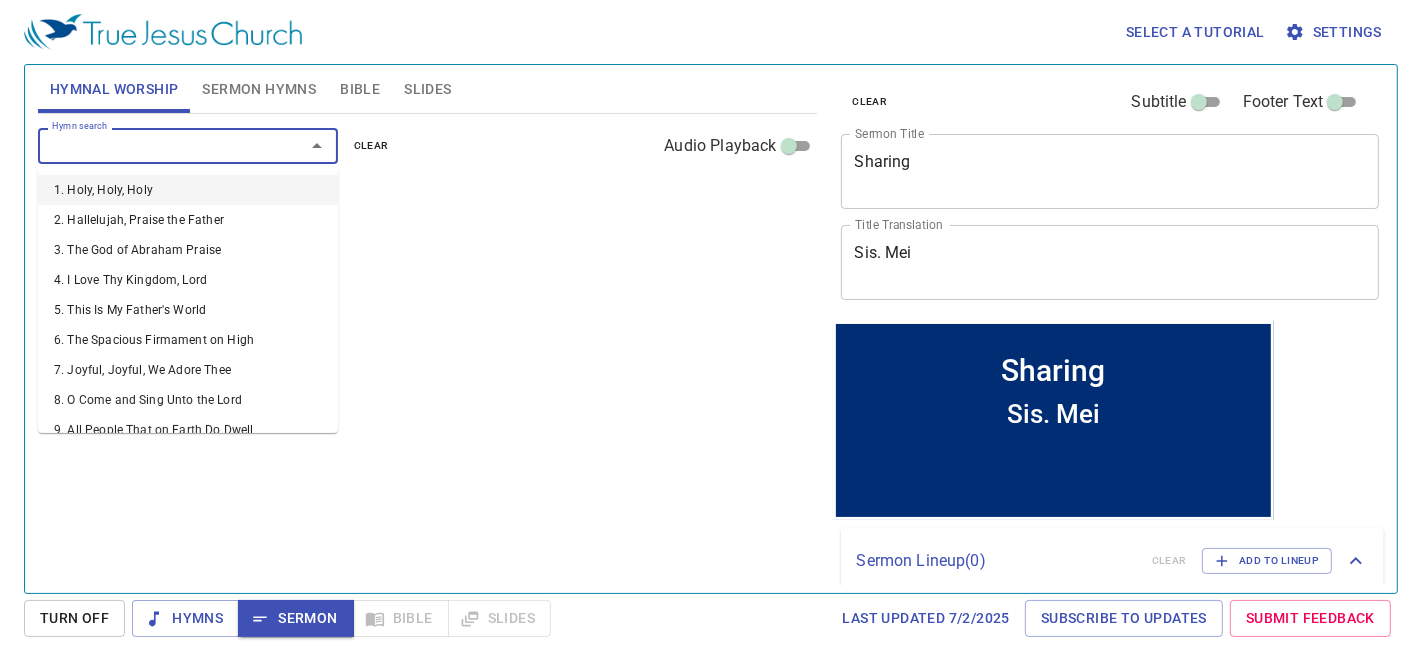 click on "Hymn search" at bounding box center (158, 145) 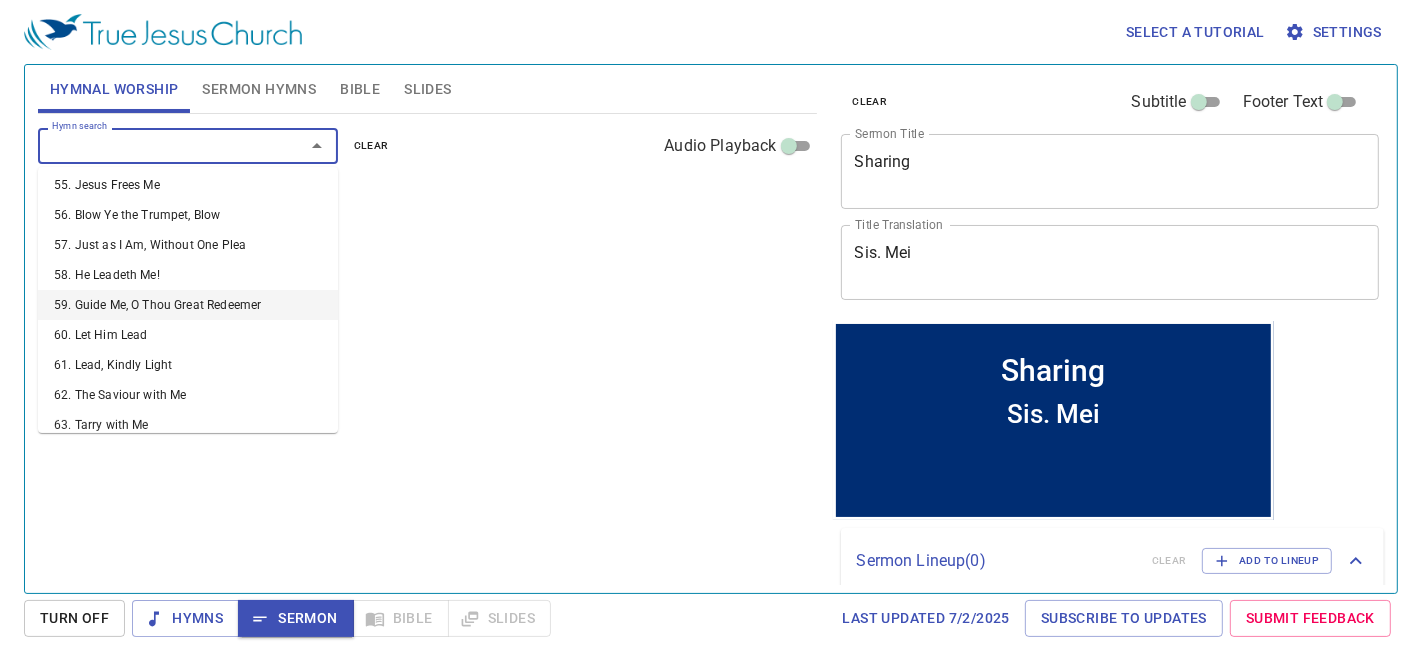 scroll, scrollTop: 1777, scrollLeft: 0, axis: vertical 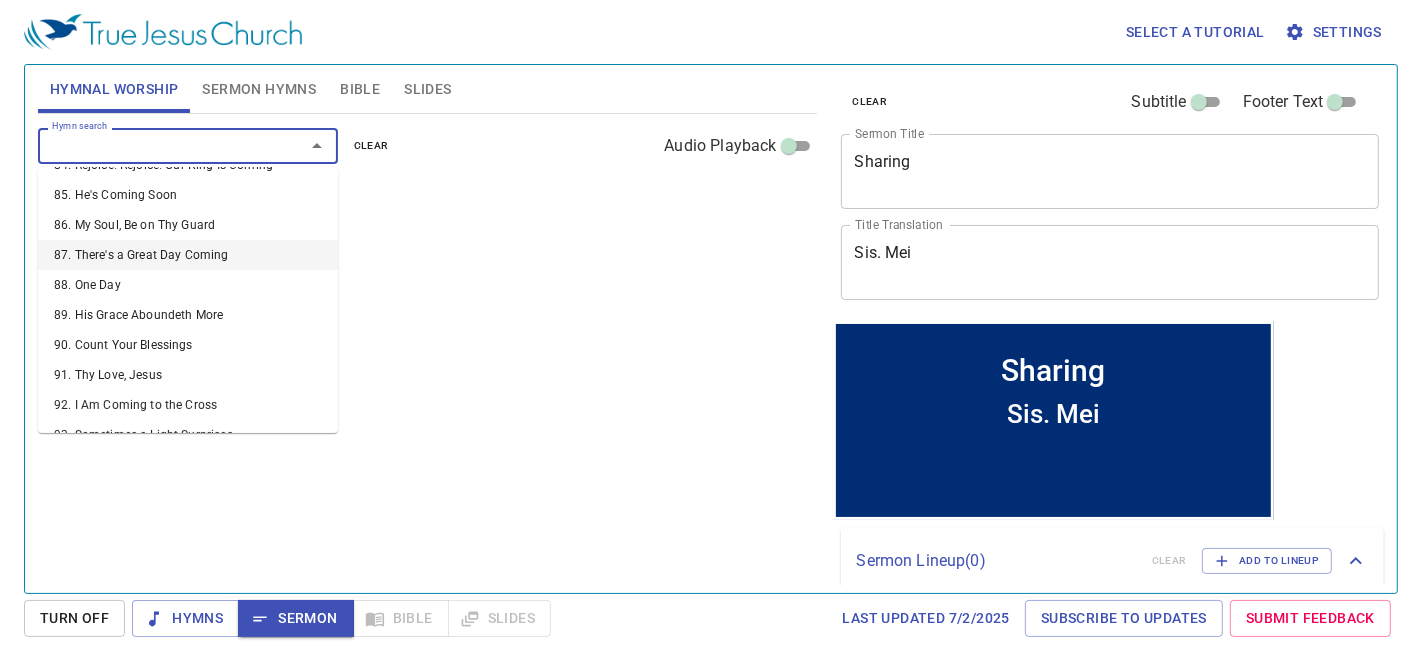 click on "87. There's a Great Day Coming" at bounding box center [188, 255] 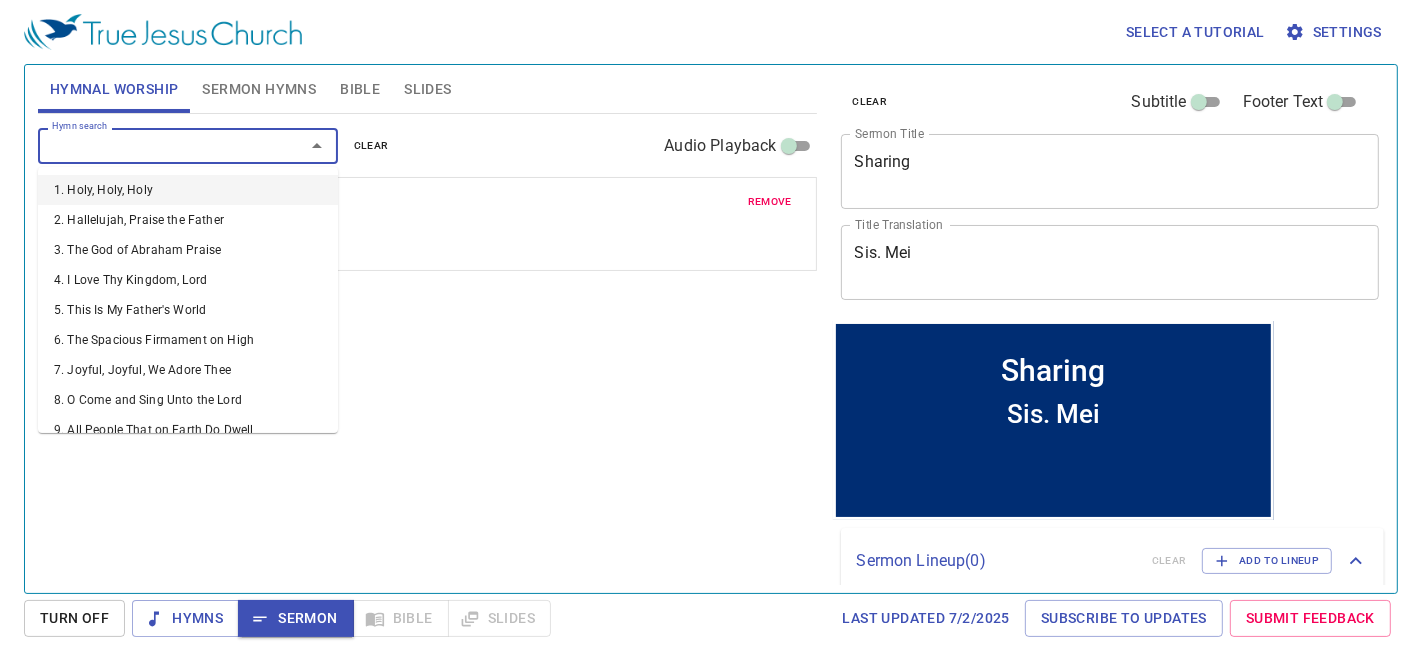 click on "Hymn search" at bounding box center (158, 145) 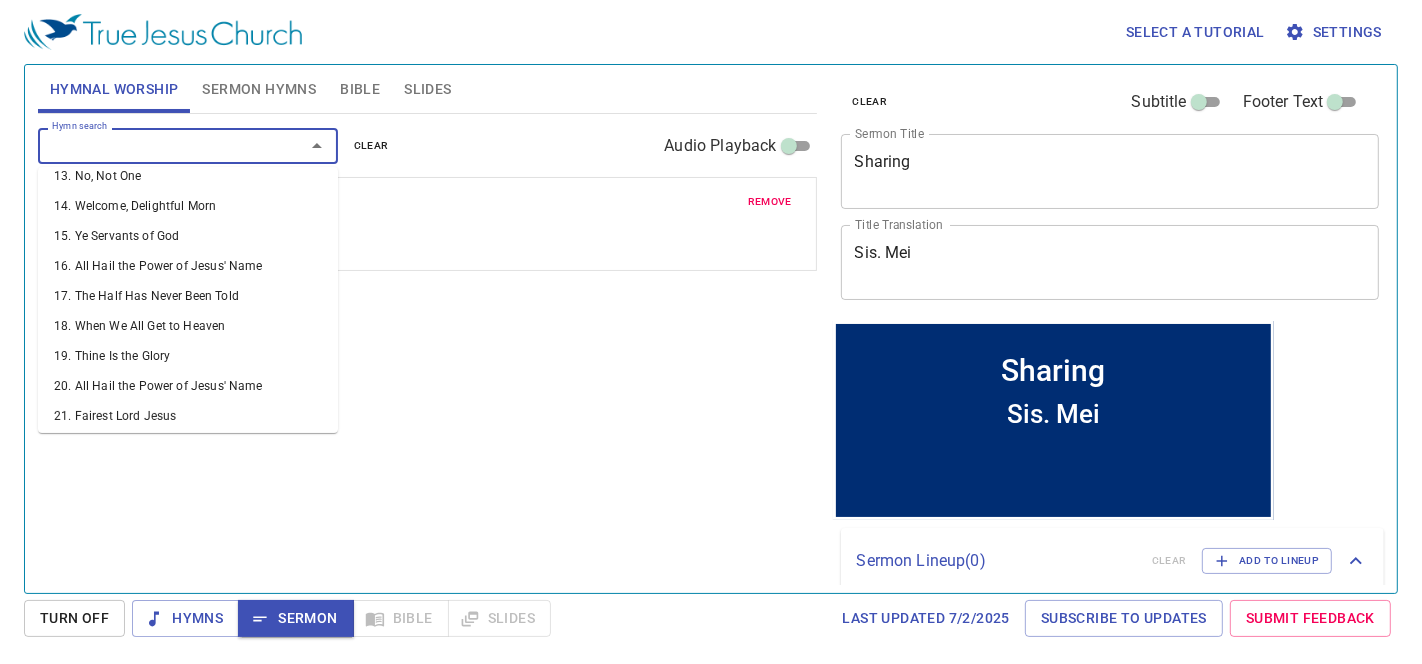 scroll, scrollTop: 666, scrollLeft: 0, axis: vertical 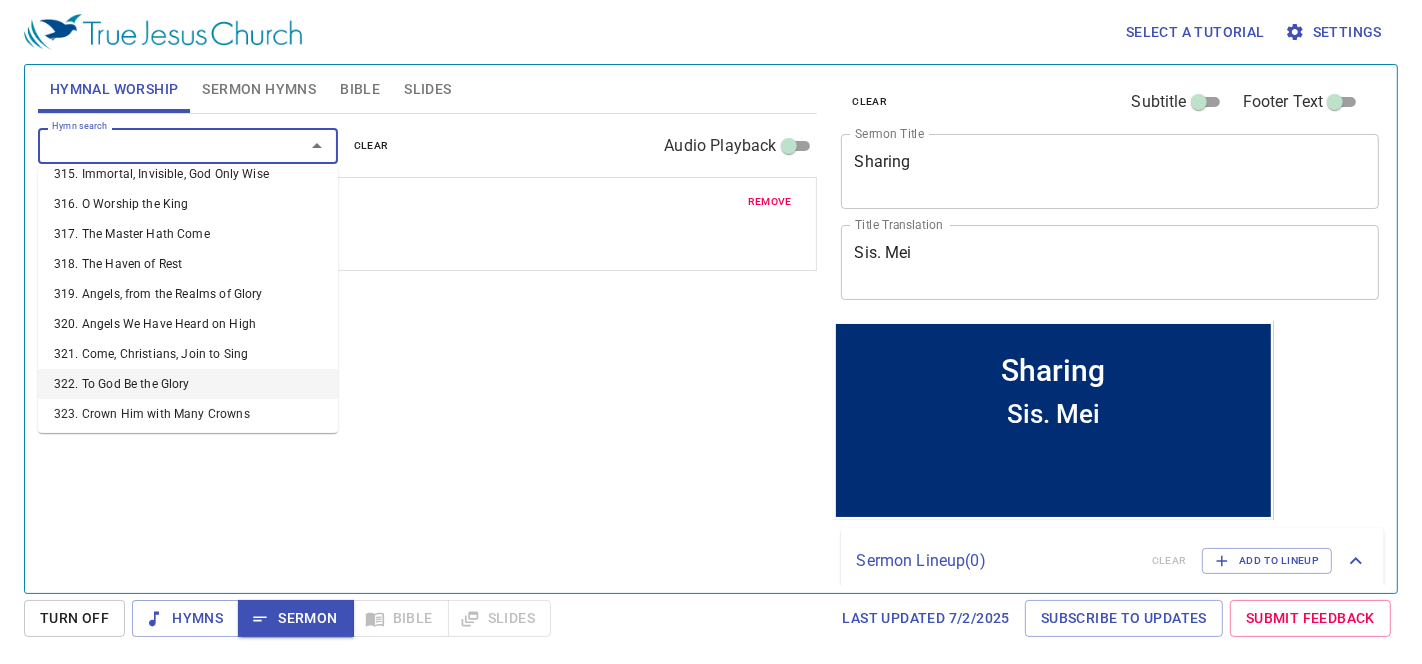 click on "322. To God Be the Glory" at bounding box center (188, 384) 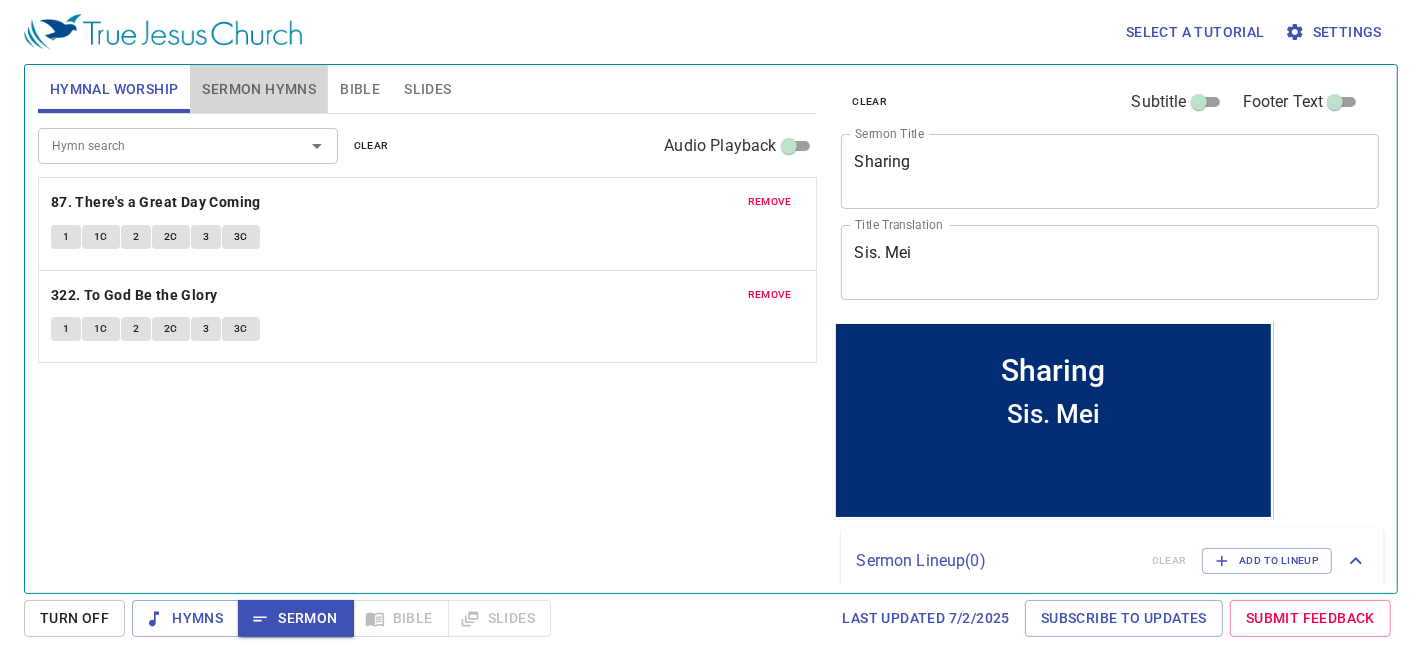 click on "Sermon Hymns" at bounding box center [259, 89] 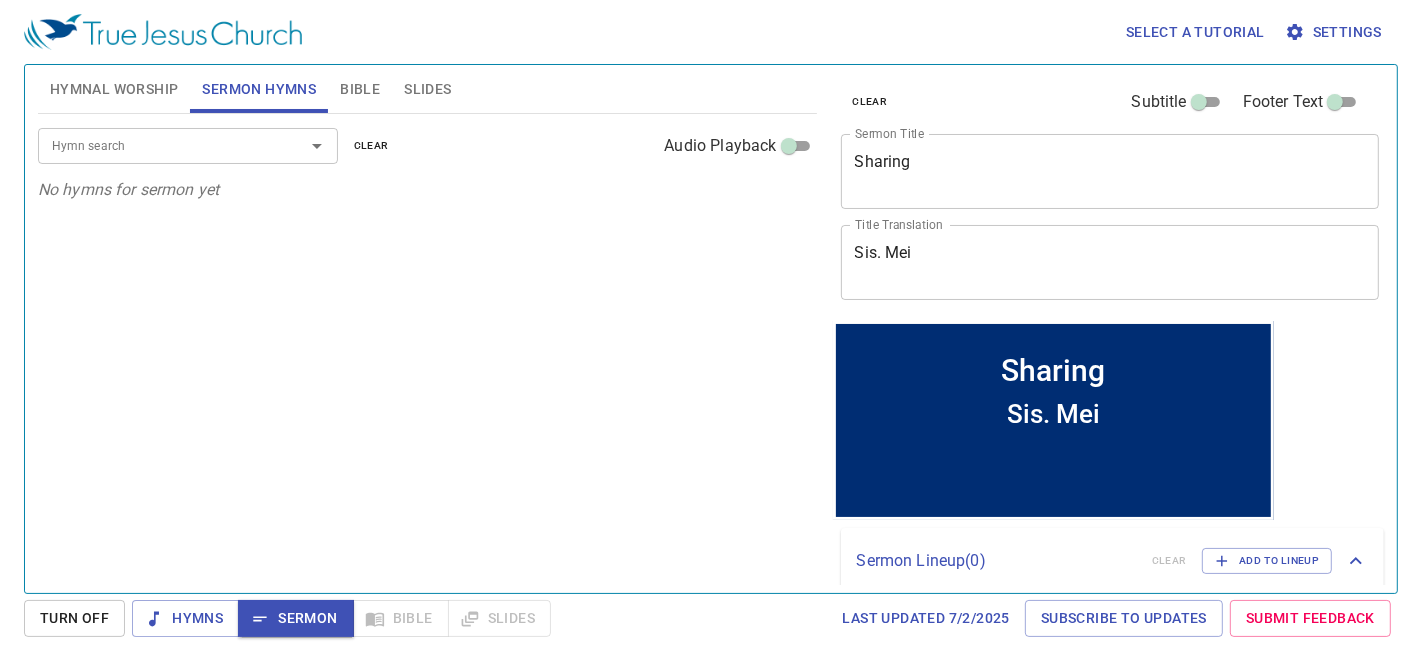 click 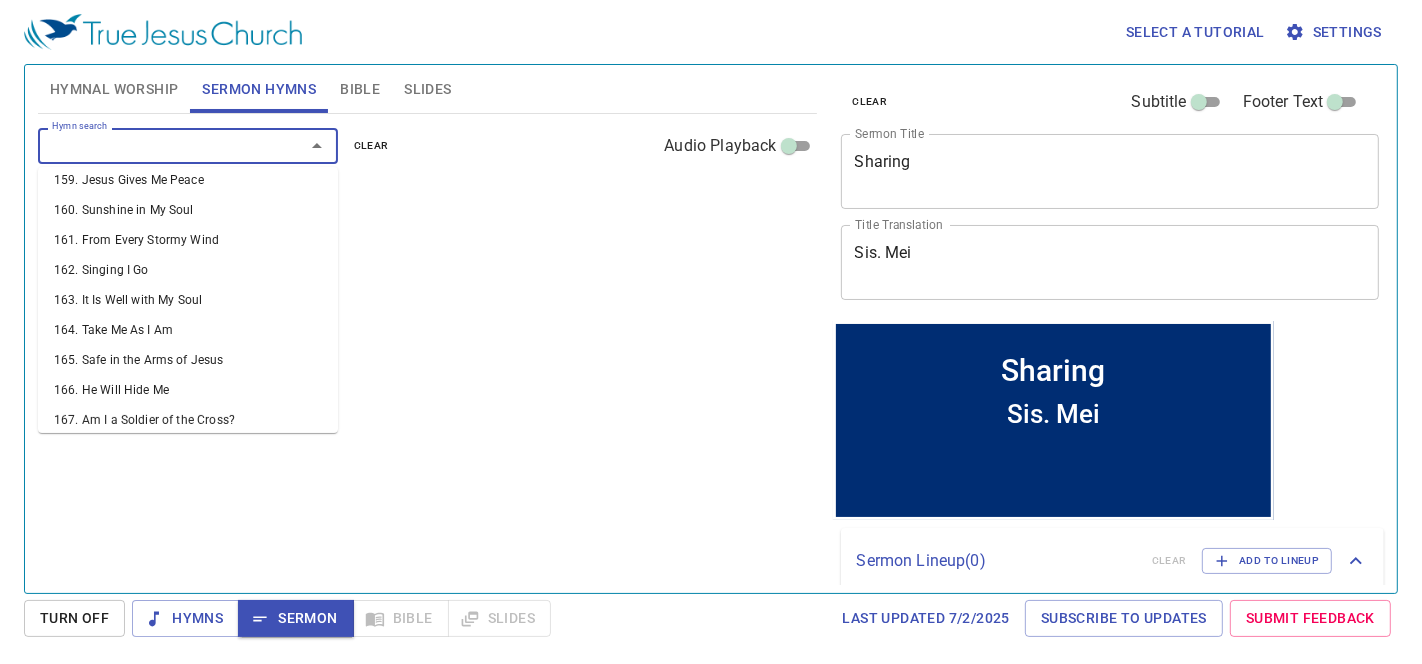 scroll, scrollTop: 6132, scrollLeft: 0, axis: vertical 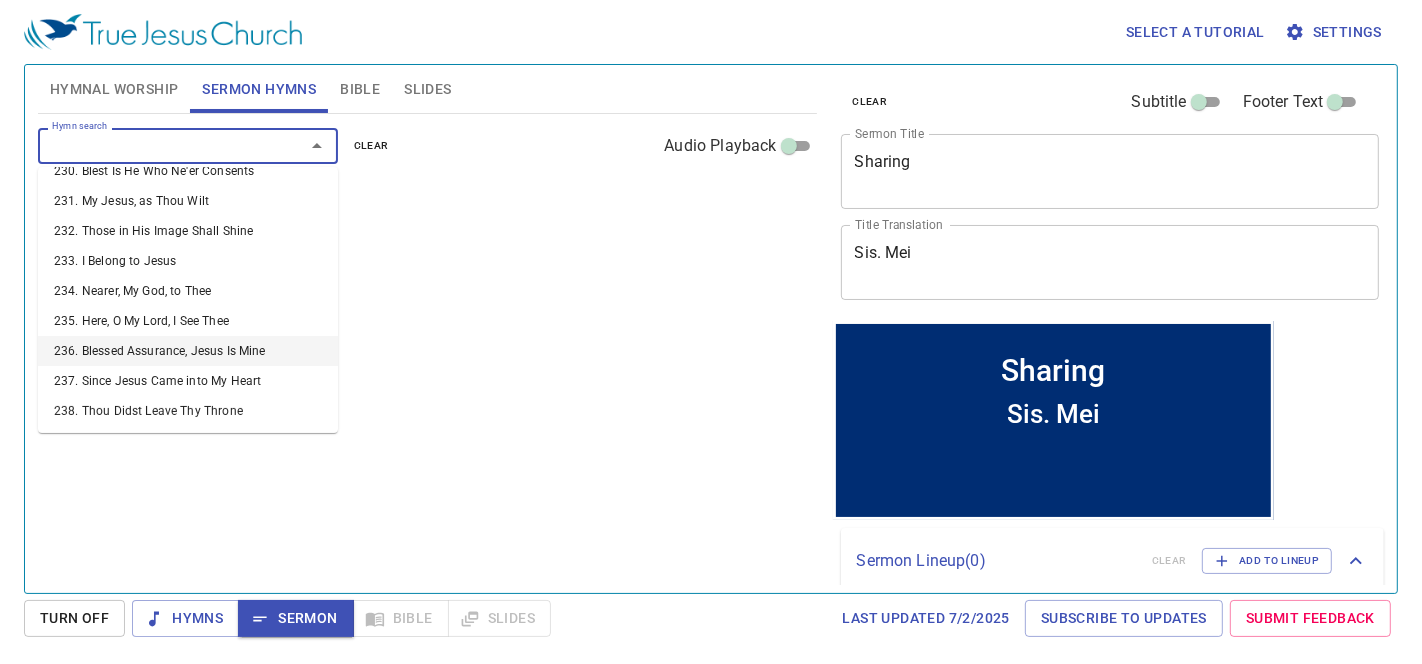 click on "236. Blessed Assurance, Jesus Is Mine" at bounding box center [188, 351] 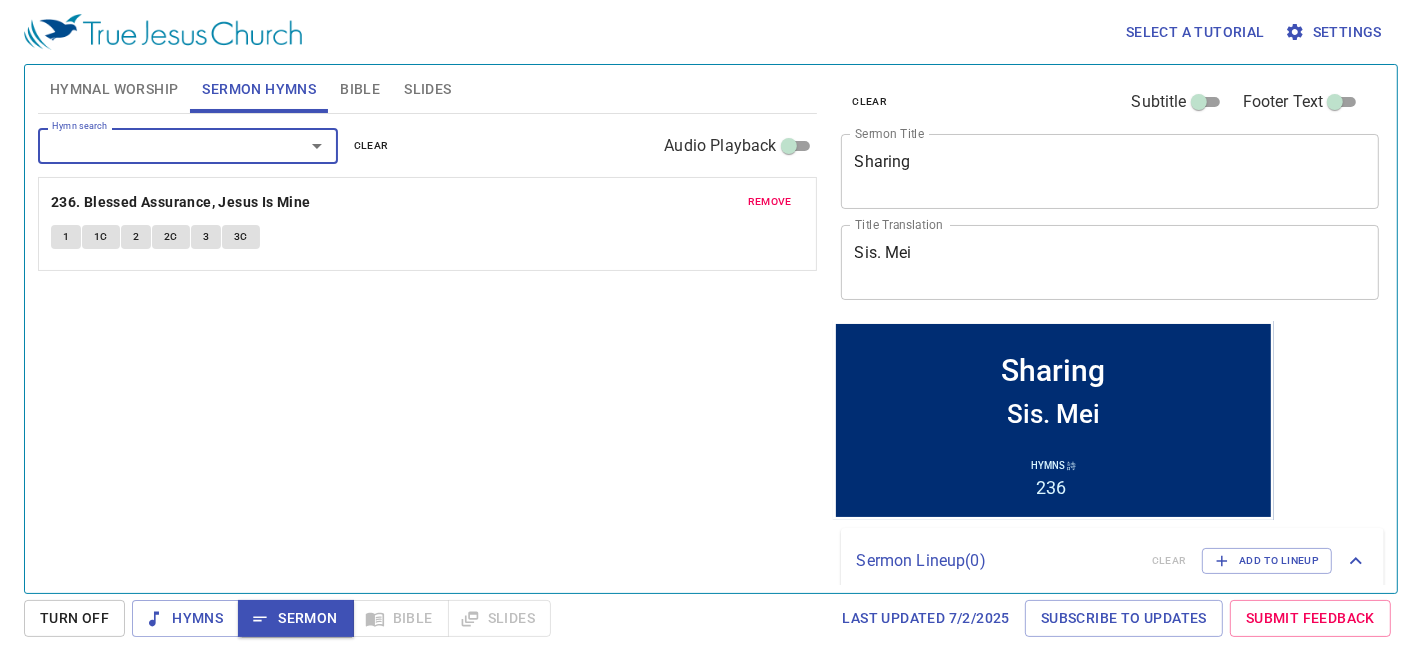click at bounding box center (303, 146) 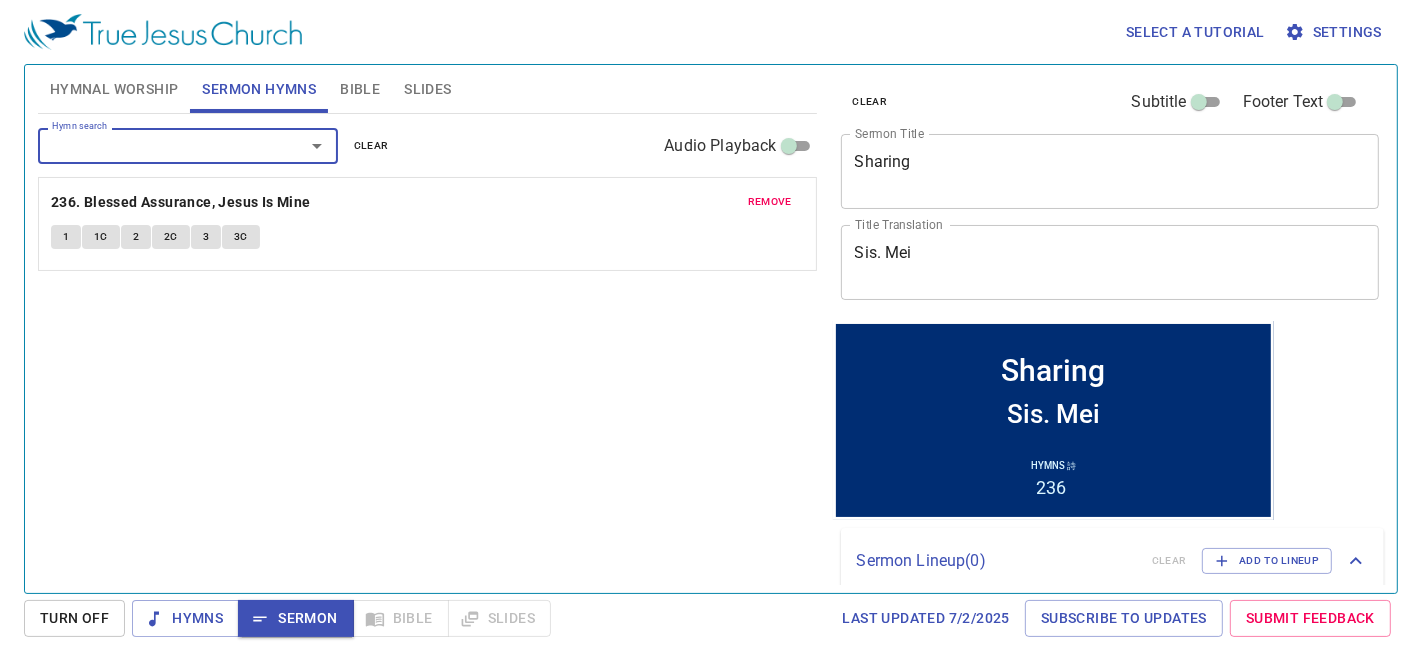 click 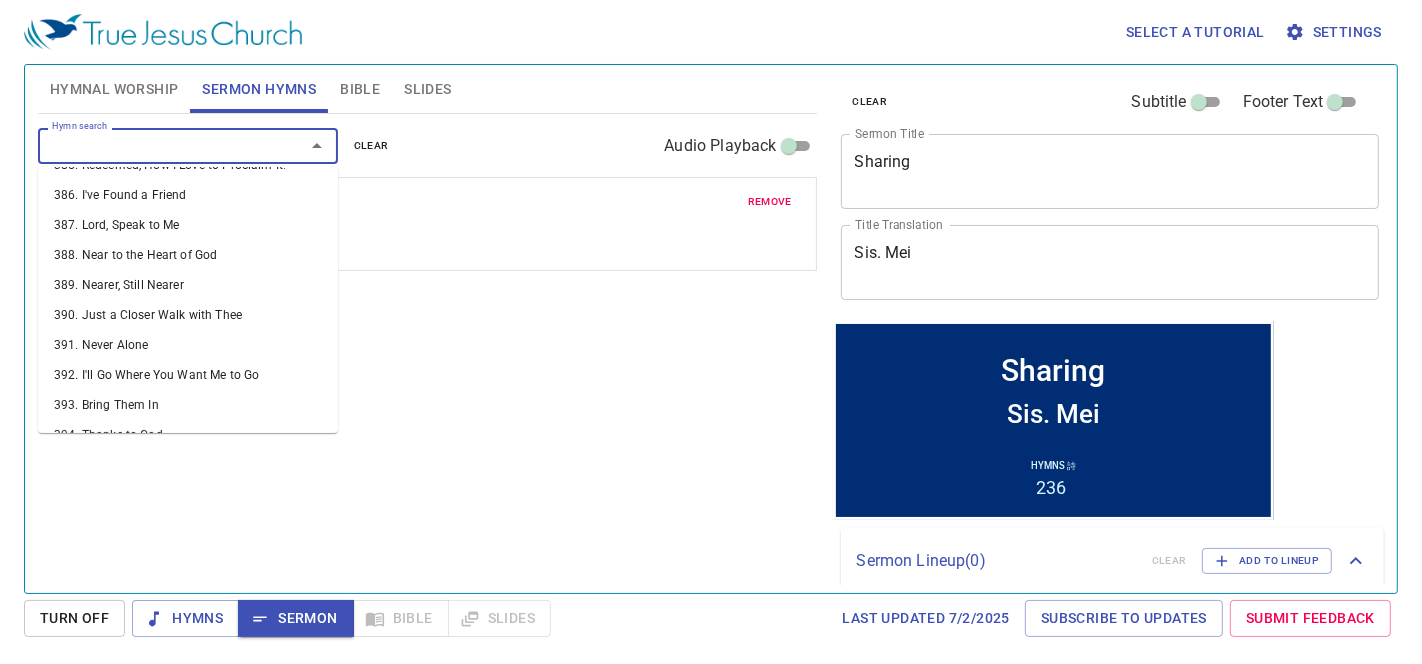 scroll, scrollTop: 11640, scrollLeft: 0, axis: vertical 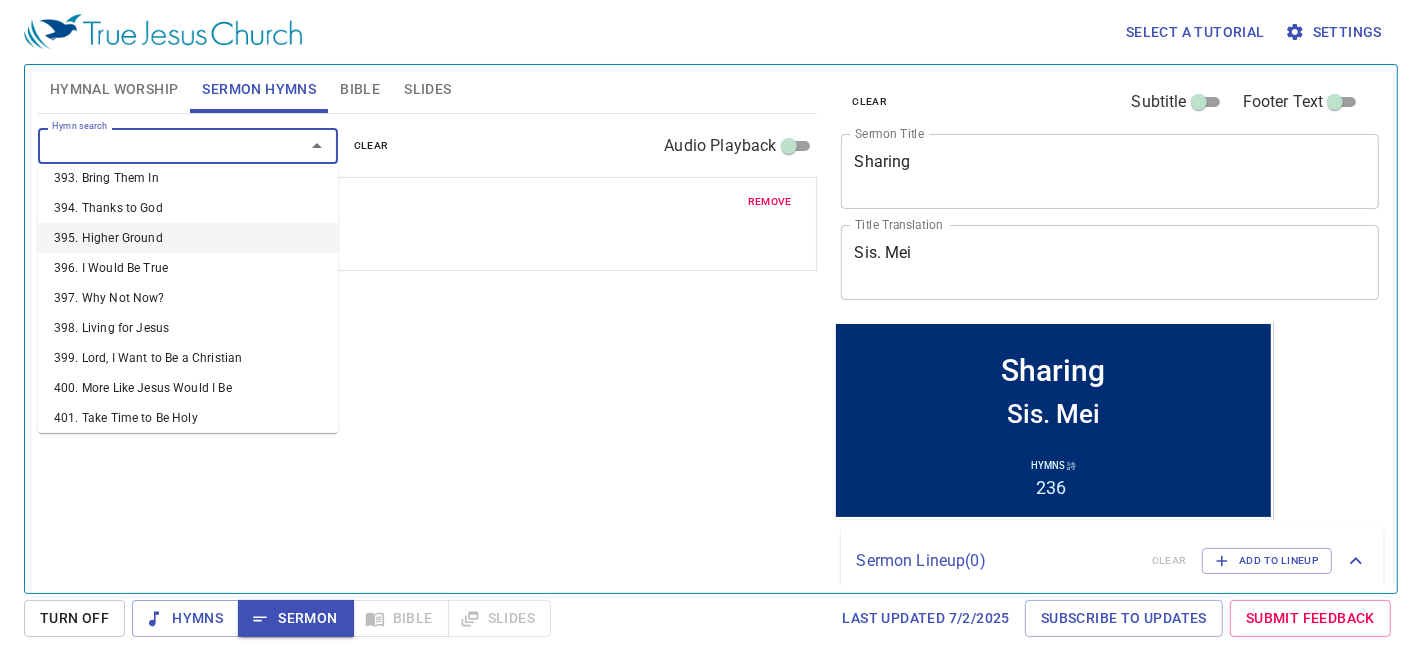 click on "395. Higher Ground" at bounding box center [188, 238] 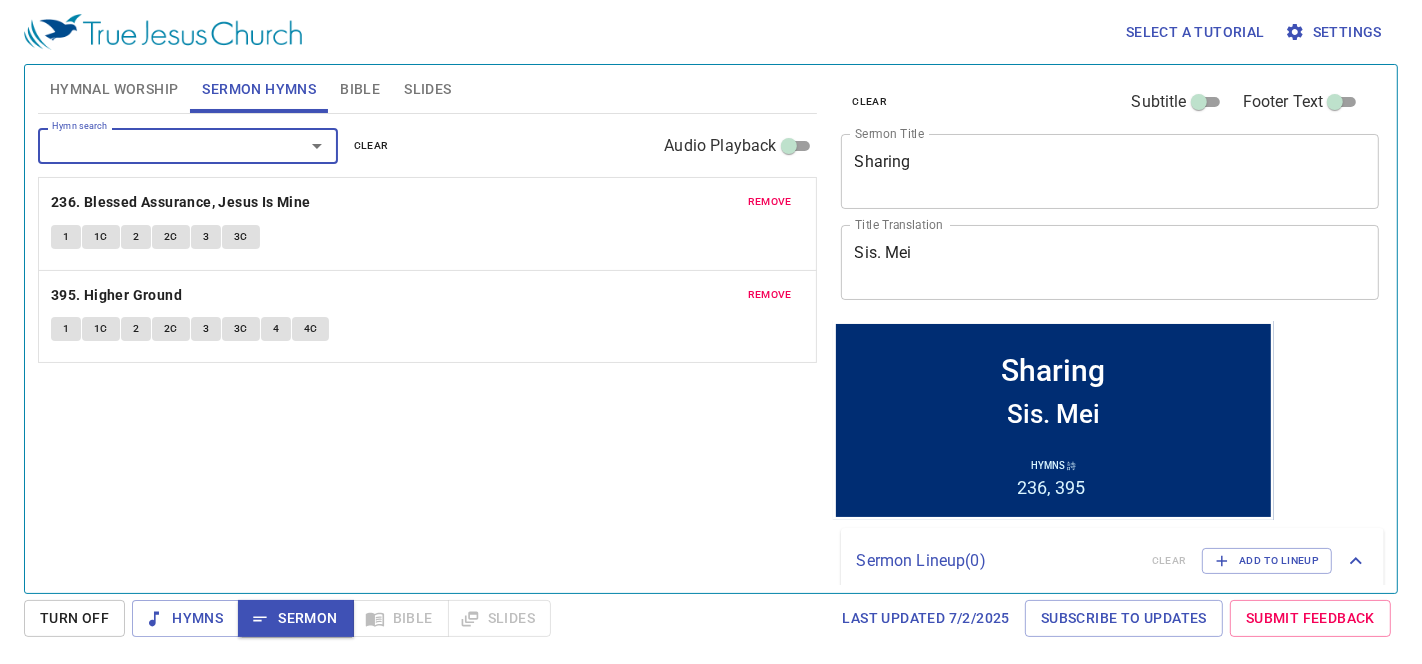 click on "Hymnal Worship" at bounding box center (114, 89) 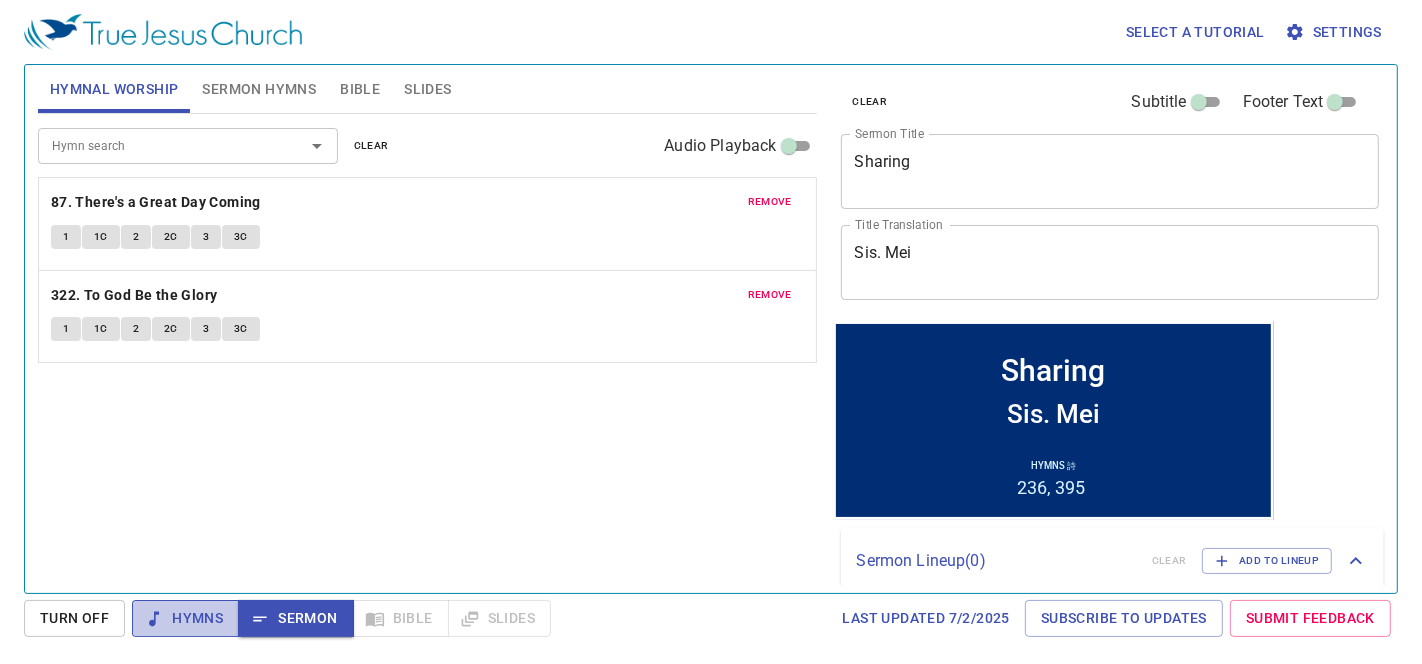 click on "Hymns" at bounding box center [185, 618] 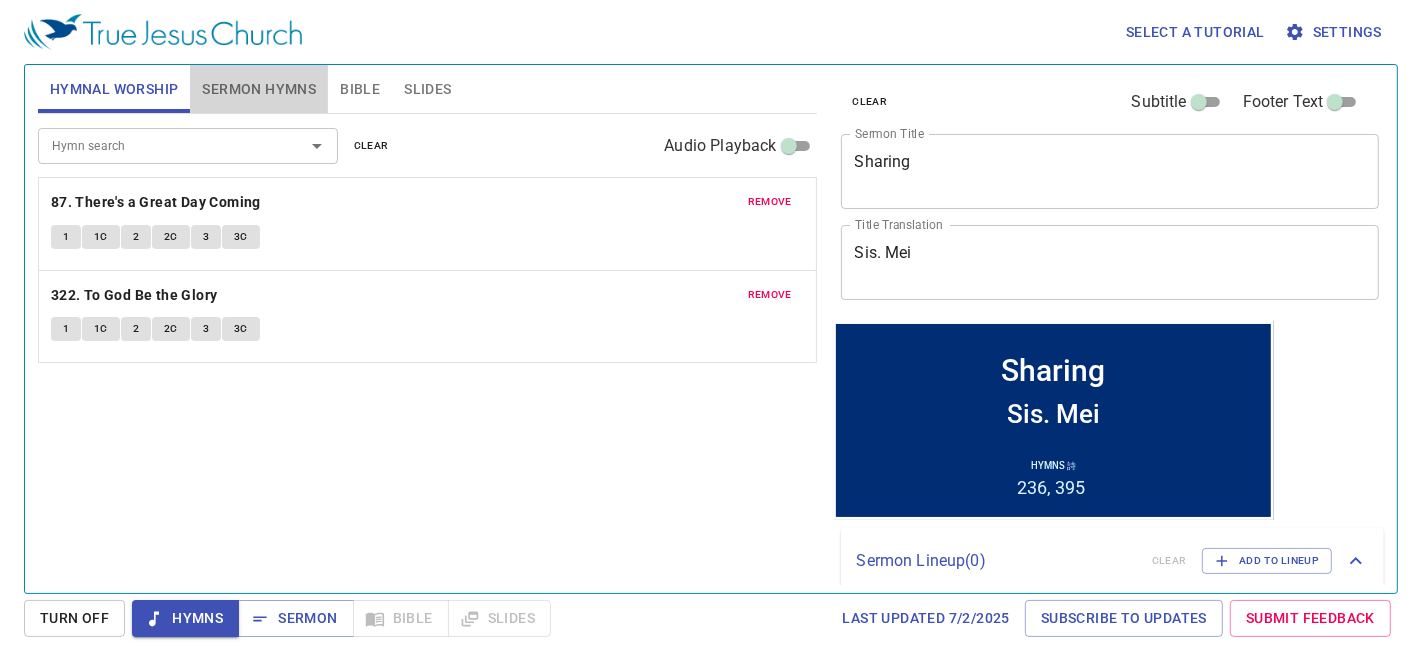 click on "Sermon Hymns" at bounding box center [259, 89] 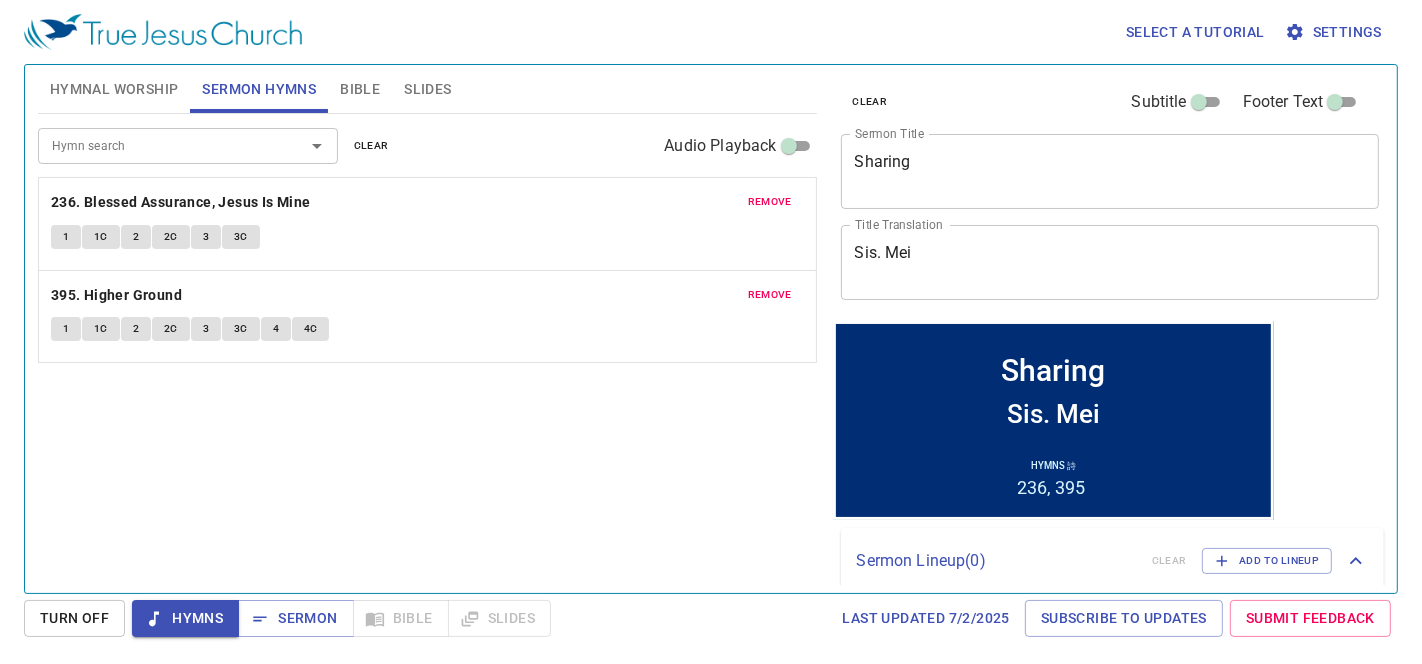 click on "Hymnal Worship" at bounding box center [114, 89] 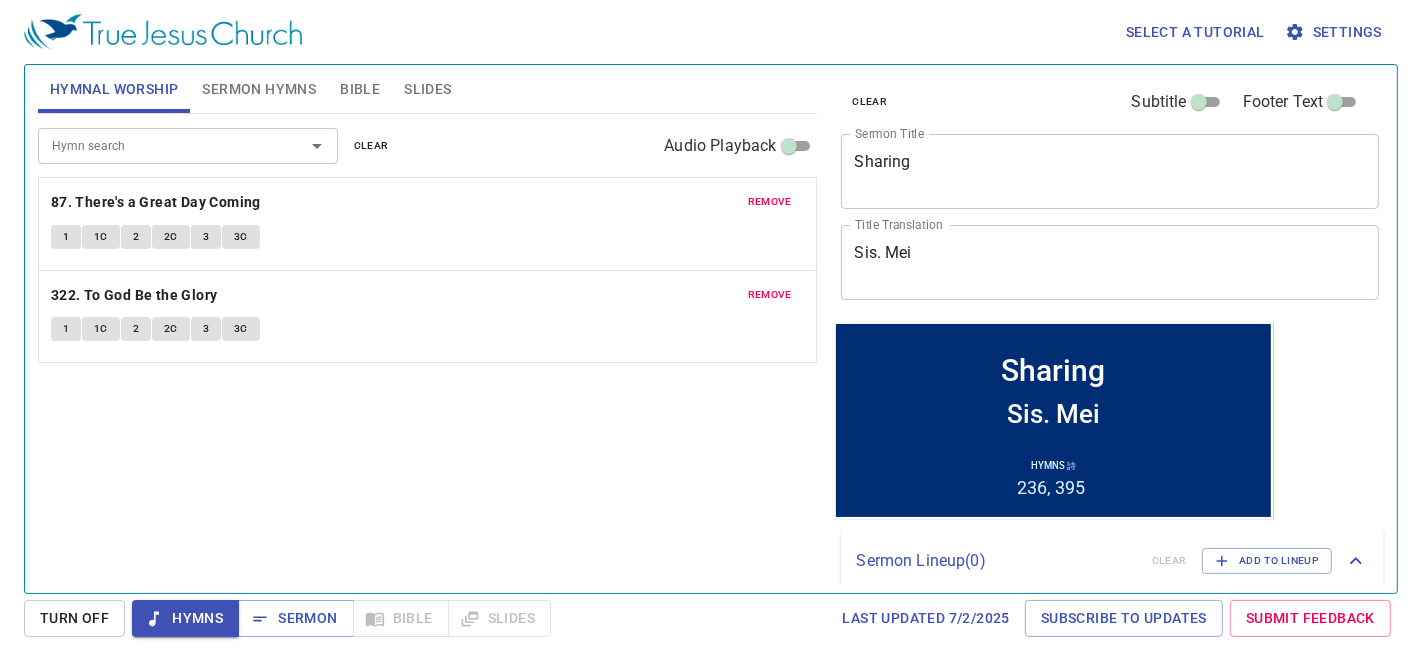 click on "Sermon Hymns" at bounding box center [259, 89] 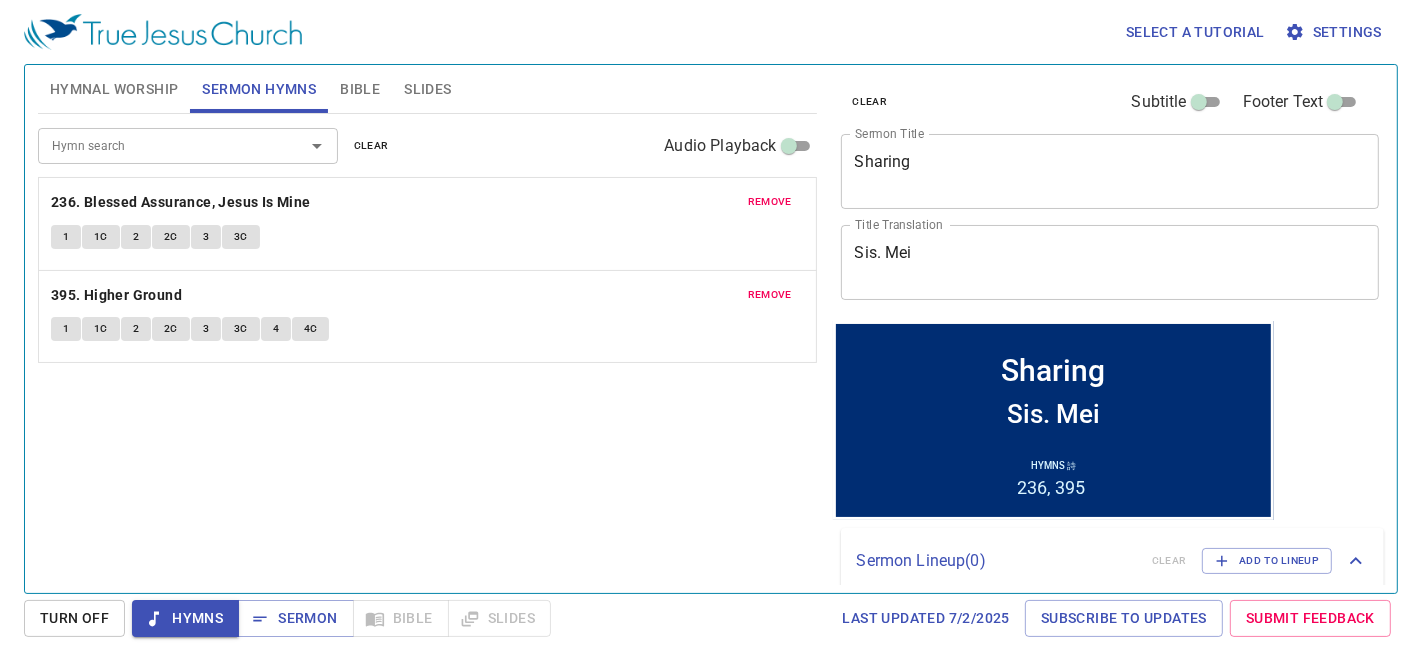 click on "Hymnal Worship" at bounding box center (114, 89) 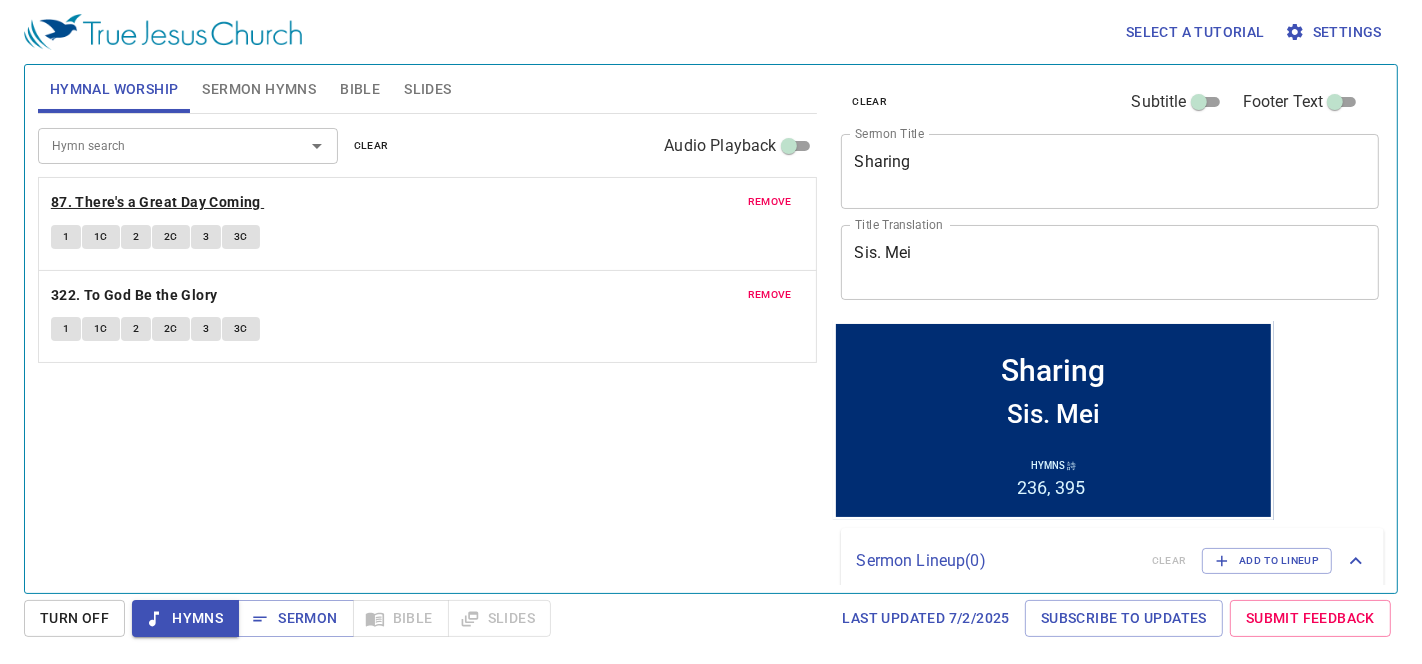 click on "87. There's a Great Day Coming" at bounding box center (156, 202) 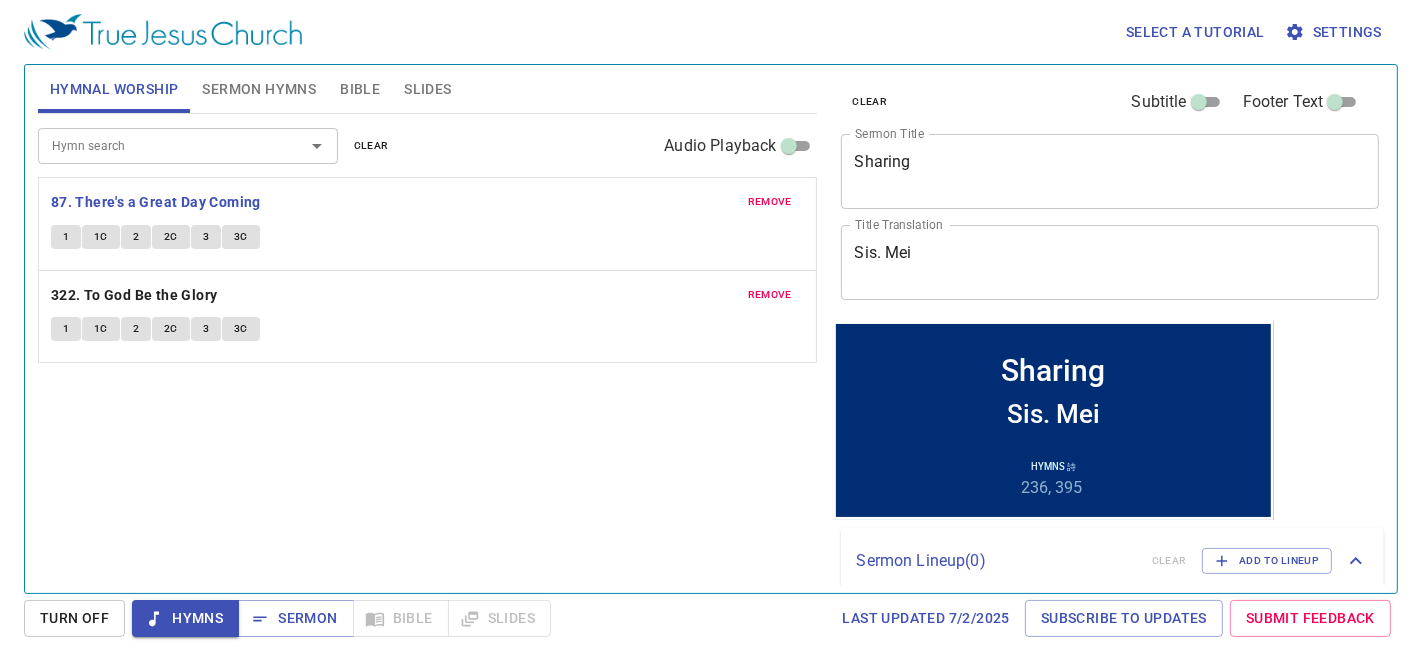 click on "1" at bounding box center [66, 237] 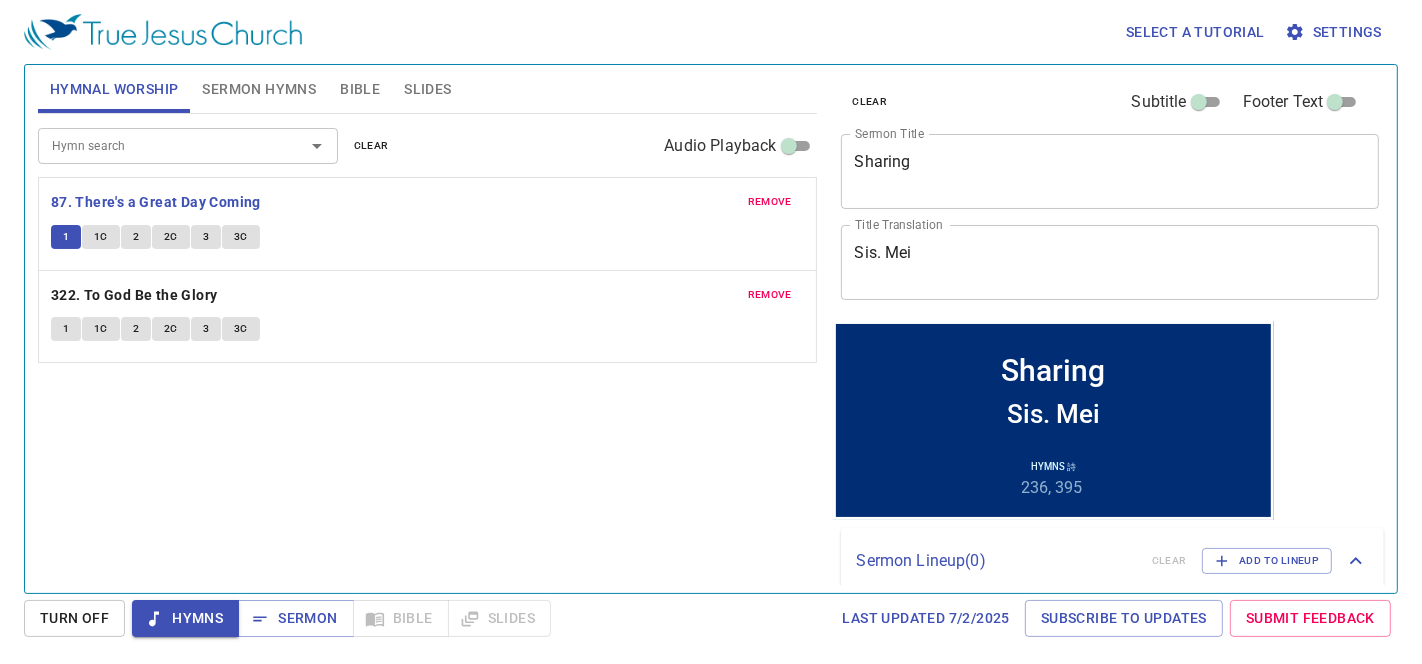 click on "1C" at bounding box center [101, 237] 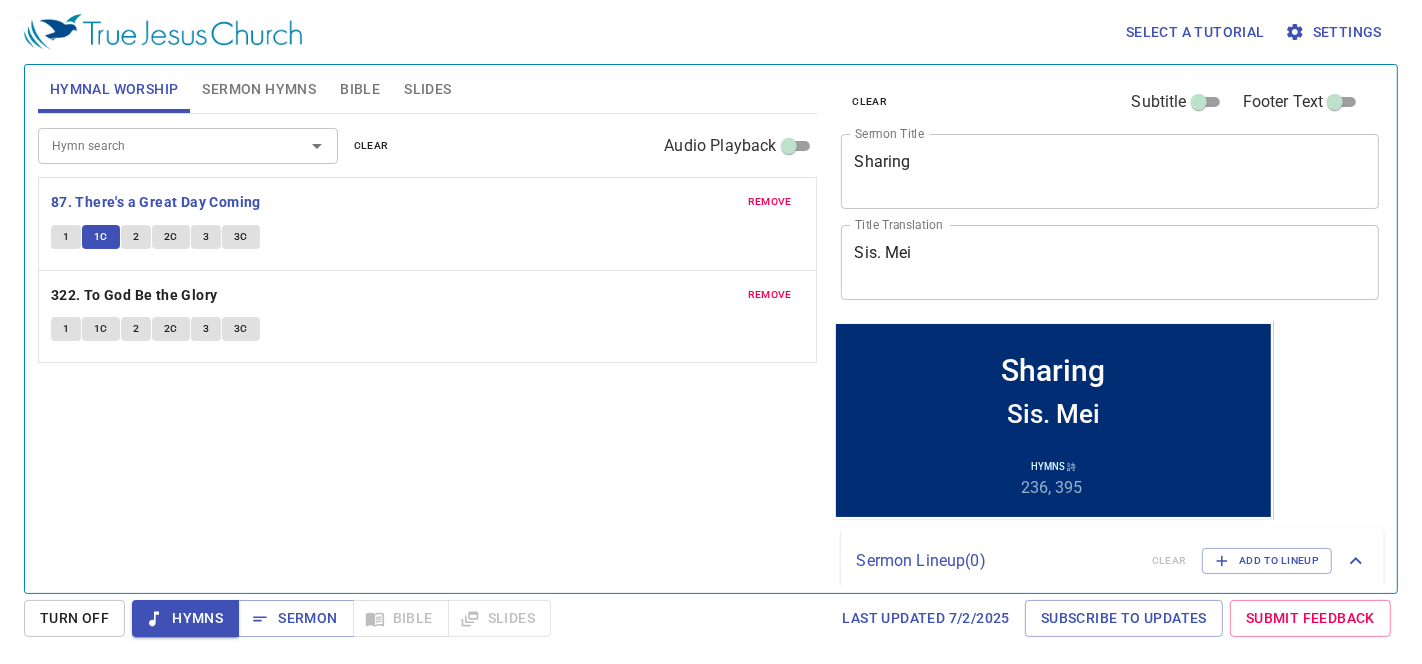 click on "2" at bounding box center (136, 237) 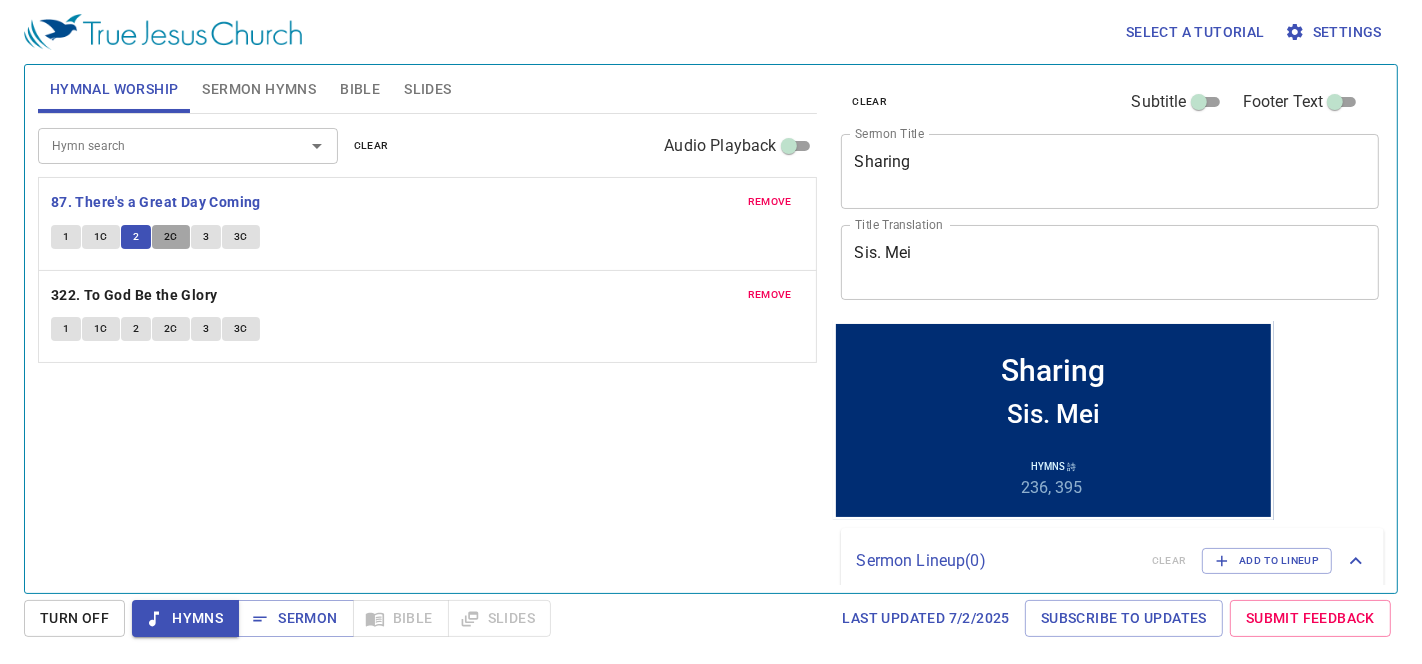 click on "2C" at bounding box center (171, 237) 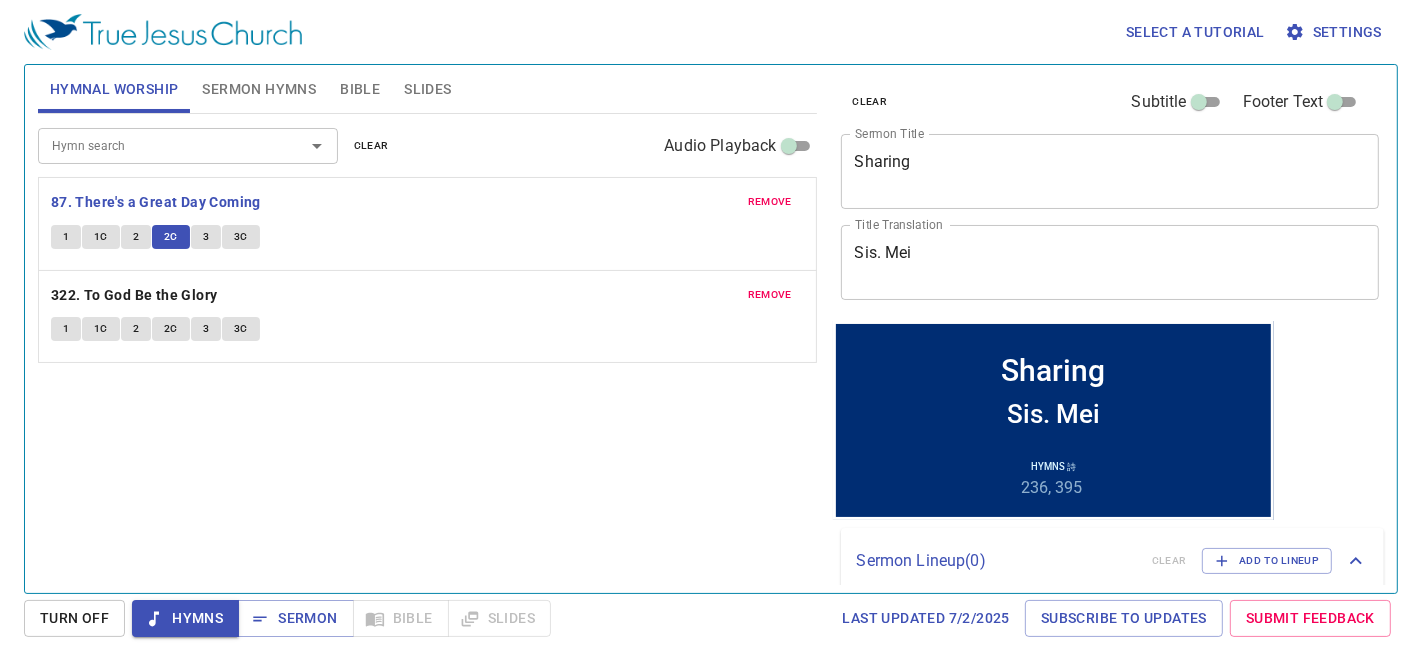 click on "3" at bounding box center [206, 237] 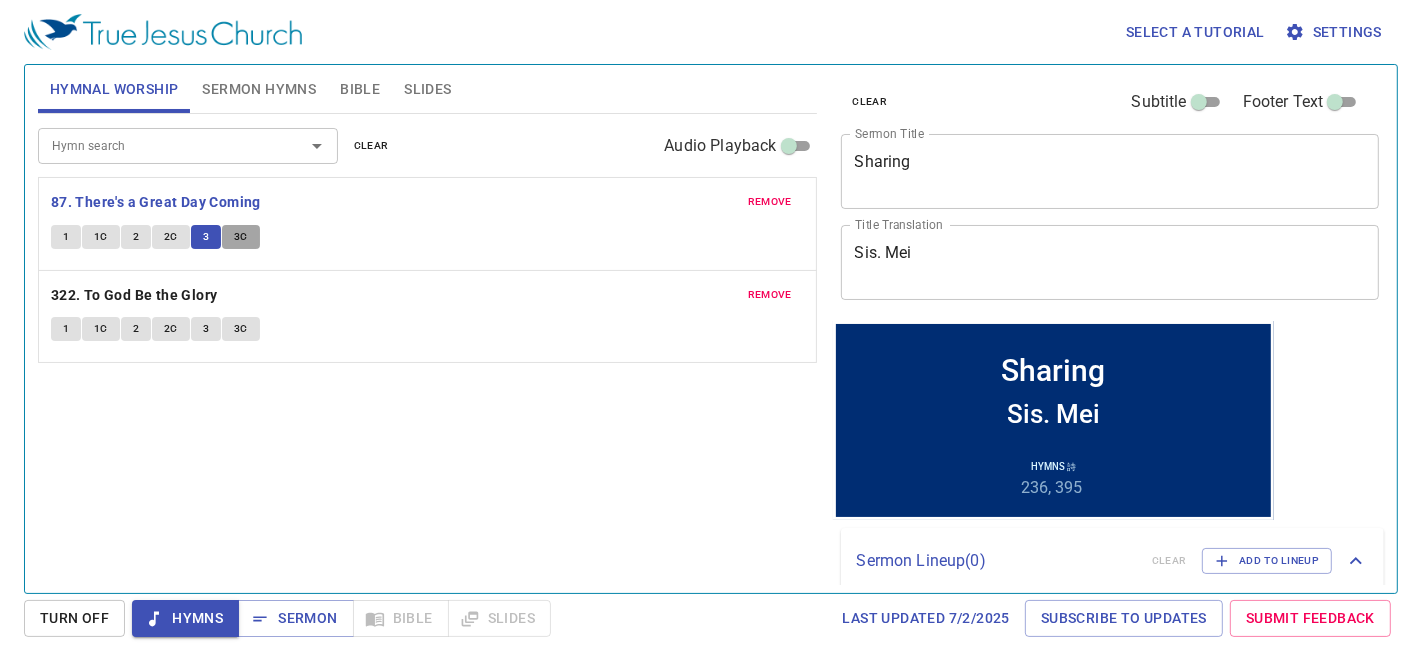 click on "3C" at bounding box center [241, 237] 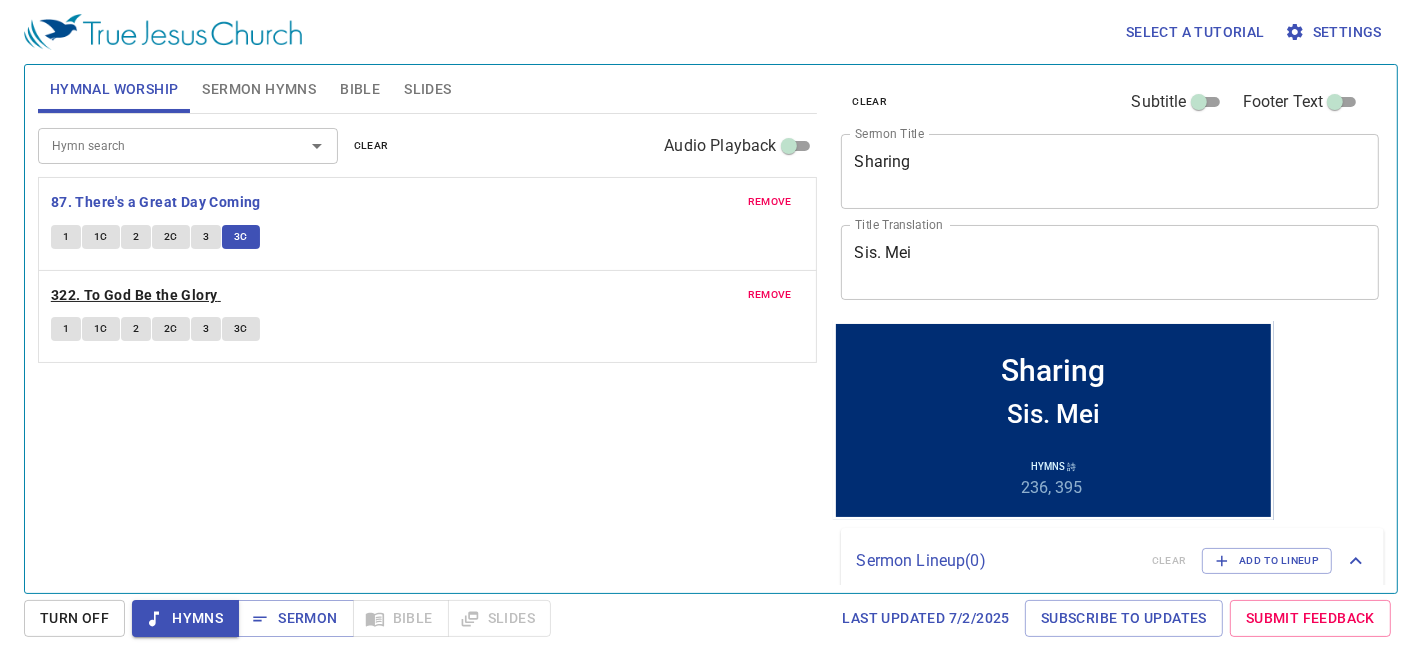 click on "322. To God Be the Glory" at bounding box center (134, 295) 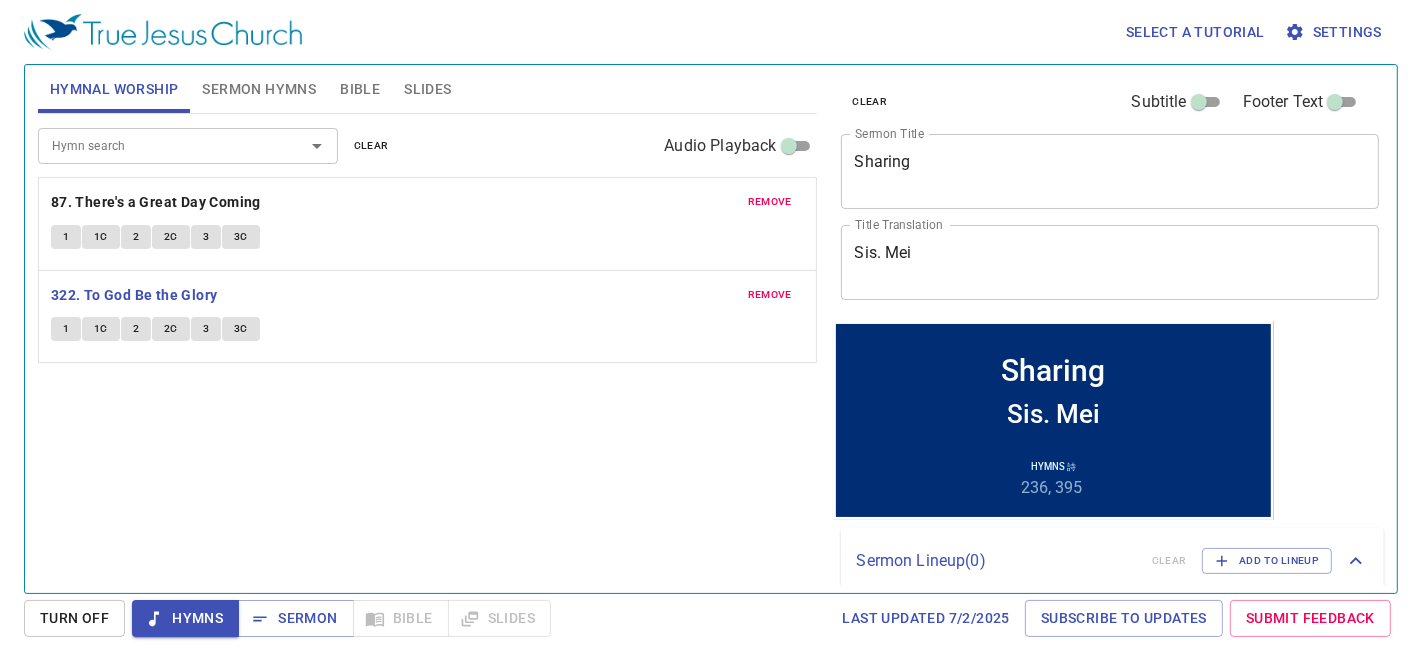 click on "1" at bounding box center (66, 329) 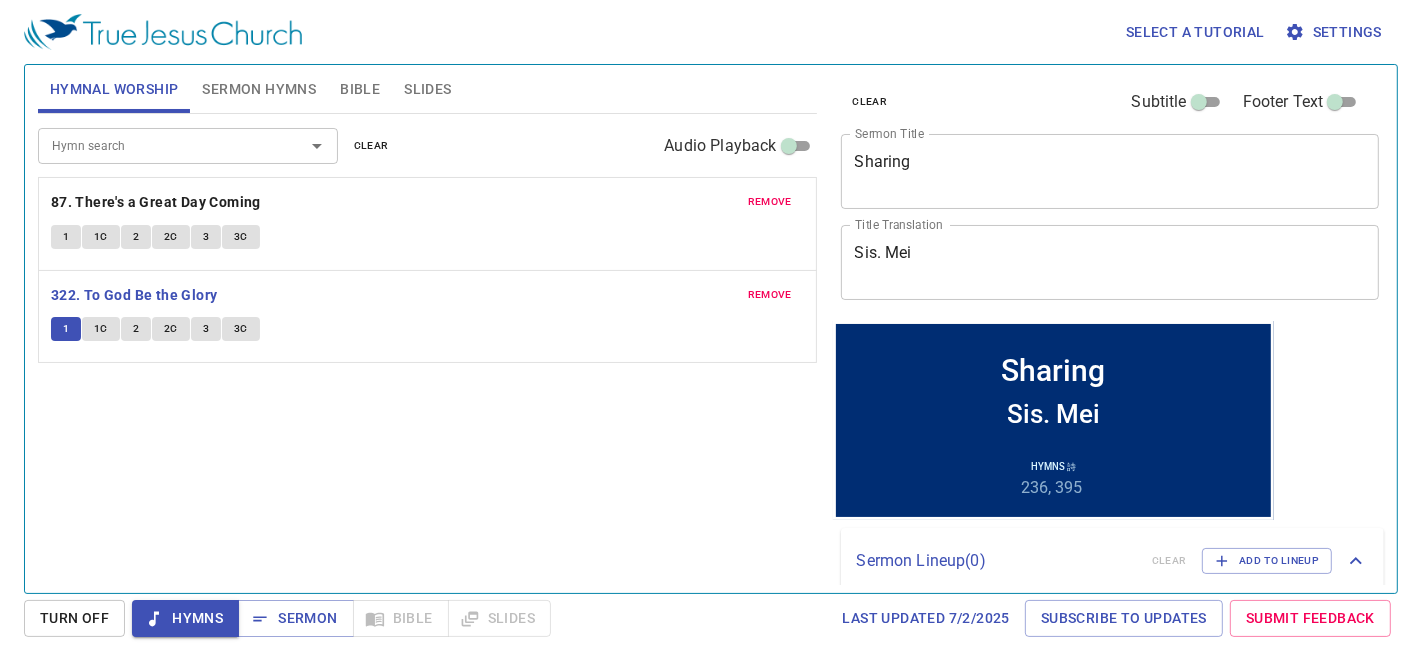 click on "1C" at bounding box center [101, 329] 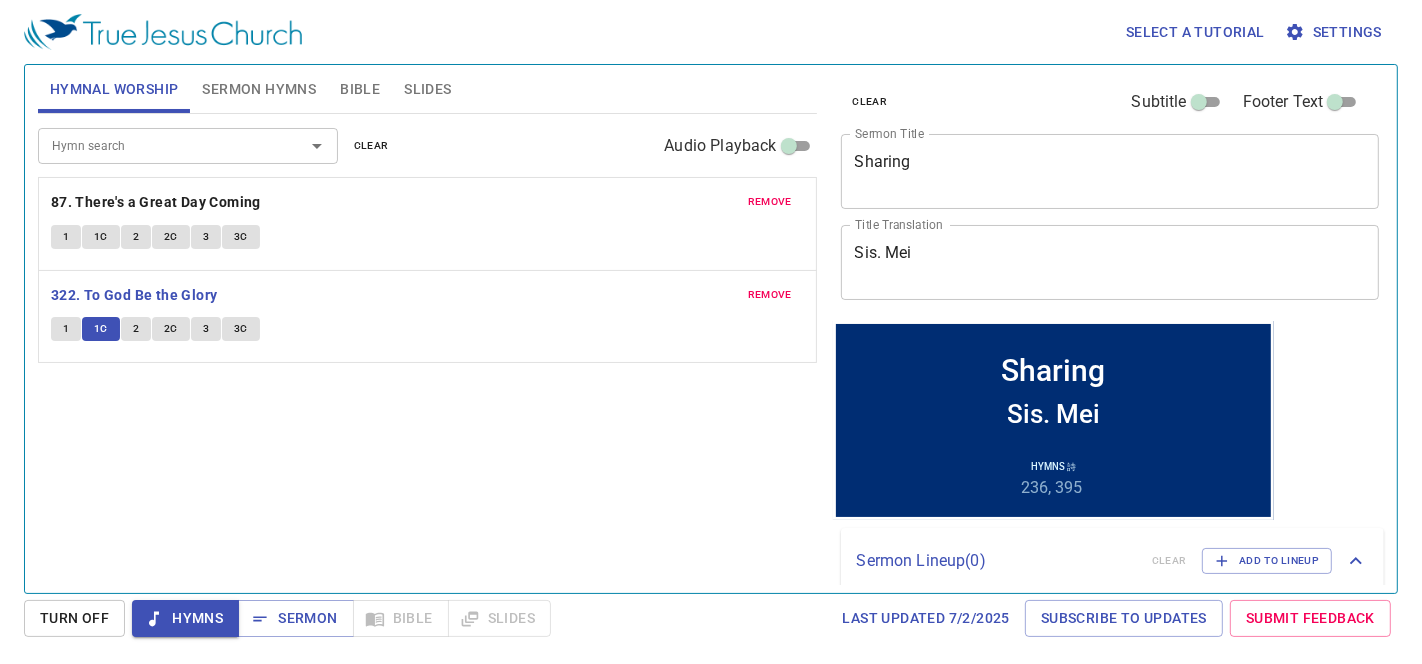 click on "2" at bounding box center (136, 329) 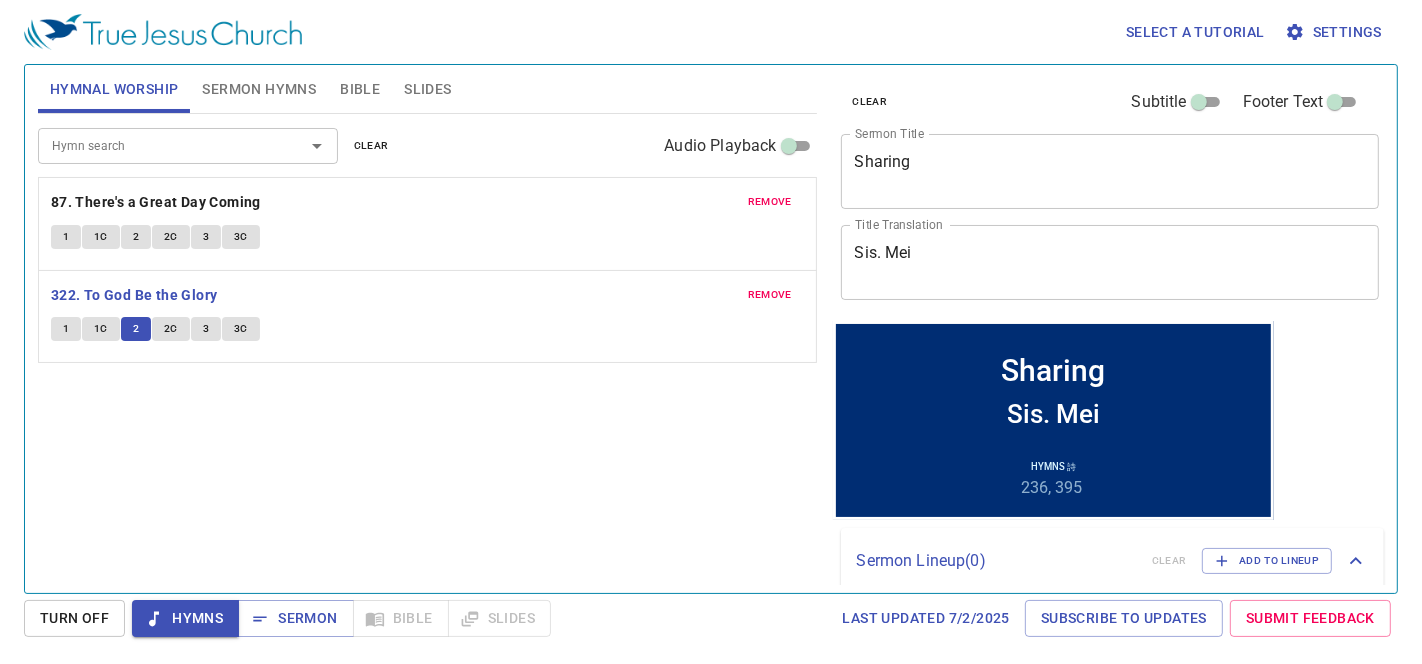click on "2C" at bounding box center [171, 329] 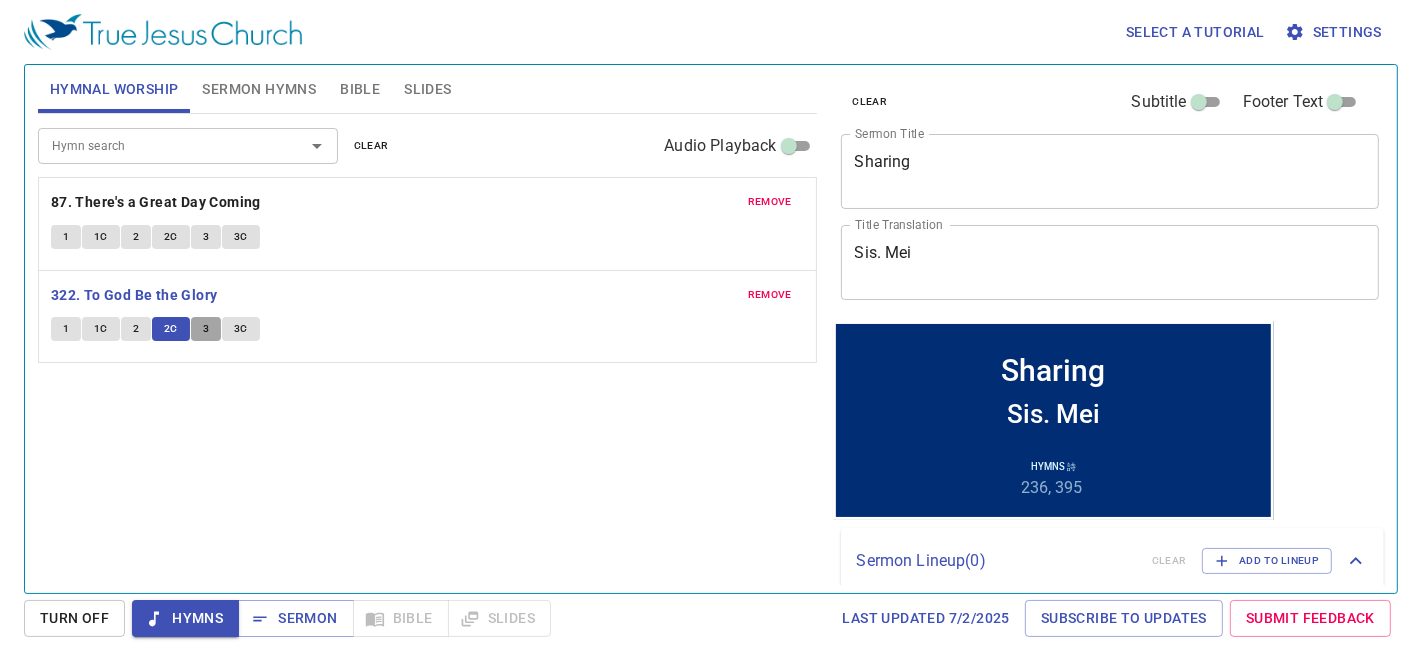 click on "3" at bounding box center (206, 329) 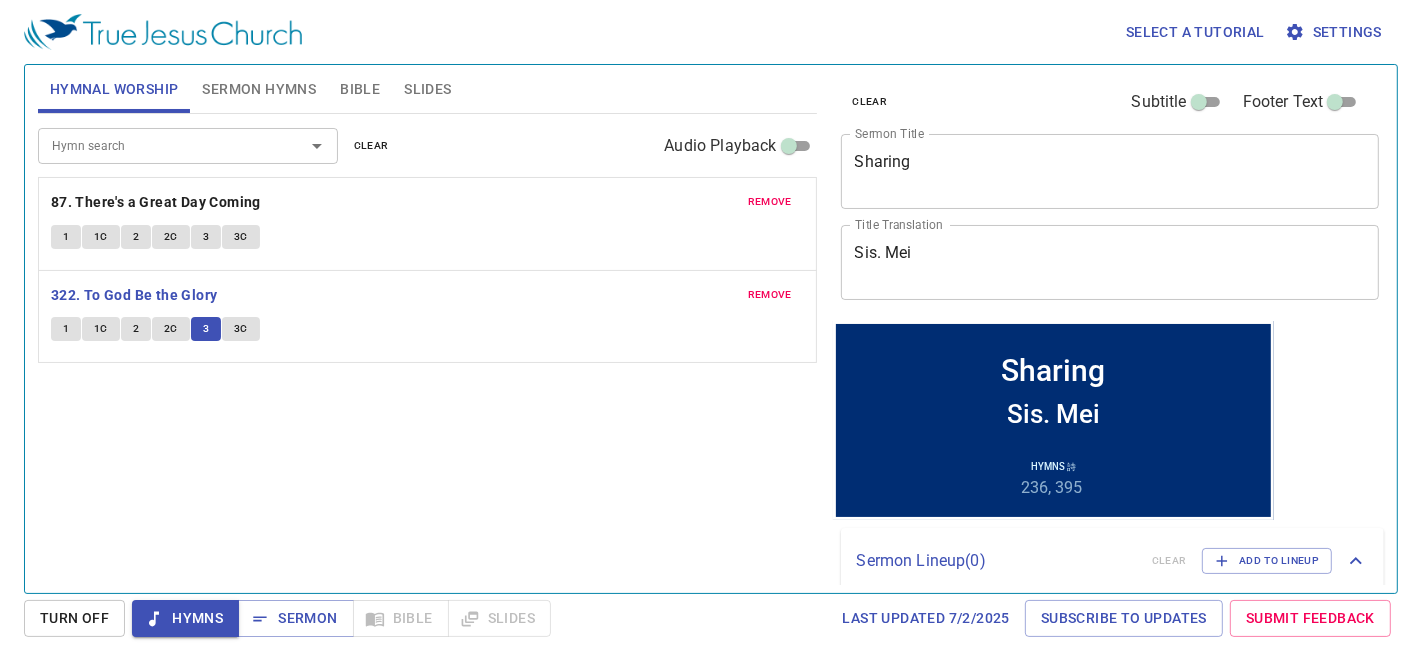 click on "3C" at bounding box center [241, 329] 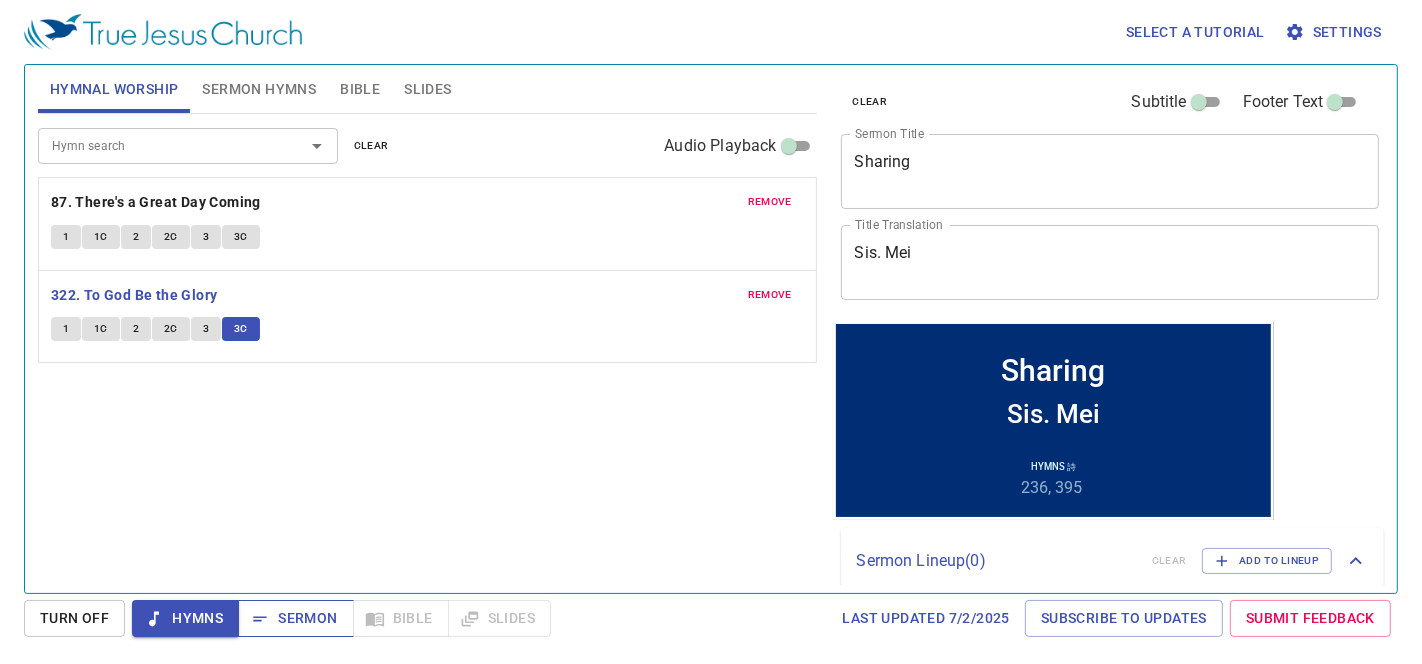click on "Sermon" at bounding box center [295, 618] 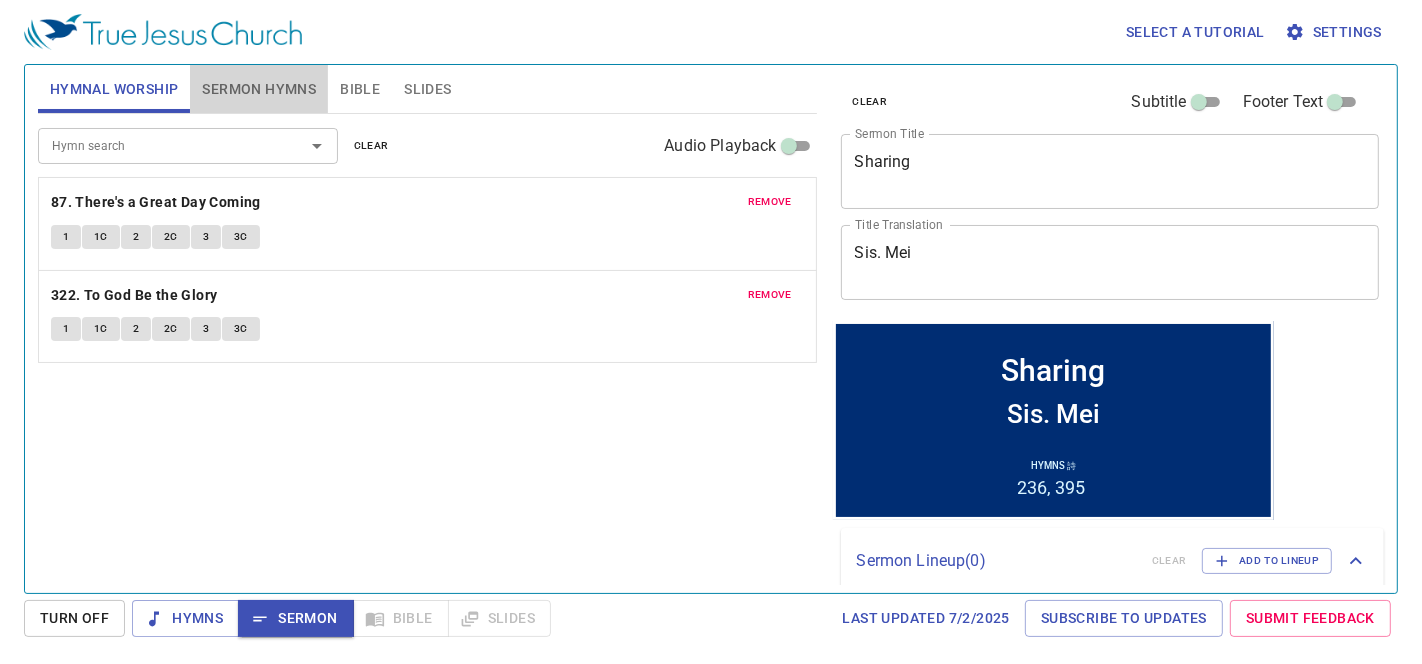 click on "Sermon Hymns" at bounding box center [259, 89] 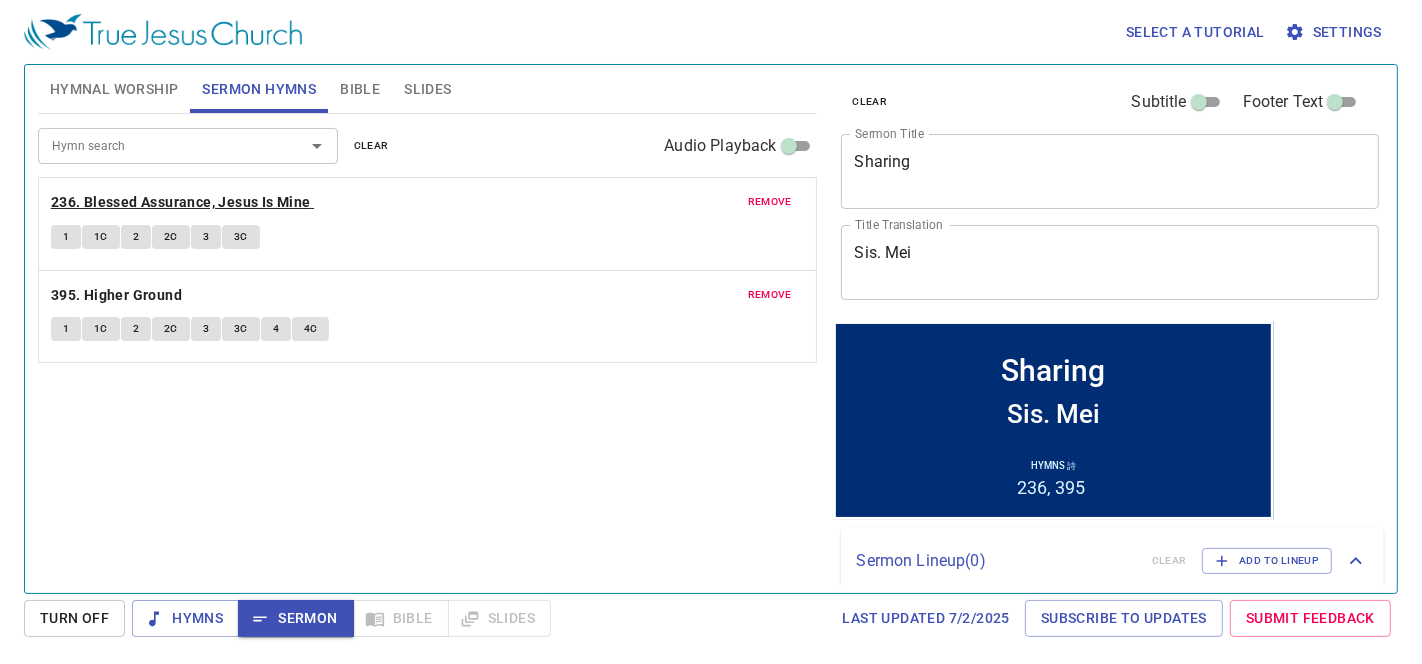 click on "236. Blessed Assurance, Jesus Is Mine" at bounding box center (181, 202) 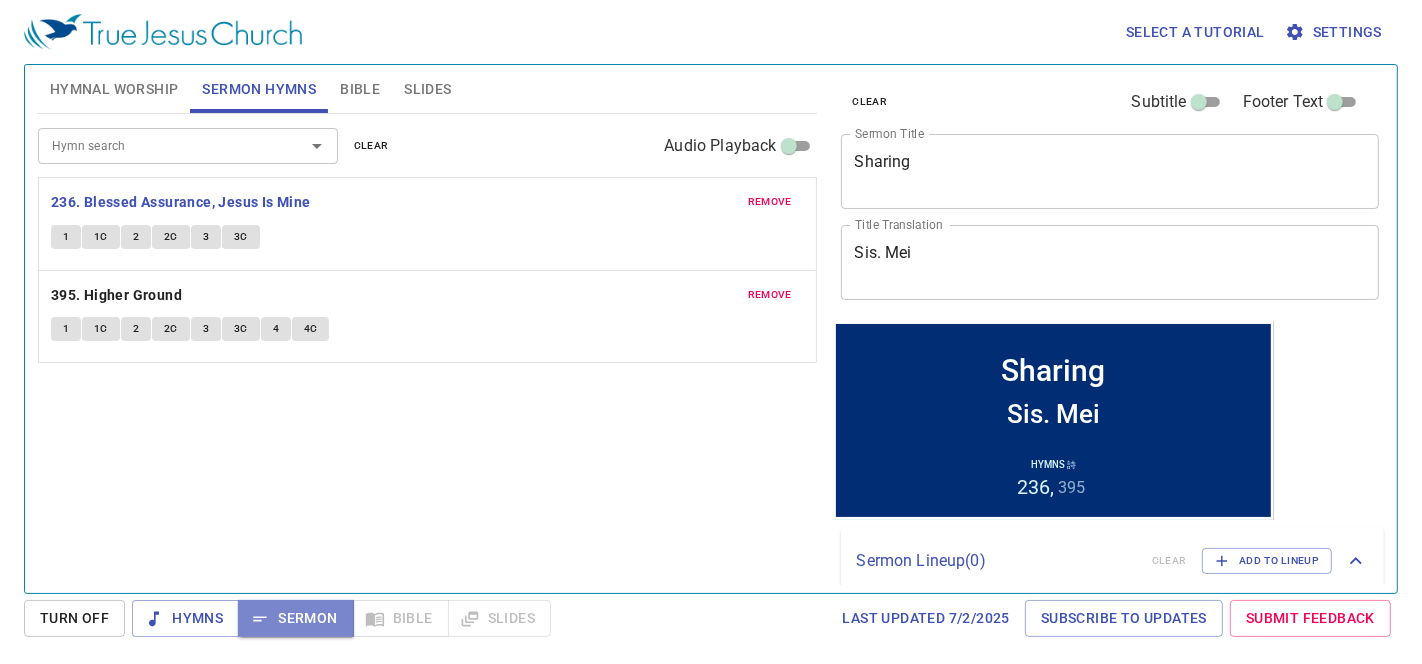 click on "Sermon" at bounding box center (295, 618) 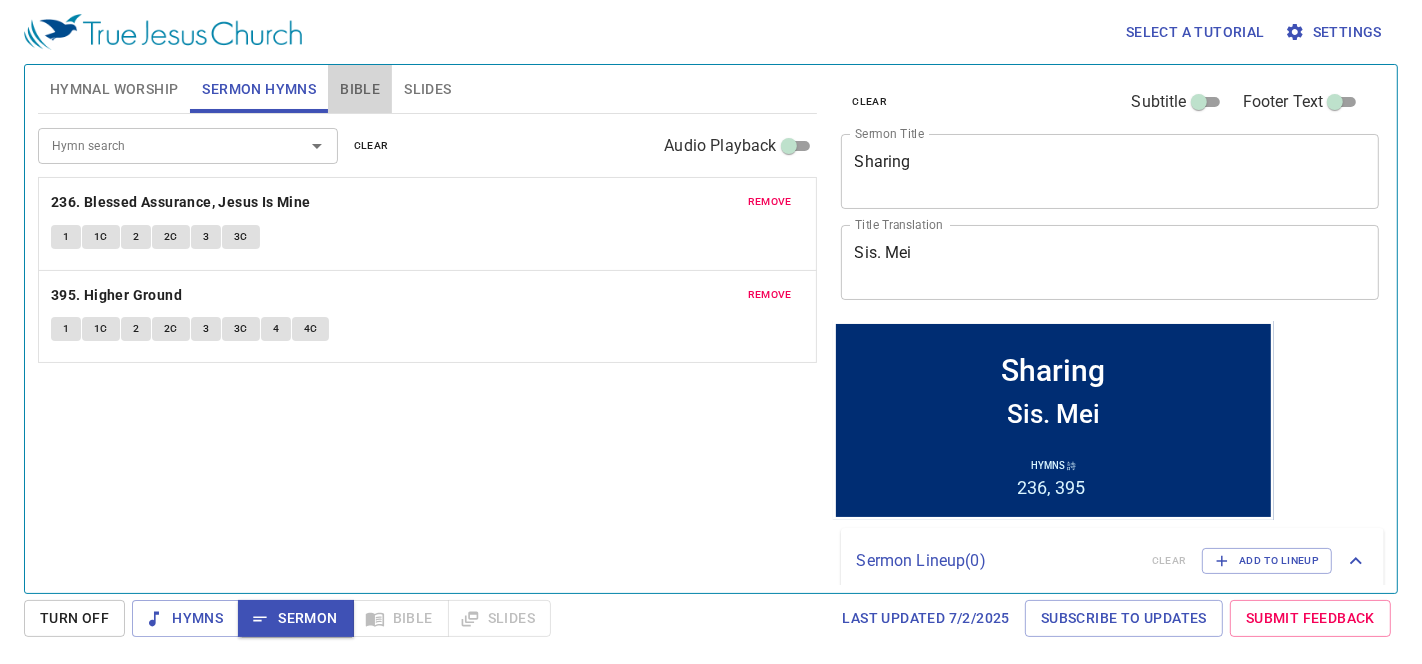click on "Bible" at bounding box center [360, 89] 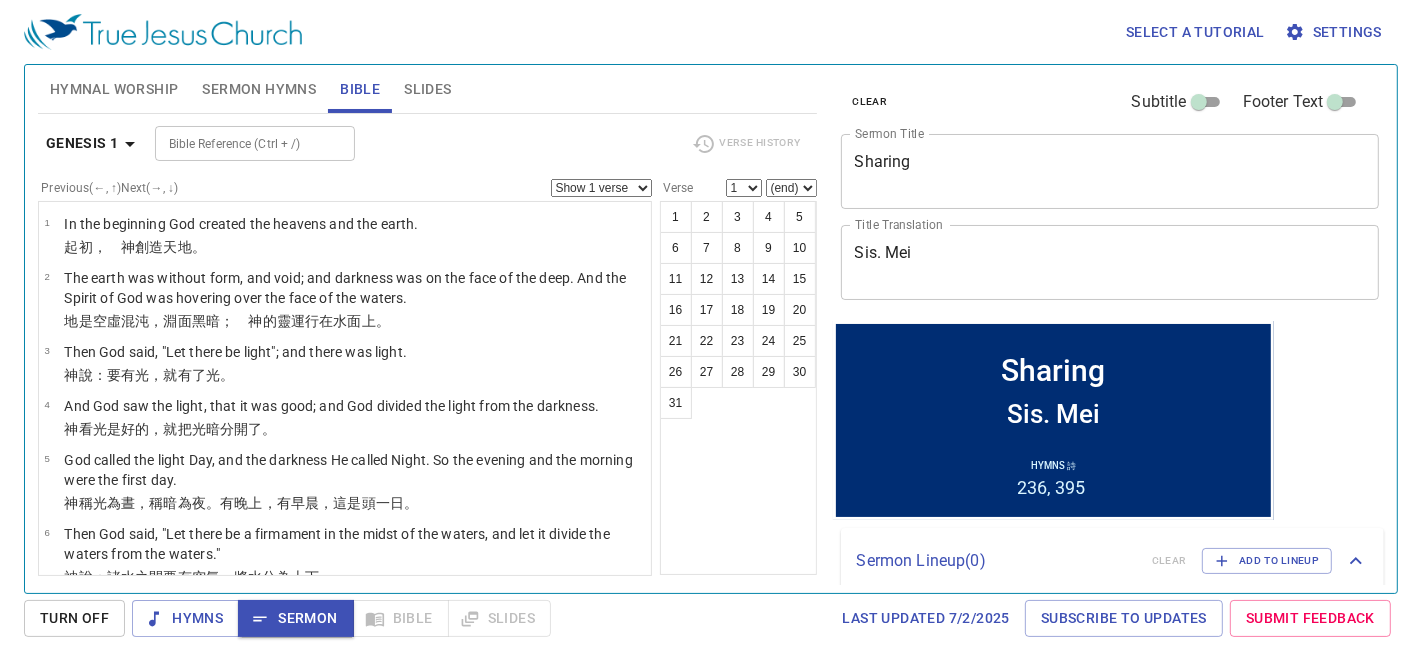 click on "Bible Reference (Ctrl + /)" at bounding box center [238, 143] 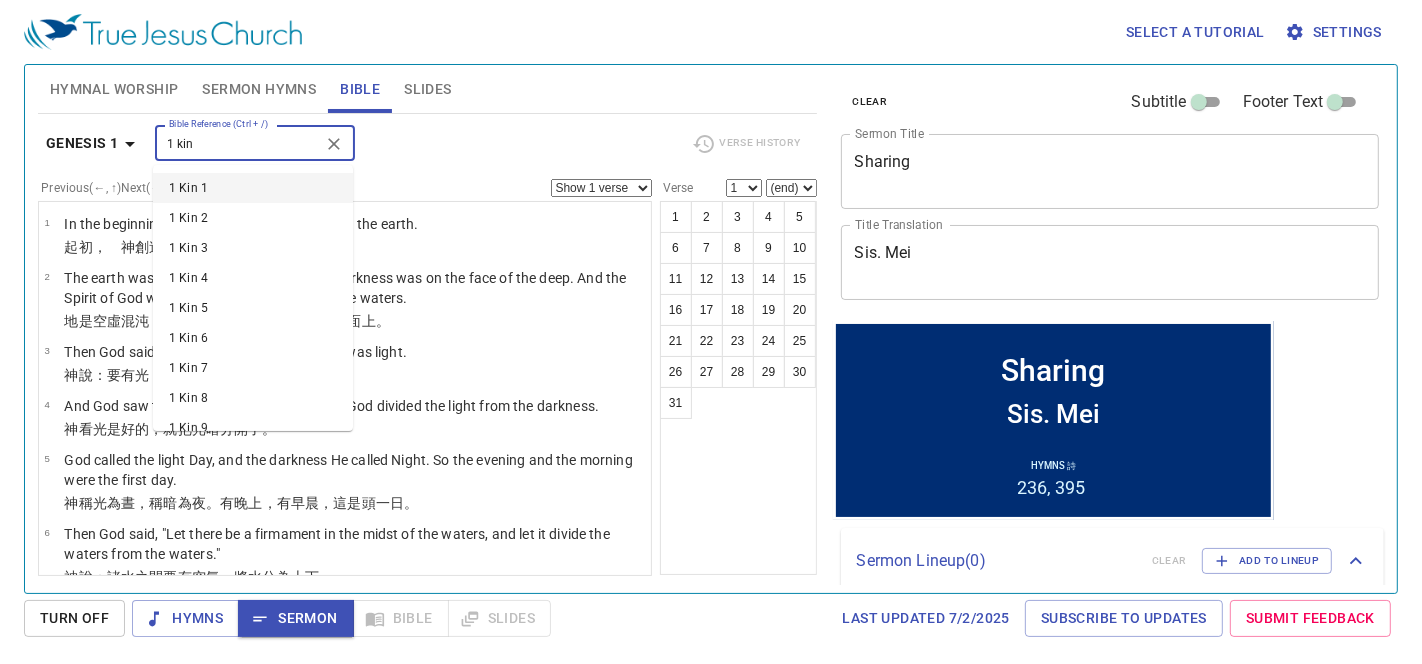 drag, startPoint x: 222, startPoint y: 152, endPoint x: 139, endPoint y: 158, distance: 83.21658 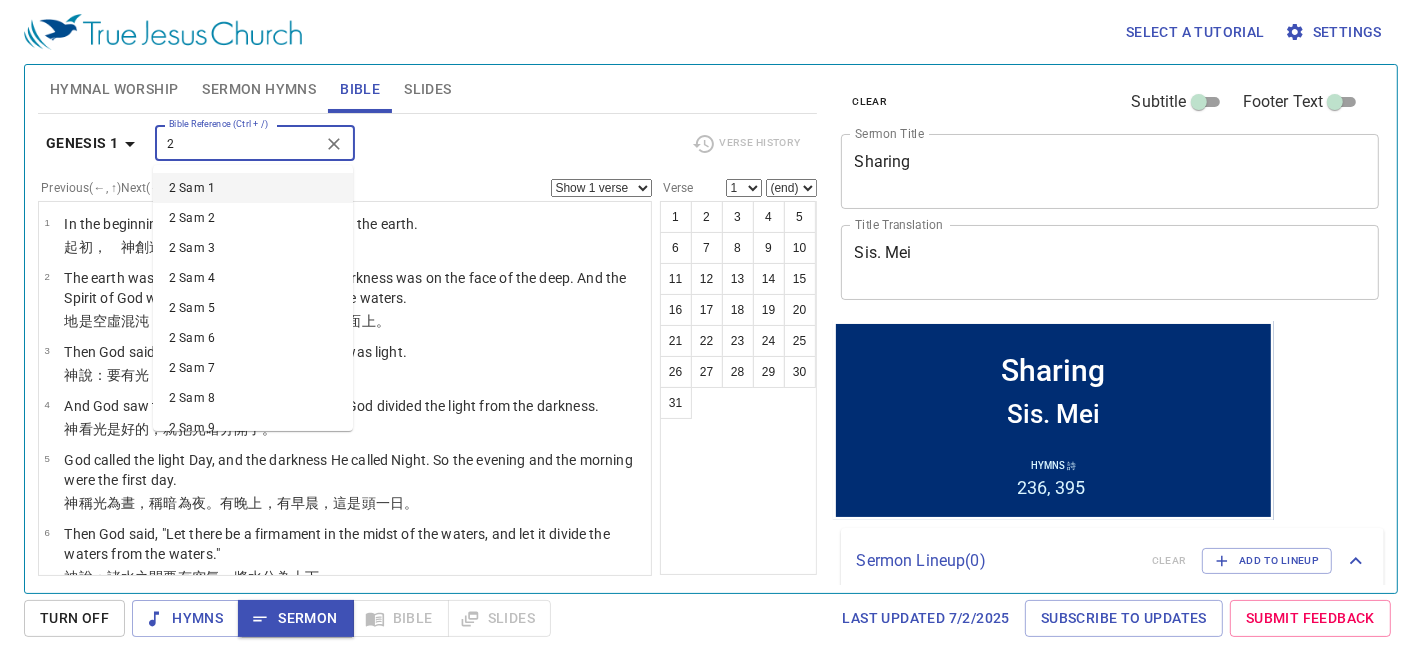 type on "2" 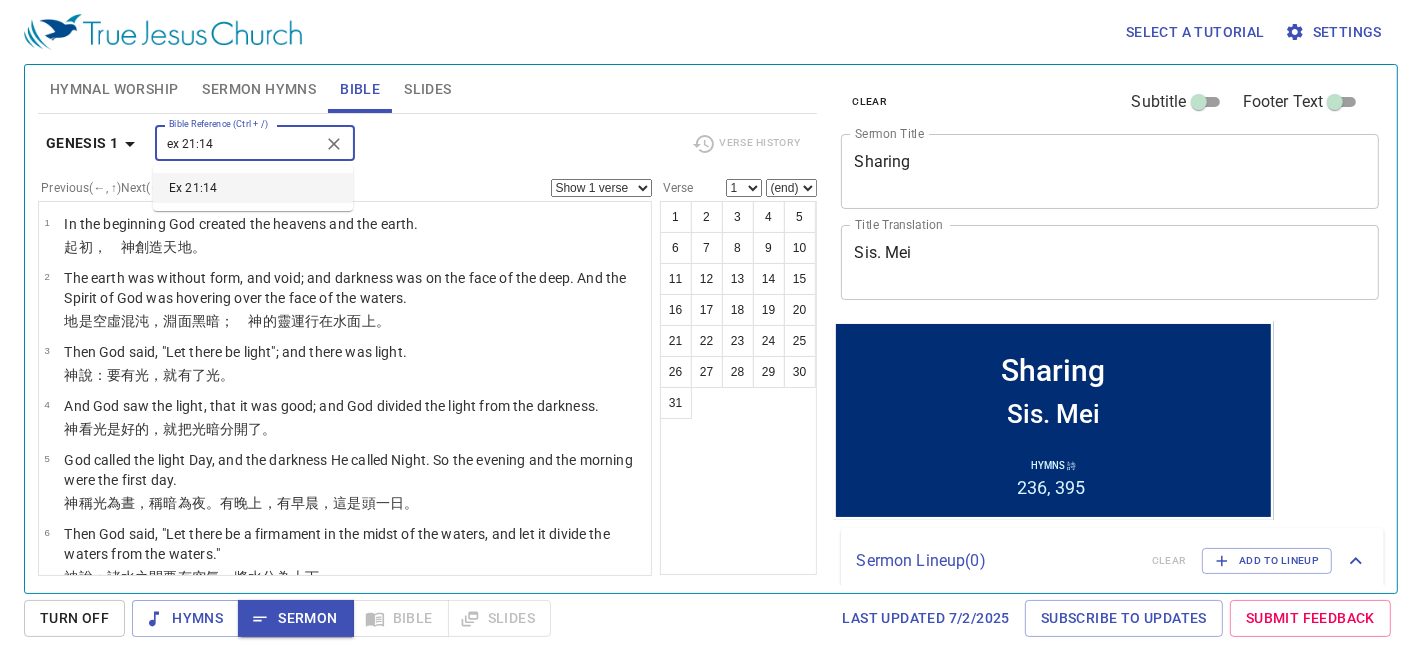 type on "ex 21:14" 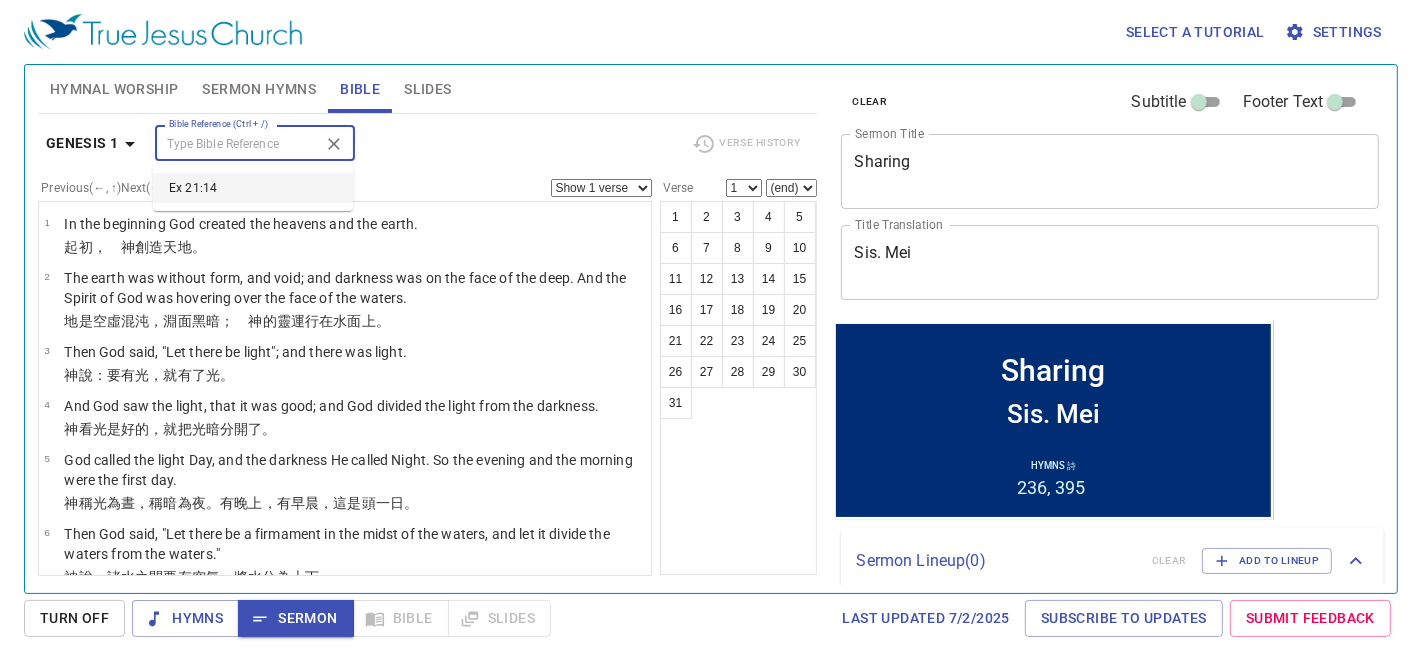 select on "14" 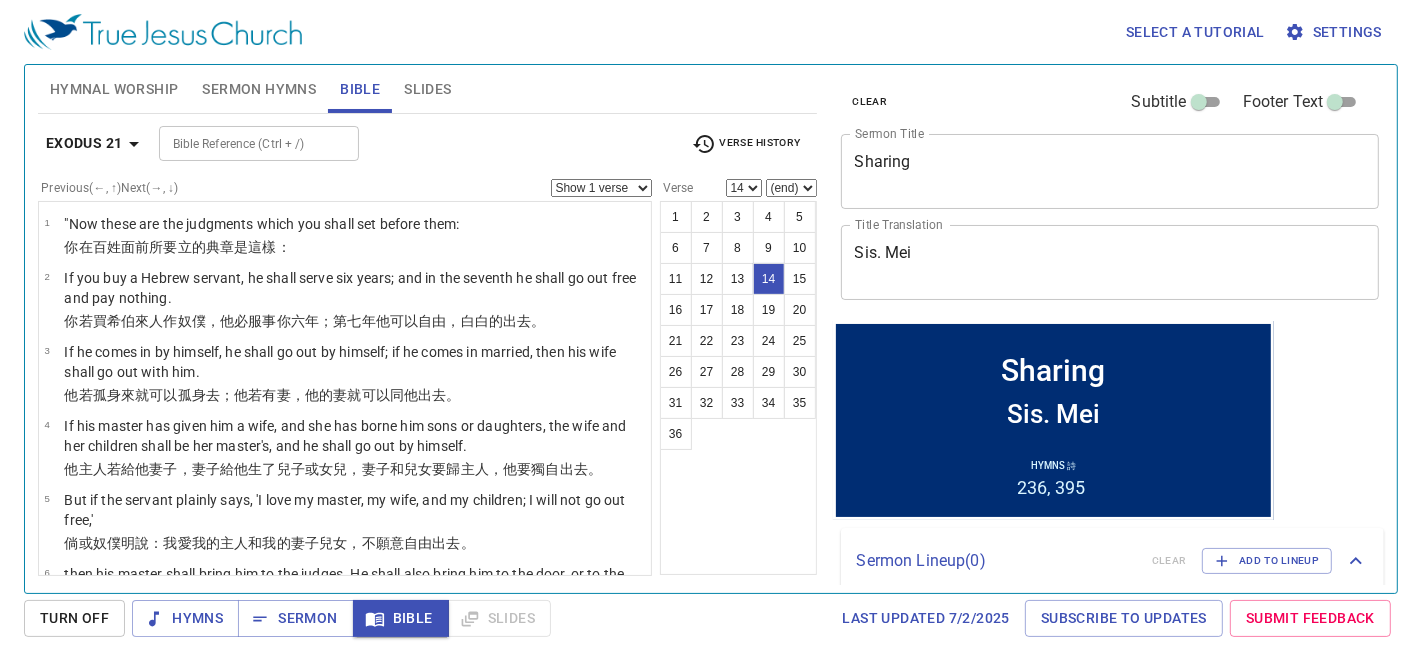 scroll, scrollTop: 860, scrollLeft: 0, axis: vertical 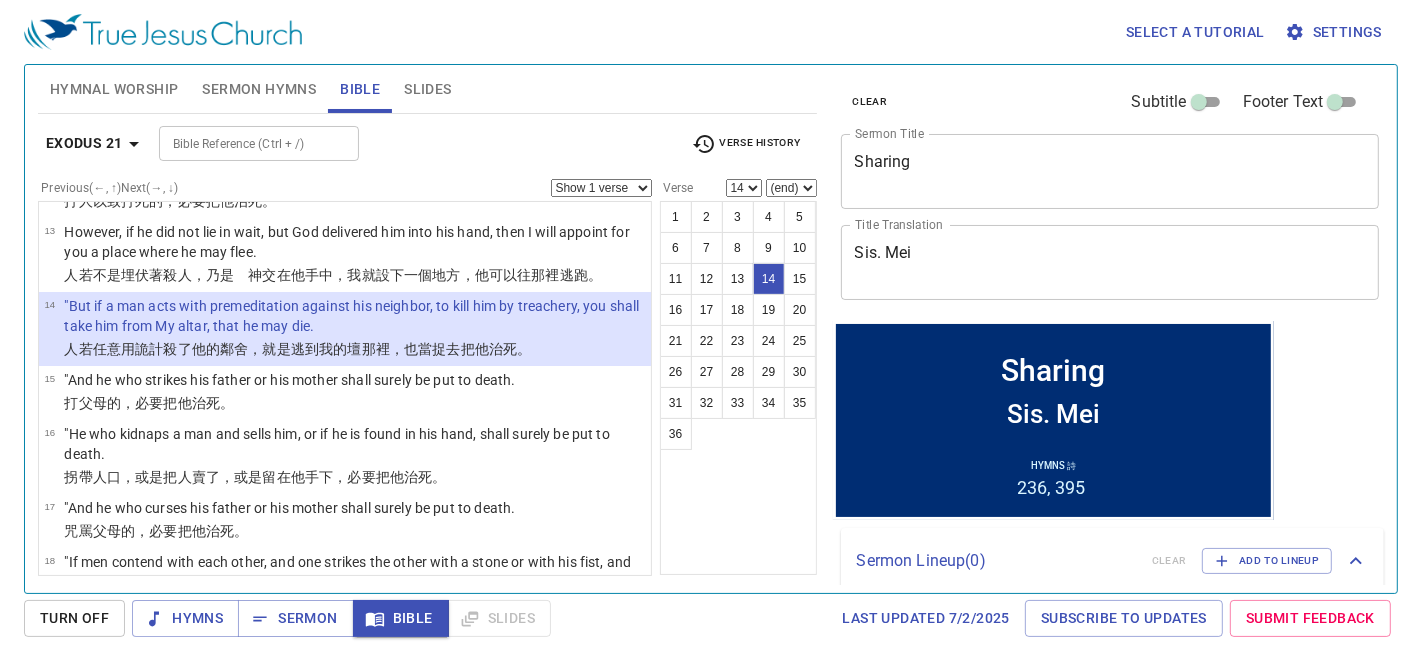 click on "Bible Reference (Ctrl + /)" at bounding box center (259, 143) 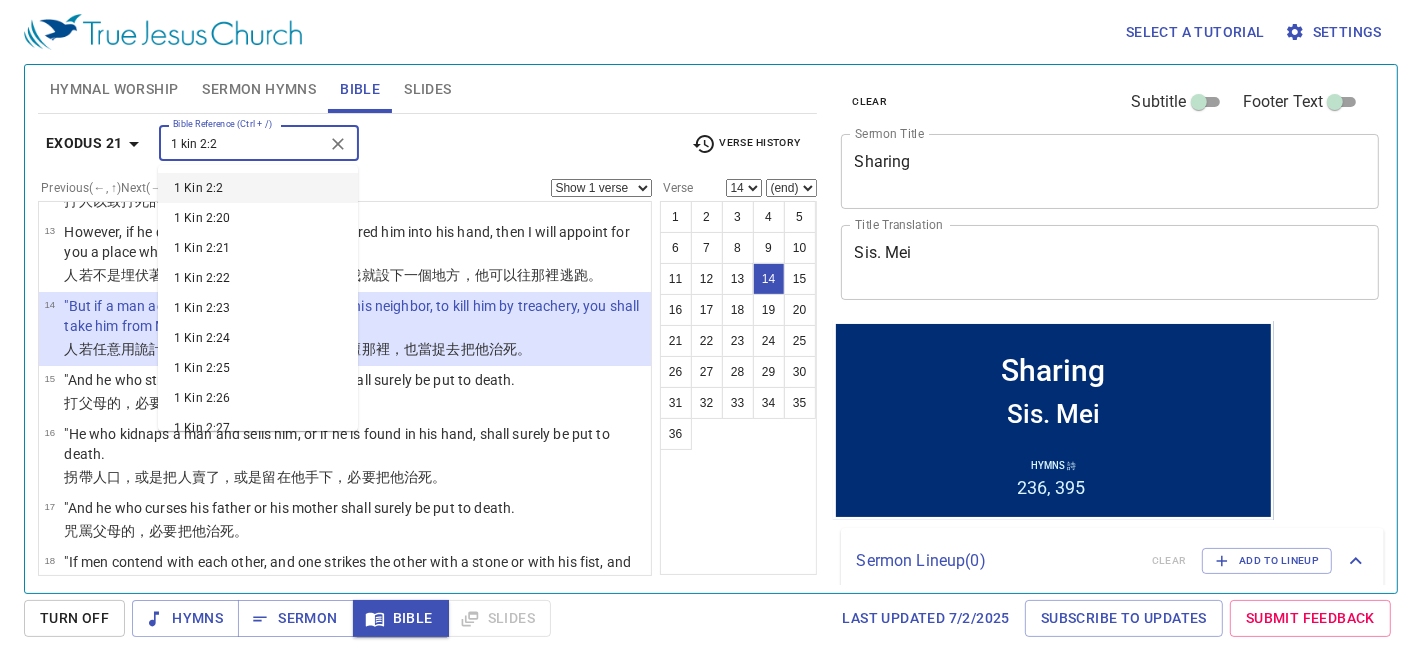 type on "1 kin 2:2" 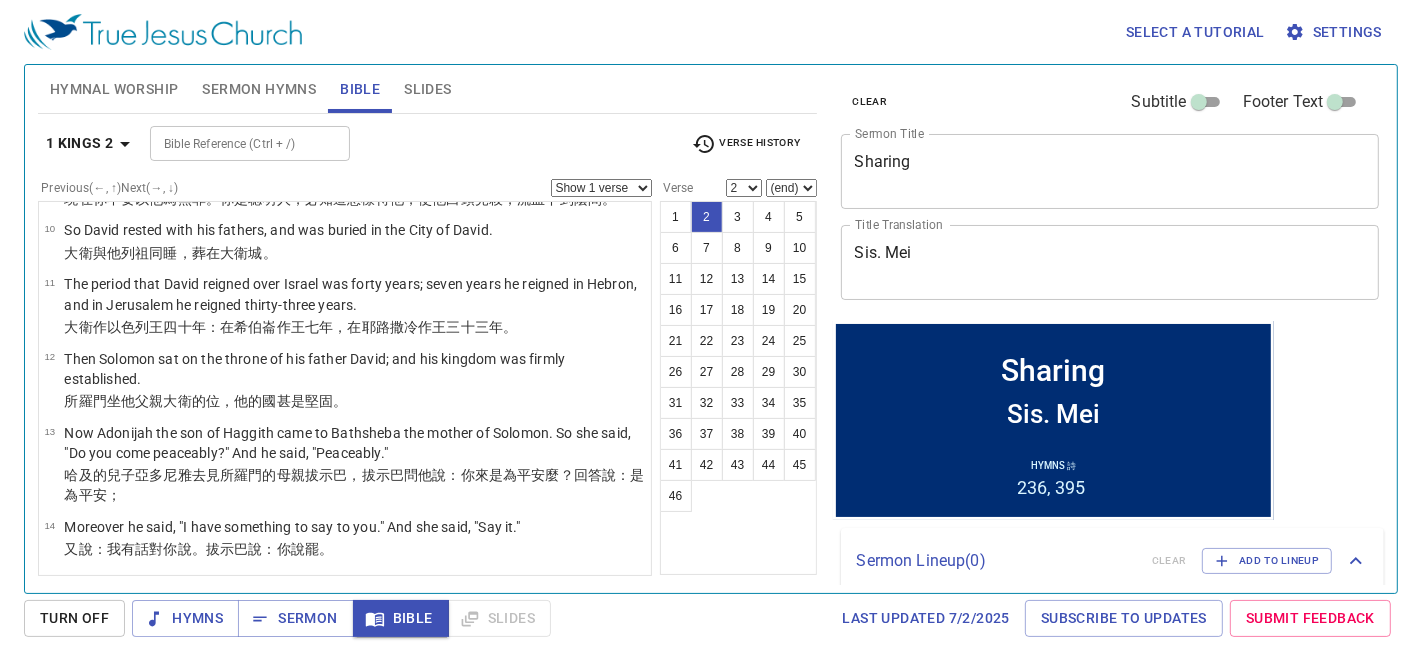 scroll, scrollTop: 0, scrollLeft: 0, axis: both 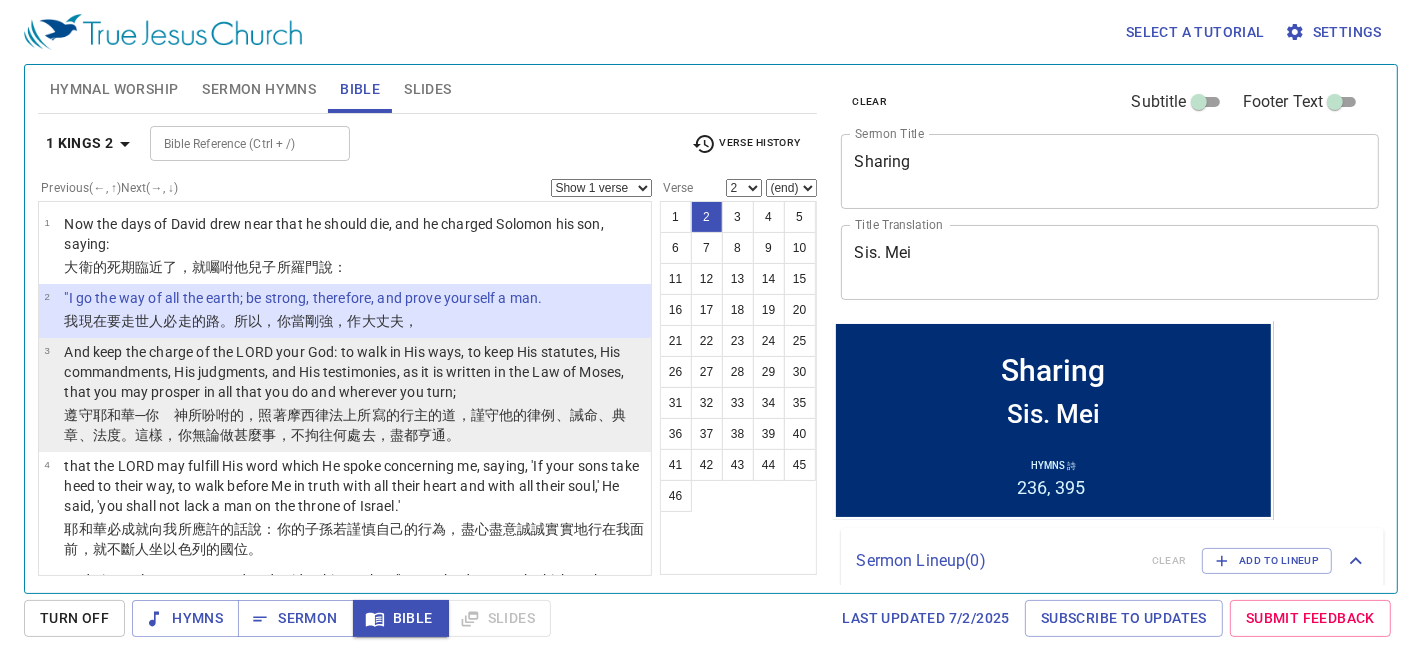 click on "And keep the charge of the LORD your God: to walk in His ways, to keep His statutes, His commandments, His judgments, and His testimonies, as it is written in the Law of Moses, that you may prosper in all that you do and wherever you turn;" at bounding box center (354, 372) 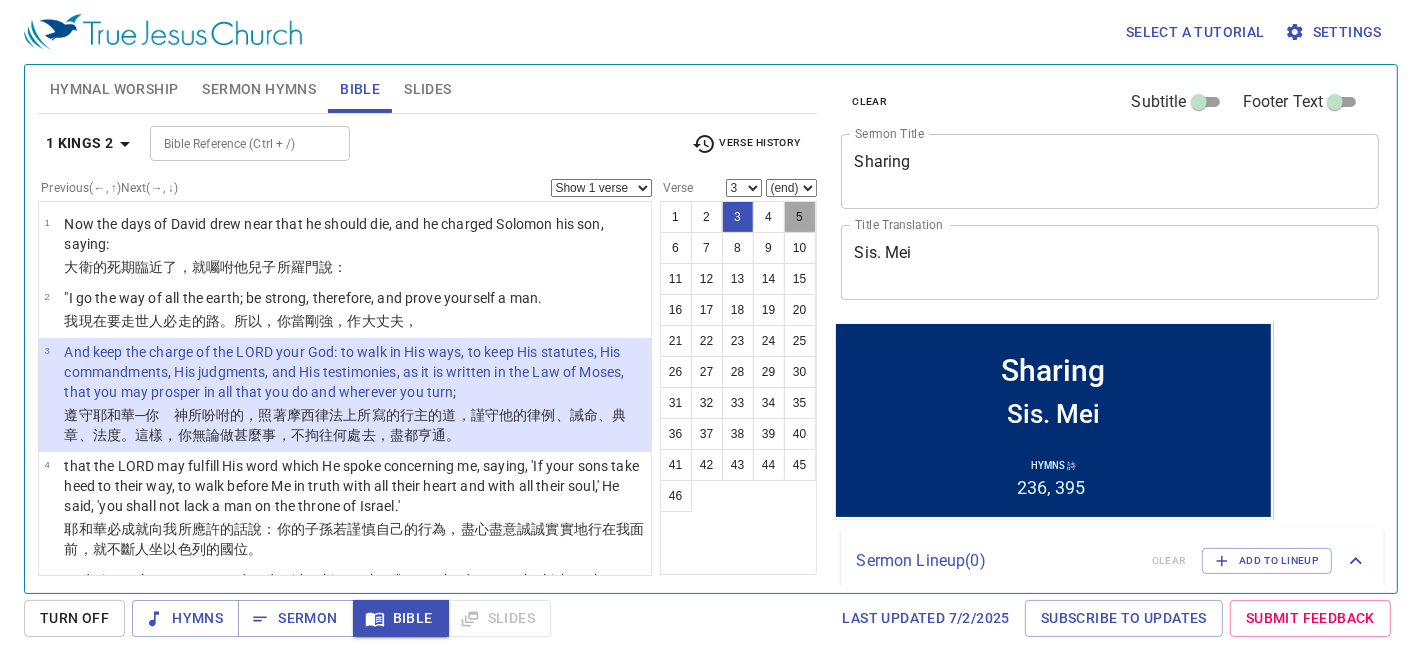 click on "5" at bounding box center [800, 217] 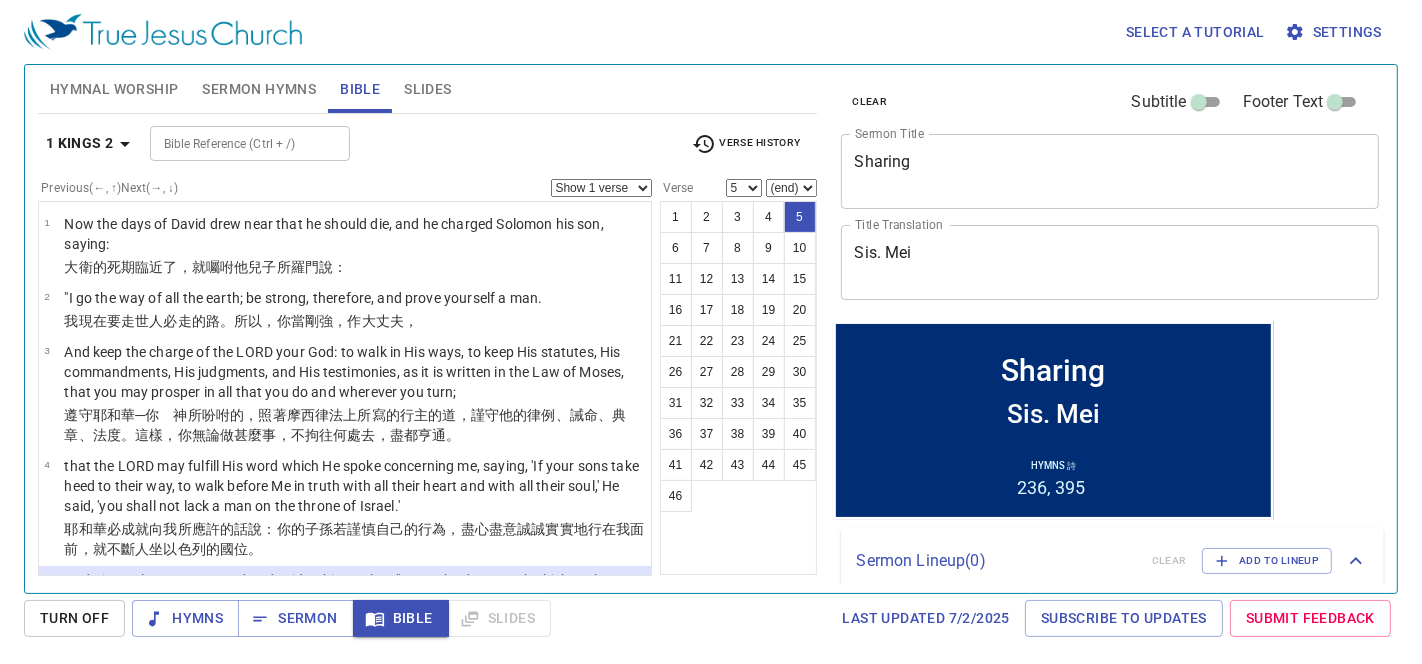 scroll, scrollTop: 254, scrollLeft: 0, axis: vertical 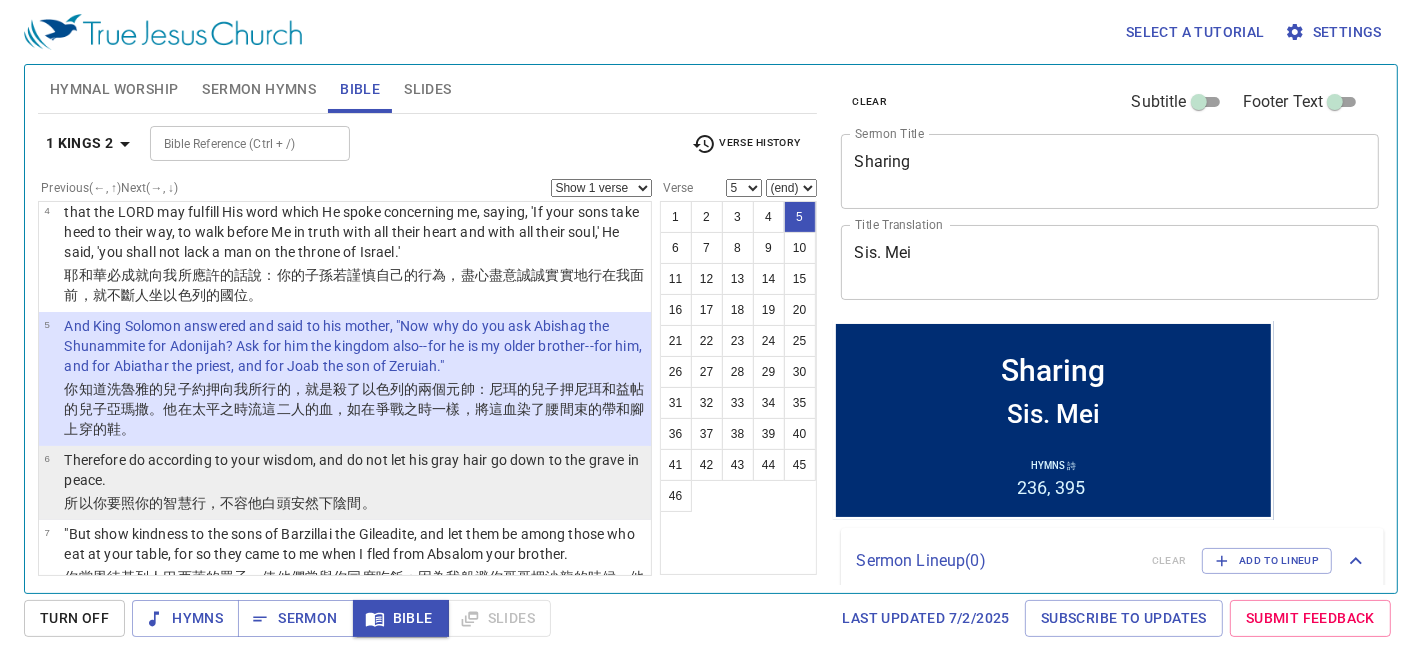 click on "Therefore do according to your wisdom, and do not let his gray hair go down to the grave in peace." at bounding box center (354, 470) 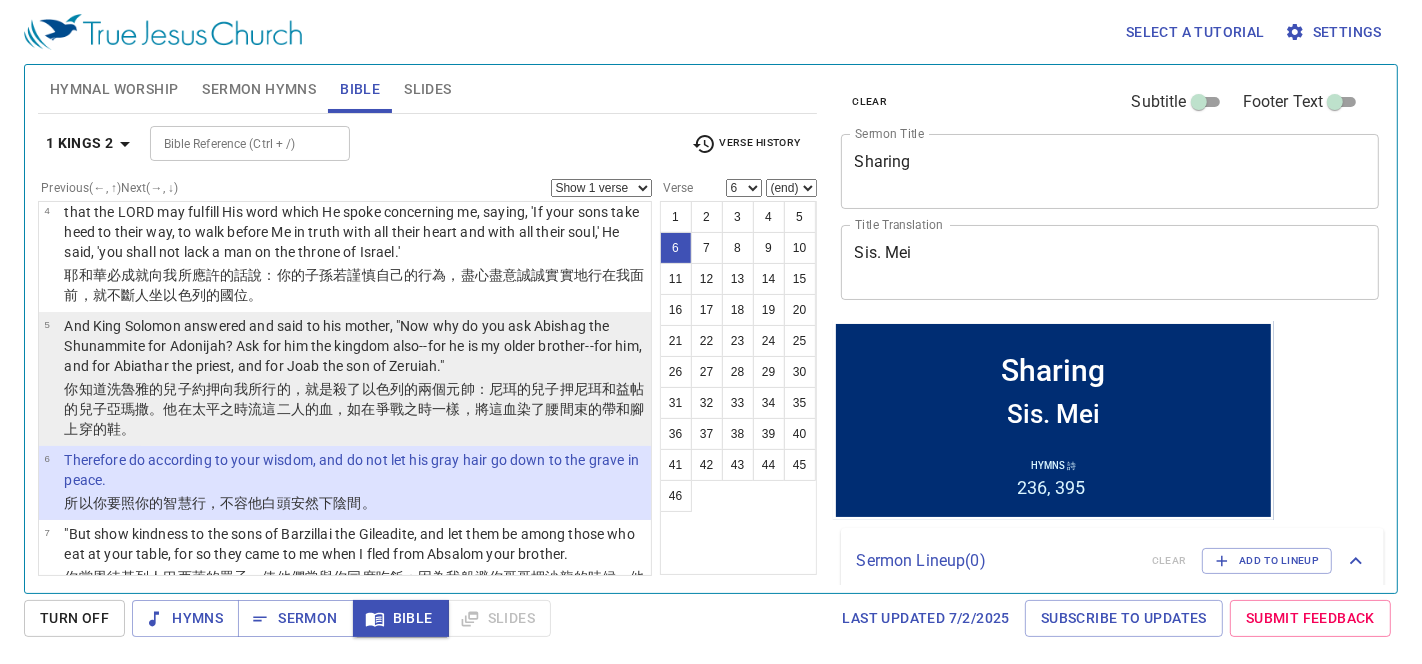 scroll, scrollTop: 365, scrollLeft: 0, axis: vertical 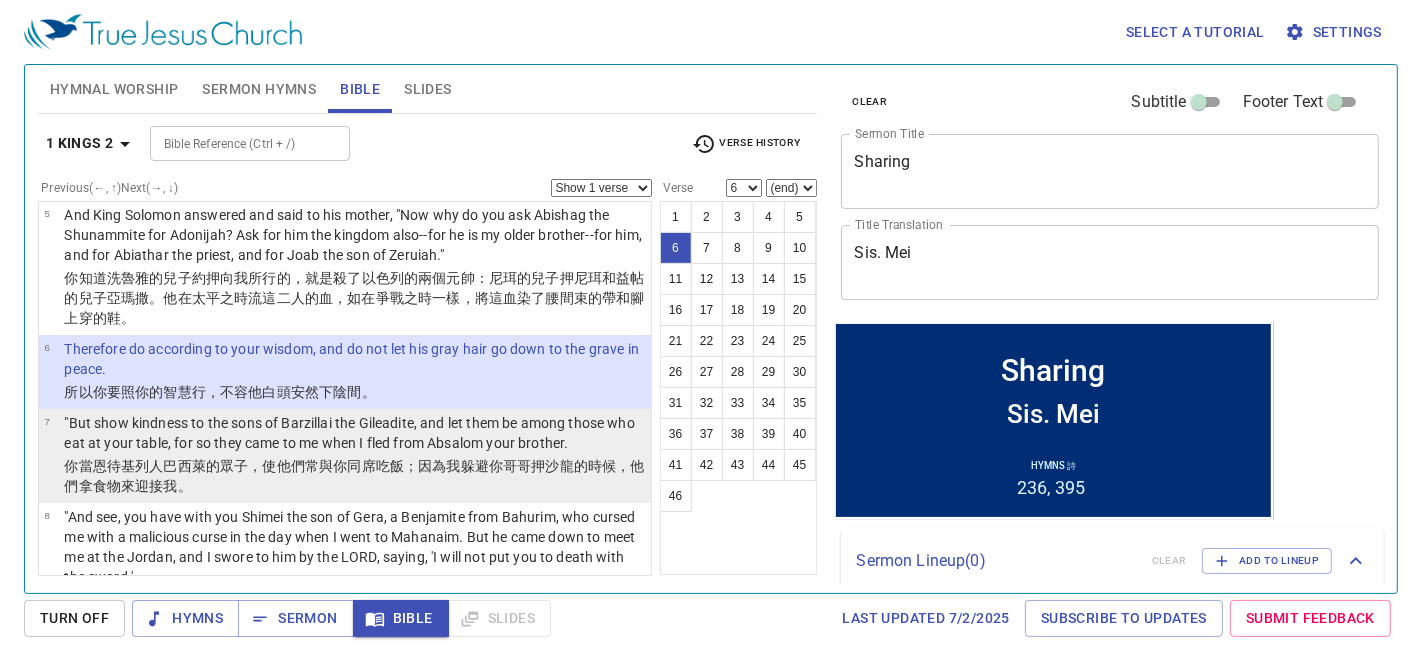 click on ""But show kindness to the sons of Barzillai the Gileadite, and let them be among those who eat at your table, for so they came to me when I fled from Absalom your brother." at bounding box center (354, 433) 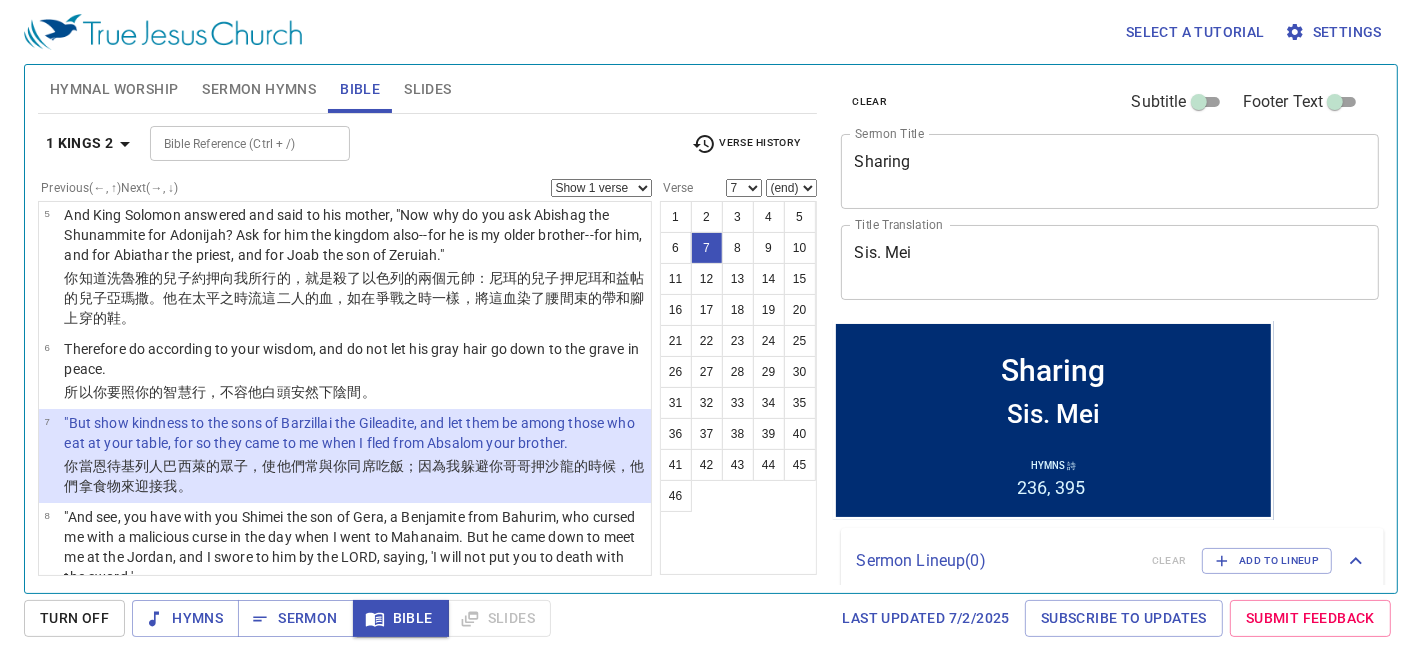 scroll, scrollTop: 476, scrollLeft: 0, axis: vertical 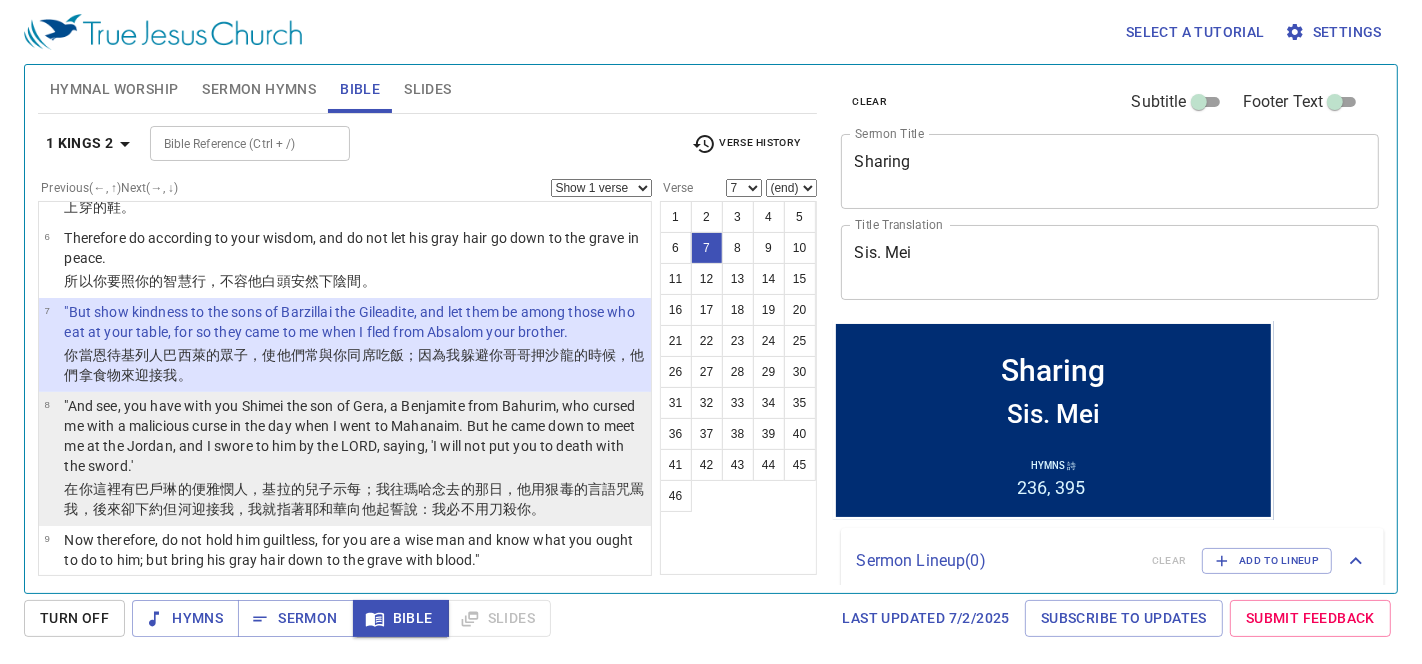 click on ""And see, you have with you Shimei the son of Gera, a Benjamite from Bahurim, who cursed me with a malicious curse in the day when I went to Mahanaim. But he came down to meet me at the Jordan, and I swore to him by the LORD, saying, 'I will not put you to death with the sword.'" at bounding box center [354, 436] 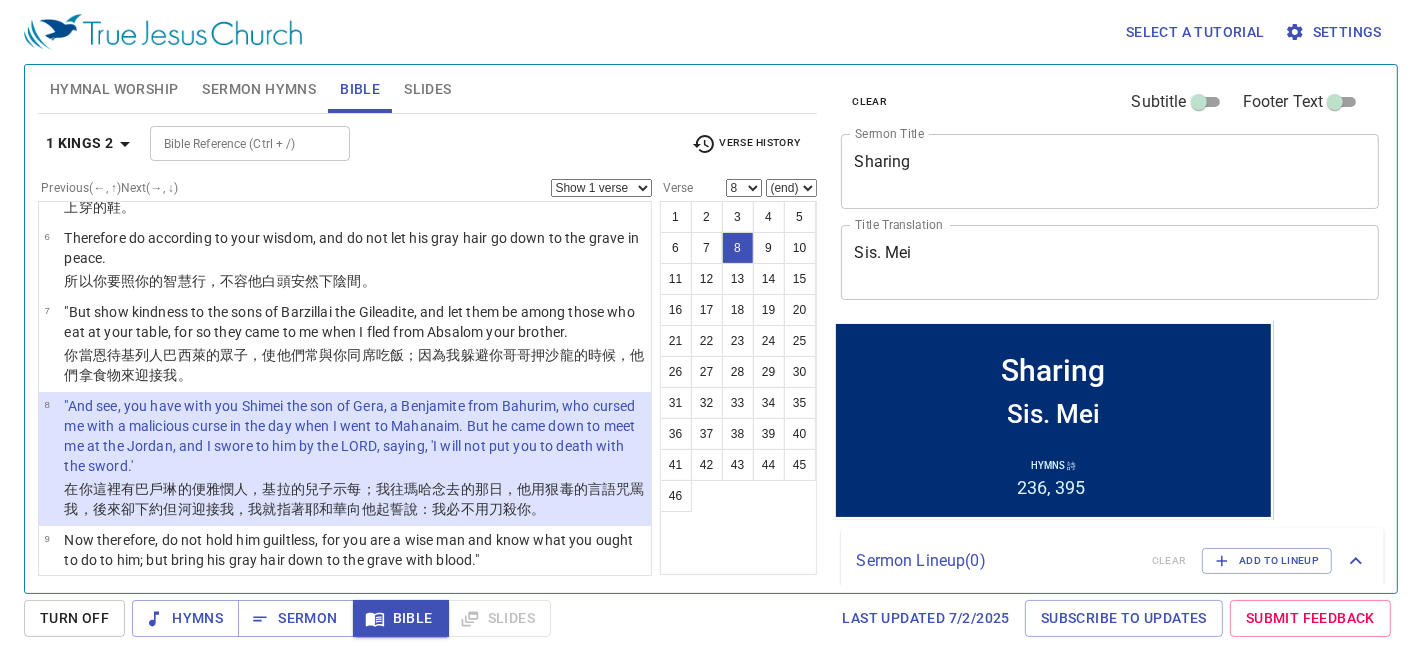 scroll, scrollTop: 587, scrollLeft: 0, axis: vertical 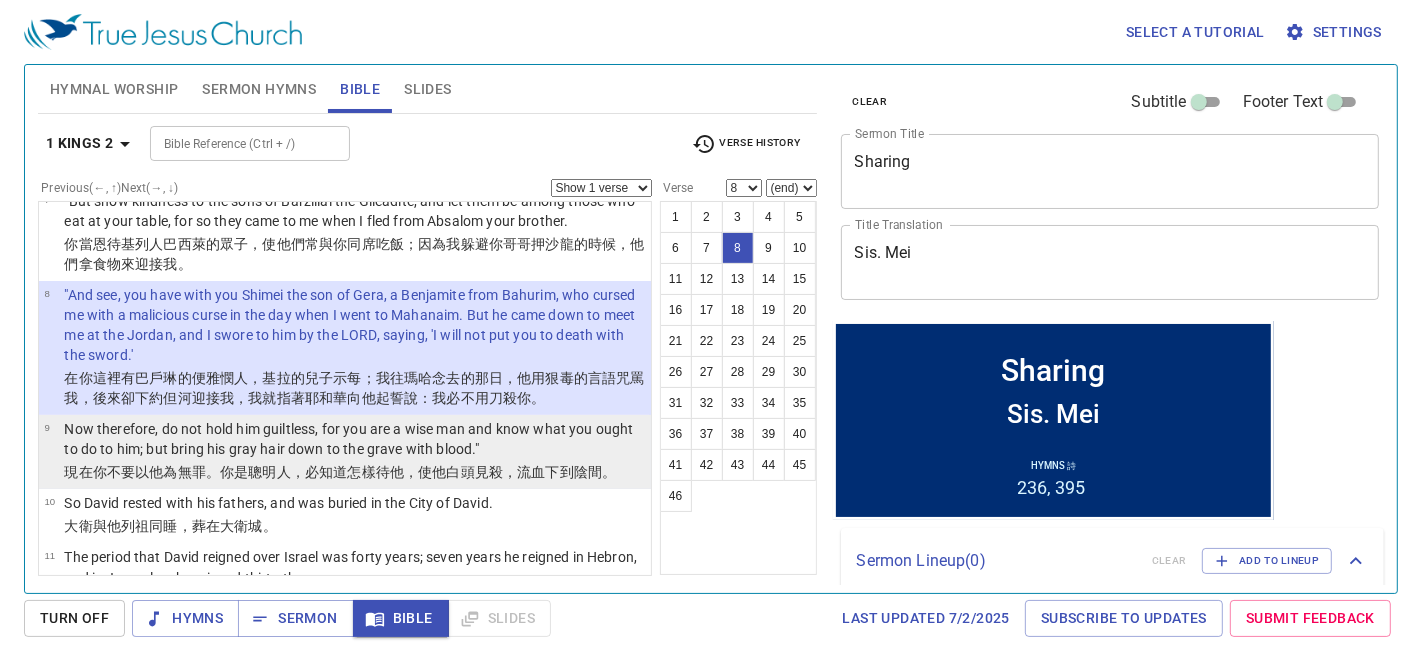 click on "Now therefore, do not hold him guiltless, for you are a wise man and know what you ought to do to him; but bring his gray hair down to the grave with blood."" at bounding box center [354, 439] 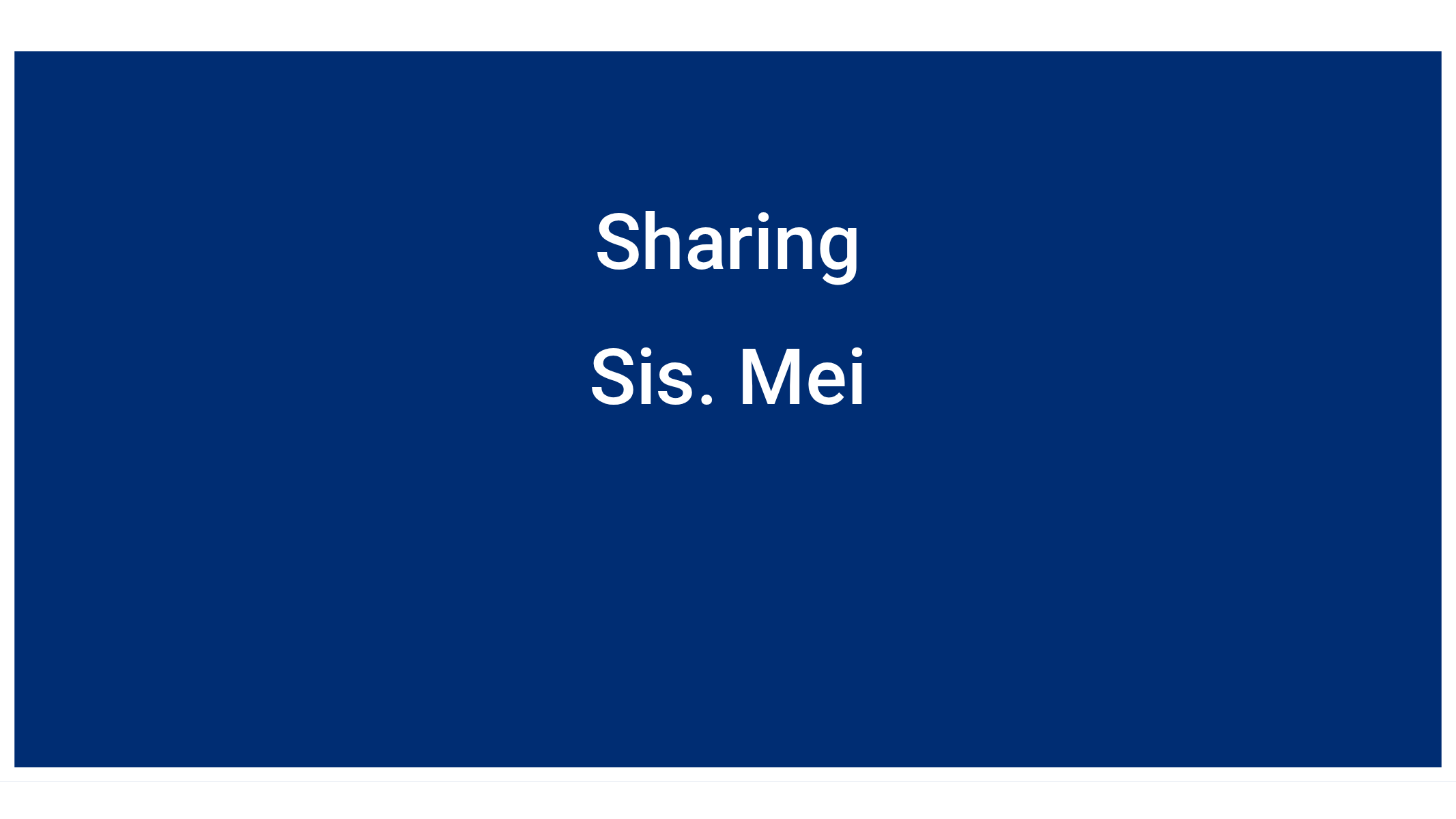 scroll, scrollTop: 0, scrollLeft: 0, axis: both 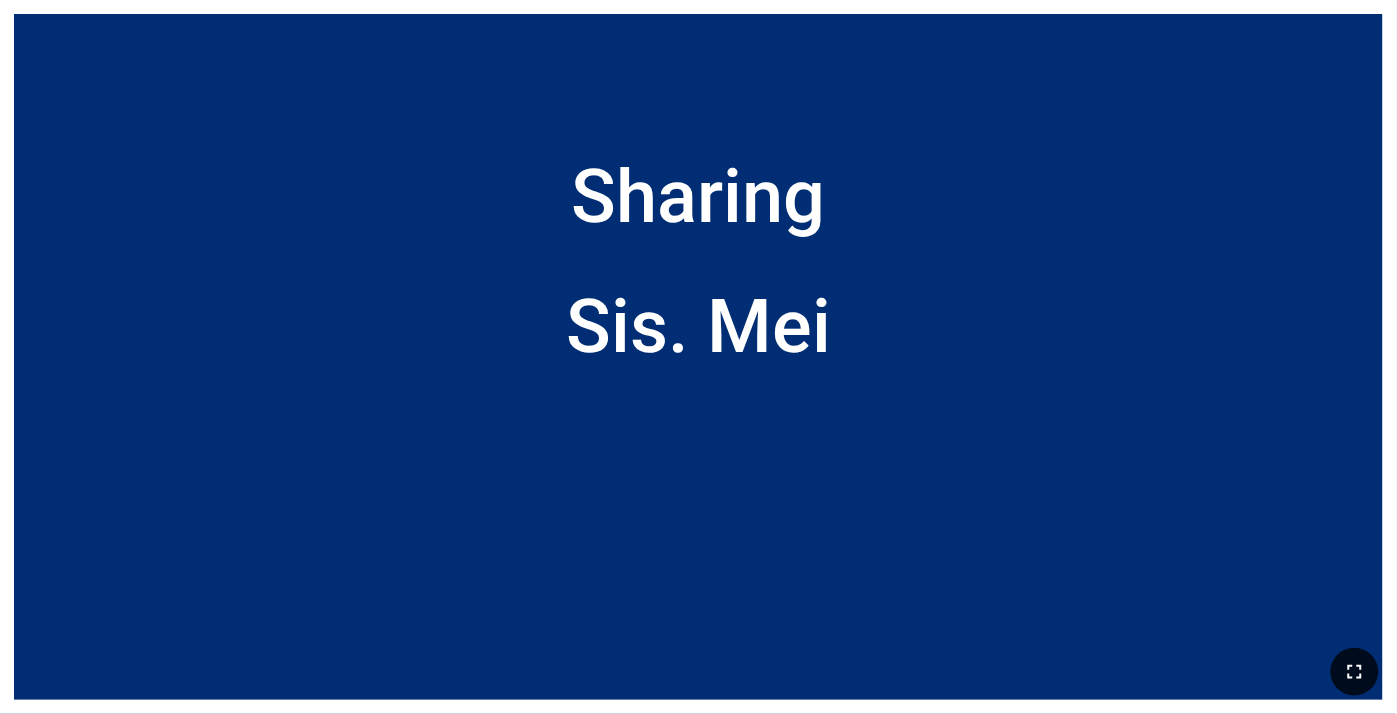 click at bounding box center (1355, 672) 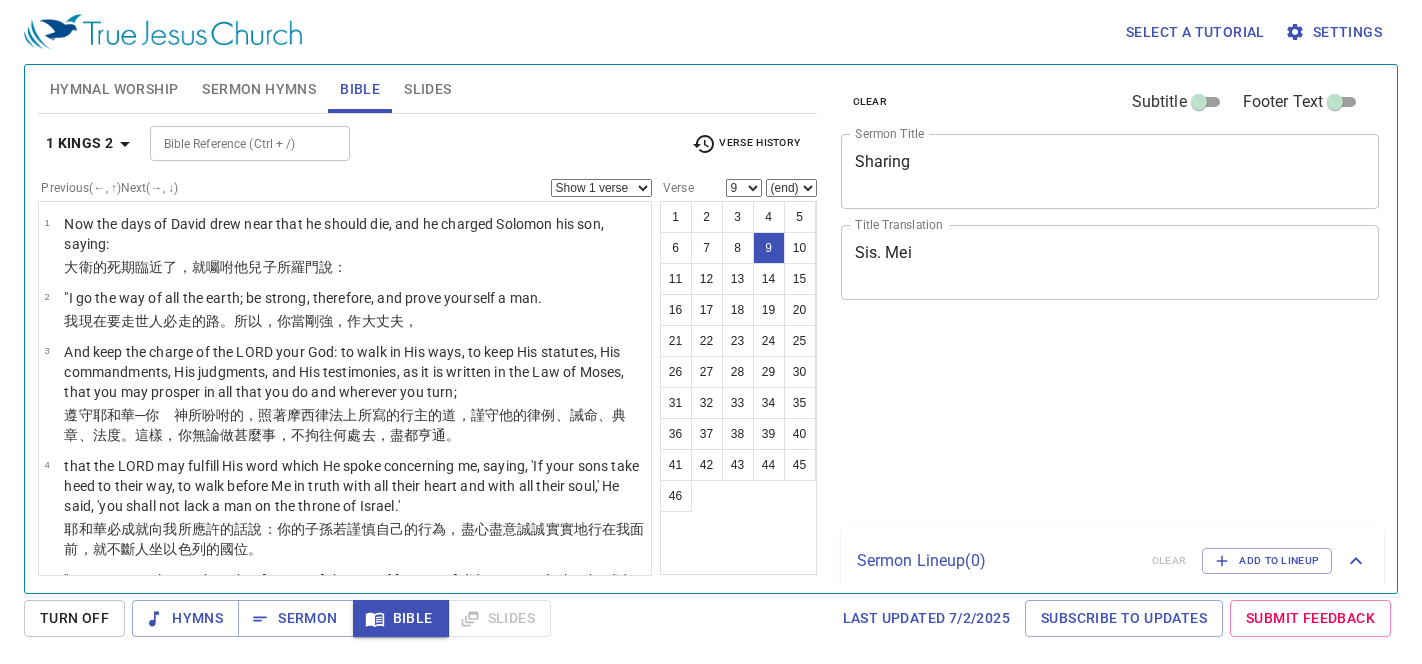 scroll, scrollTop: 0, scrollLeft: 0, axis: both 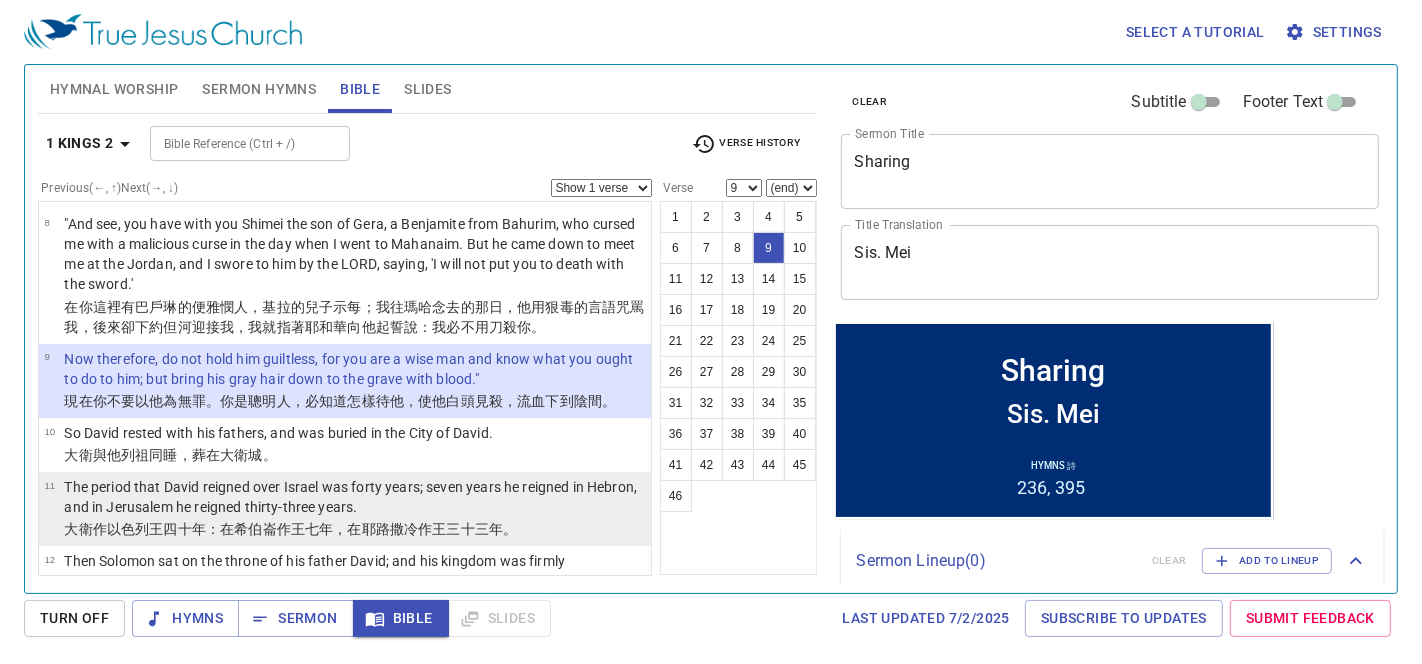 click on "The period that David reigned over Israel was forty years; seven years he reigned in Hebron, and in Jerusalem he reigned thirty-three years." at bounding box center (354, 497) 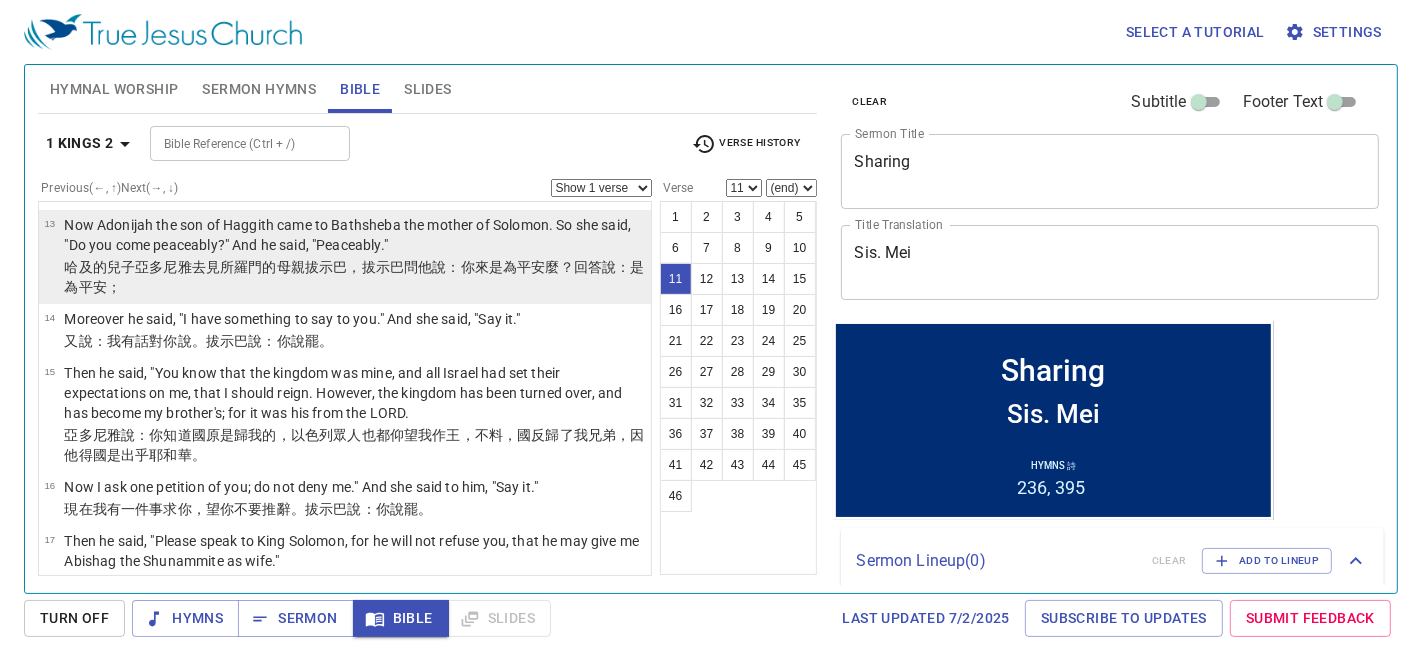 scroll, scrollTop: 1142, scrollLeft: 0, axis: vertical 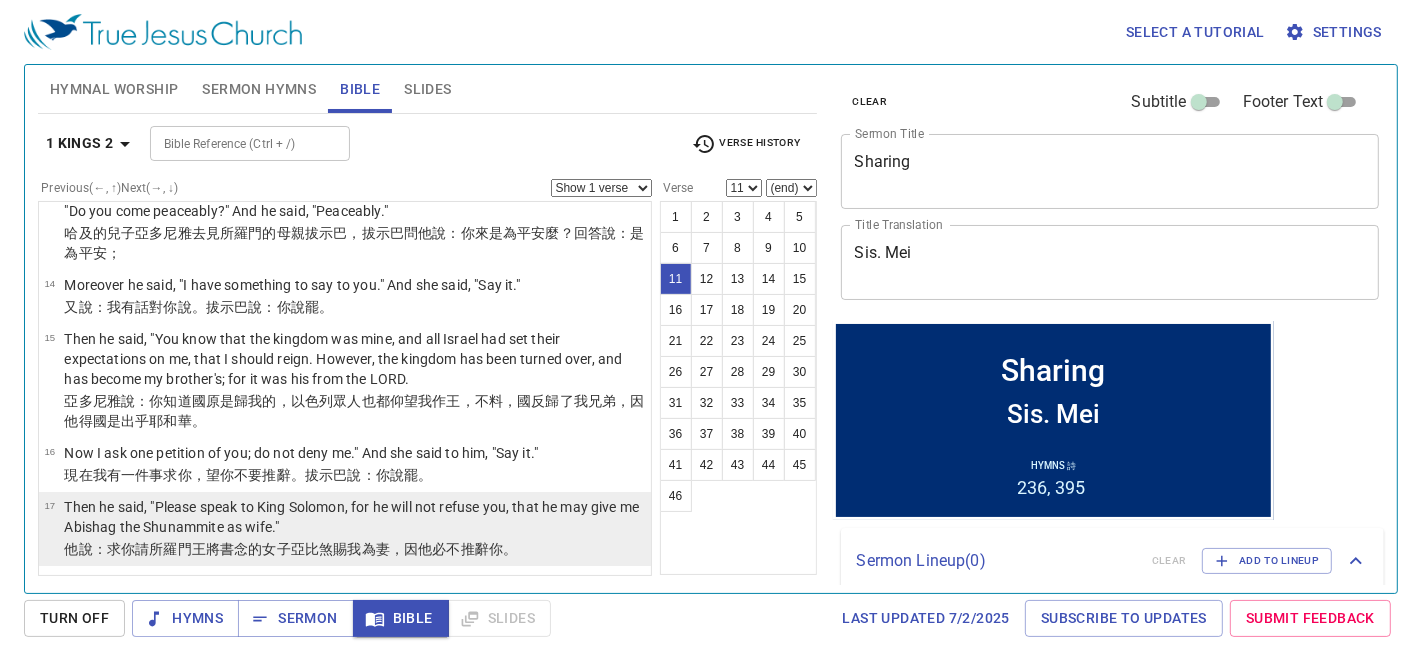 click on "Then he said, "Please speak to King Solomon, for he will not refuse you, that he may give me Abishag the Shunammite as wife."" at bounding box center (354, 517) 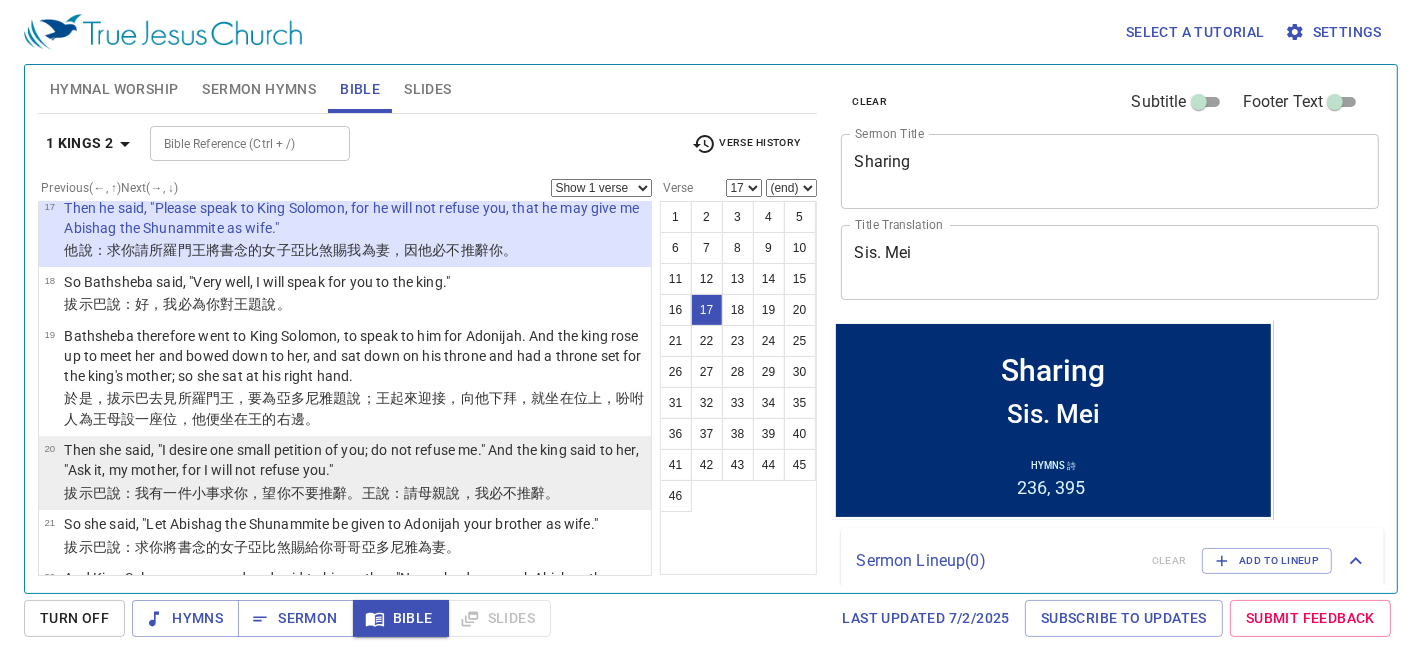 scroll, scrollTop: 1476, scrollLeft: 0, axis: vertical 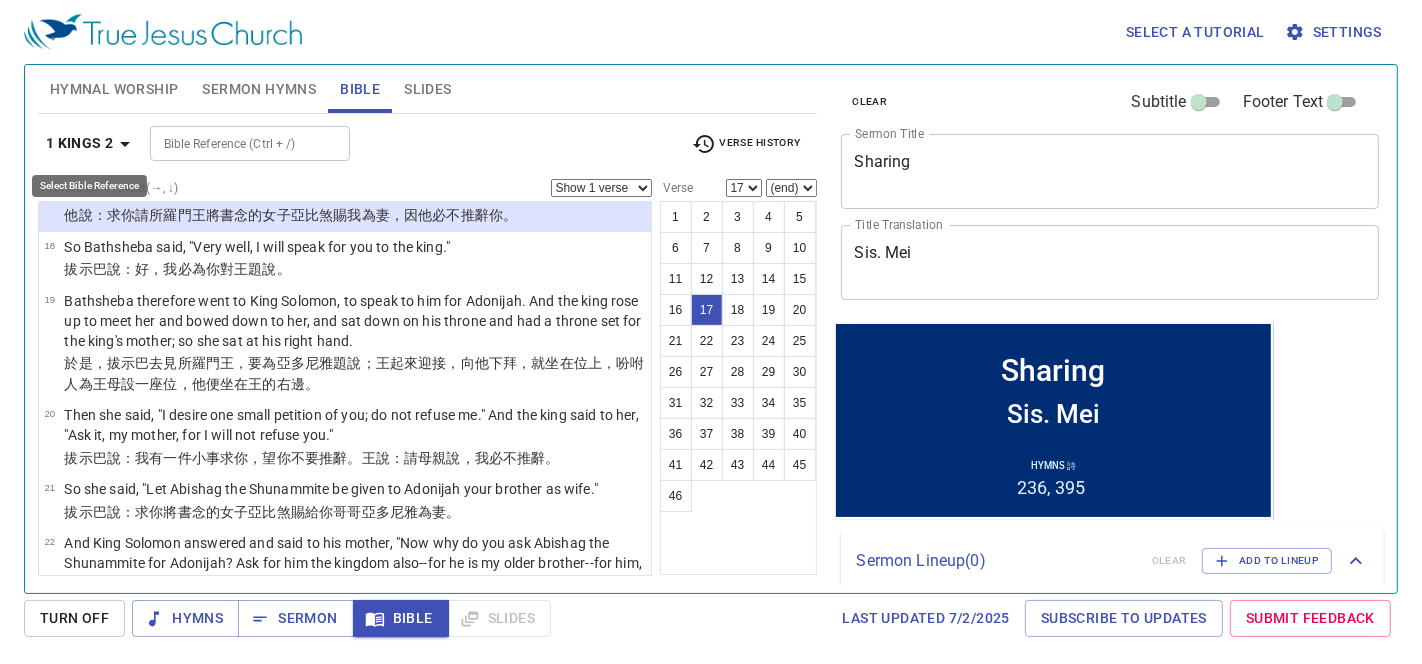 click on "1 Kings 2" at bounding box center [80, 143] 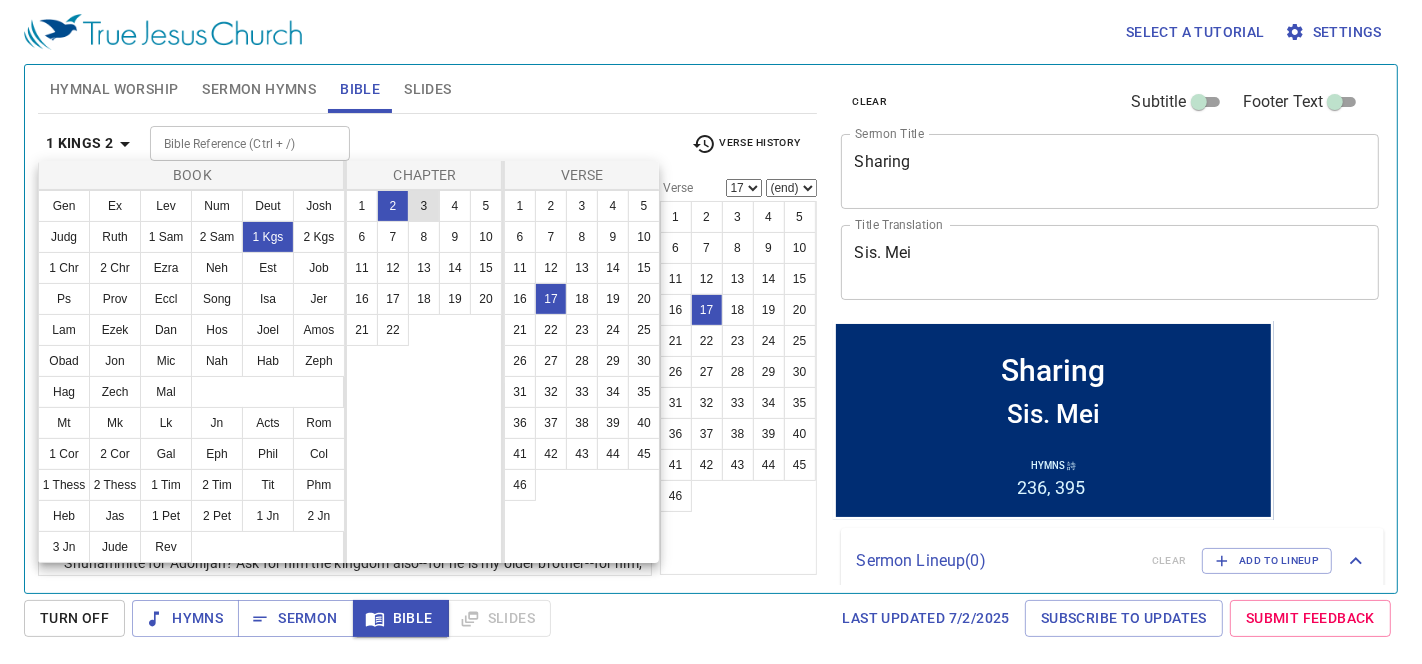 click on "3" at bounding box center (424, 206) 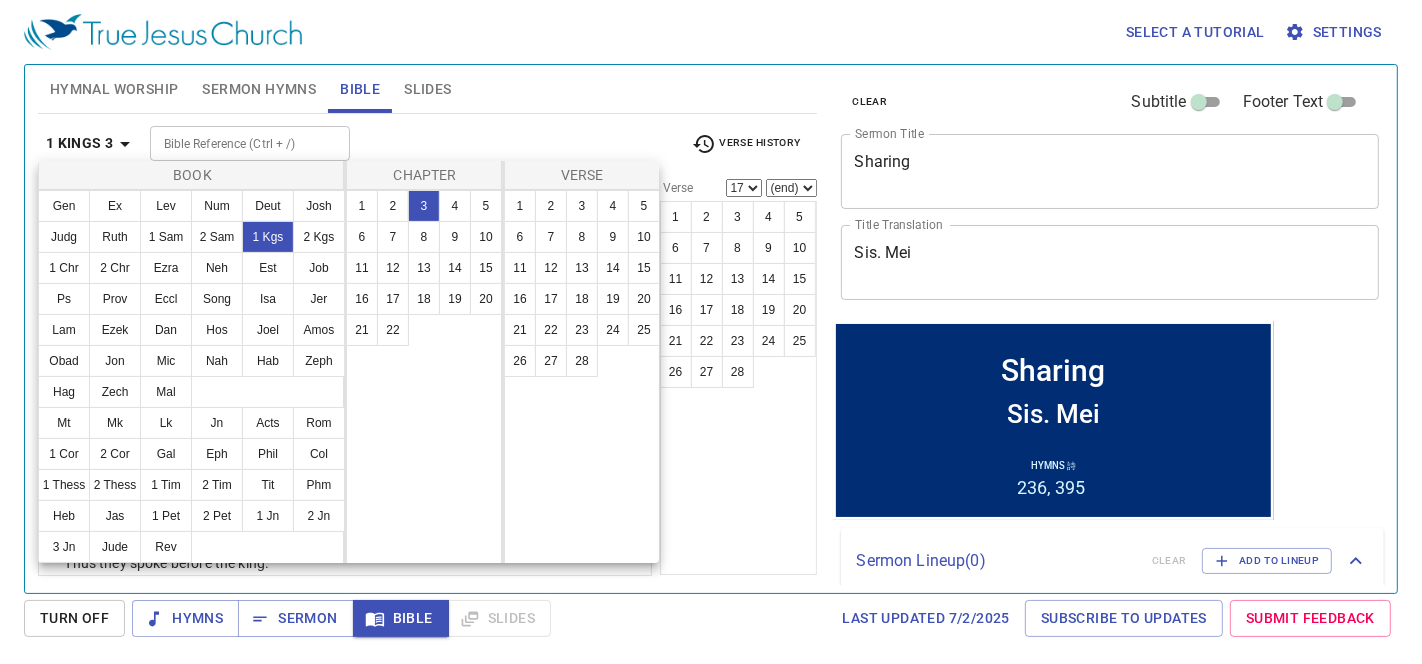 scroll, scrollTop: 0, scrollLeft: 0, axis: both 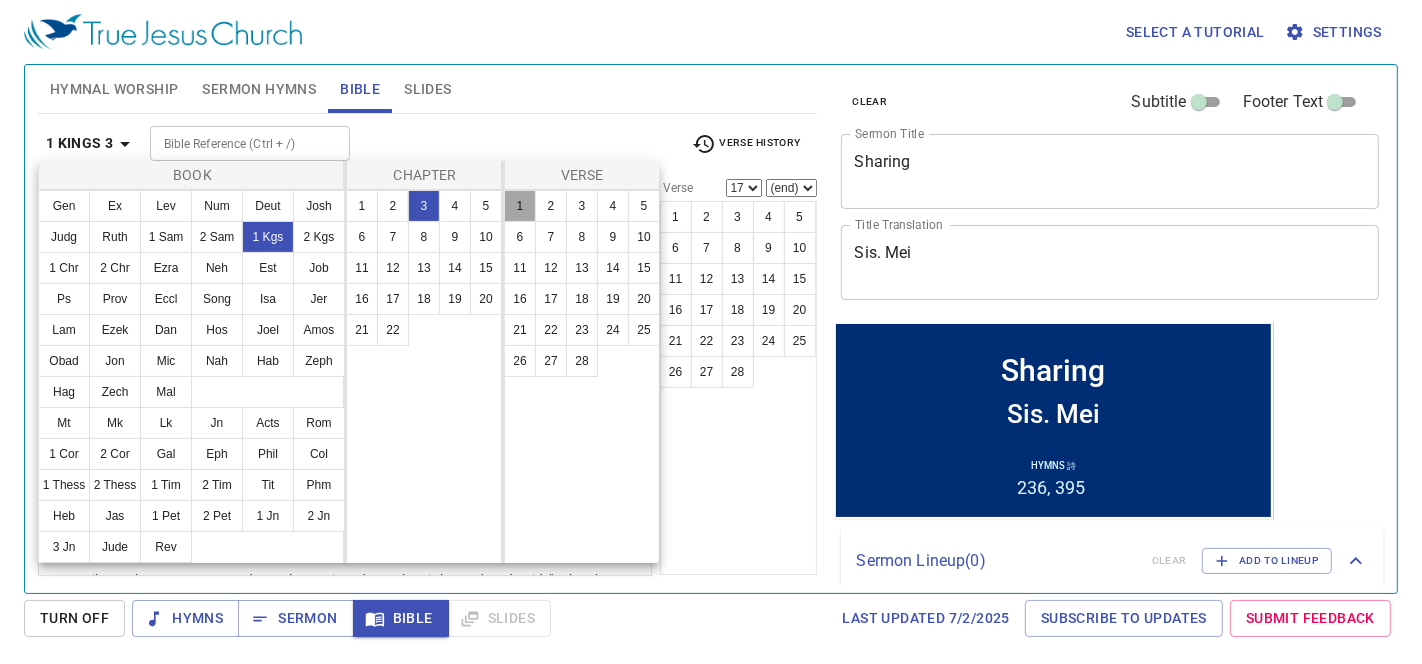 click on "1" at bounding box center (520, 206) 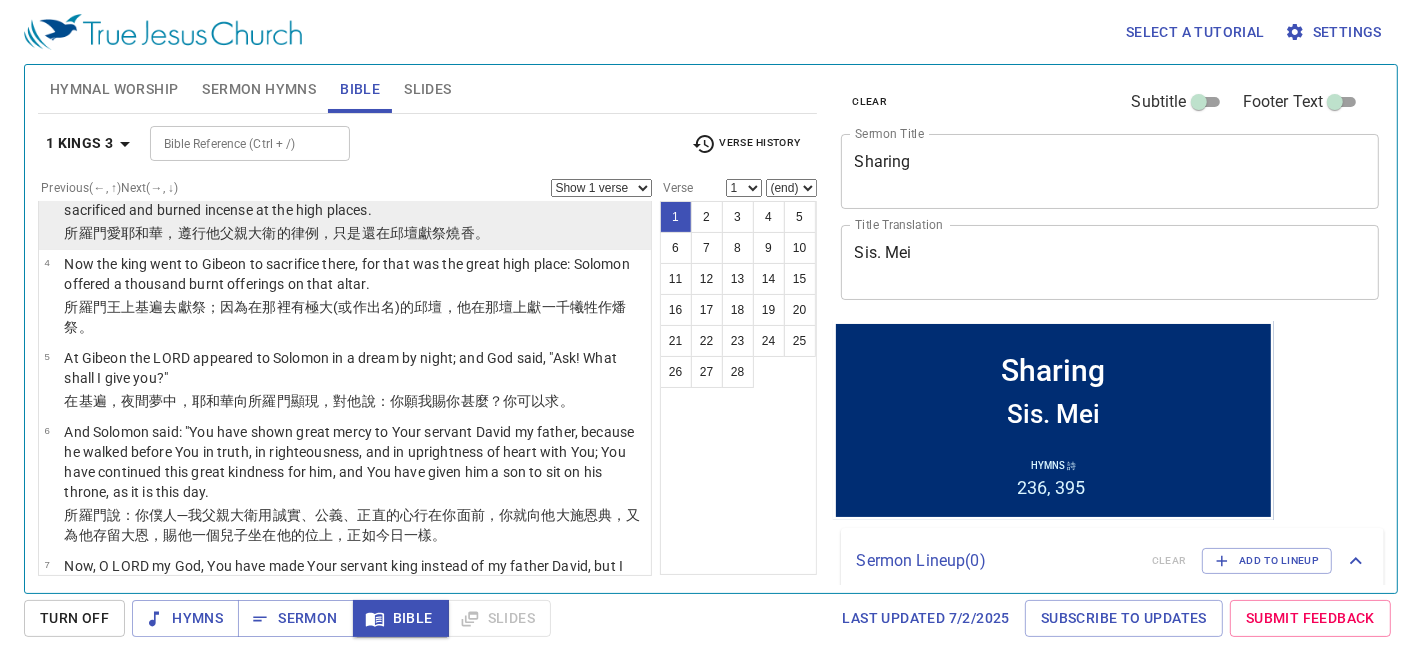 scroll, scrollTop: 333, scrollLeft: 0, axis: vertical 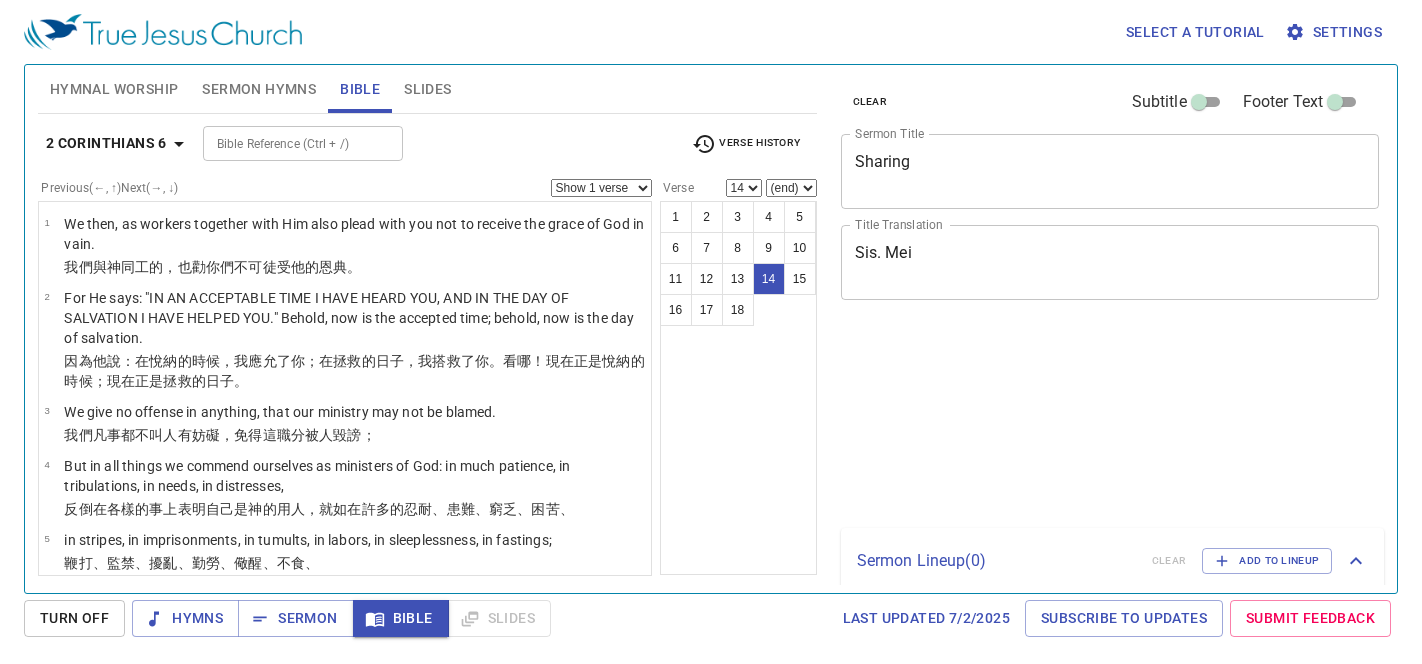 select on "14" 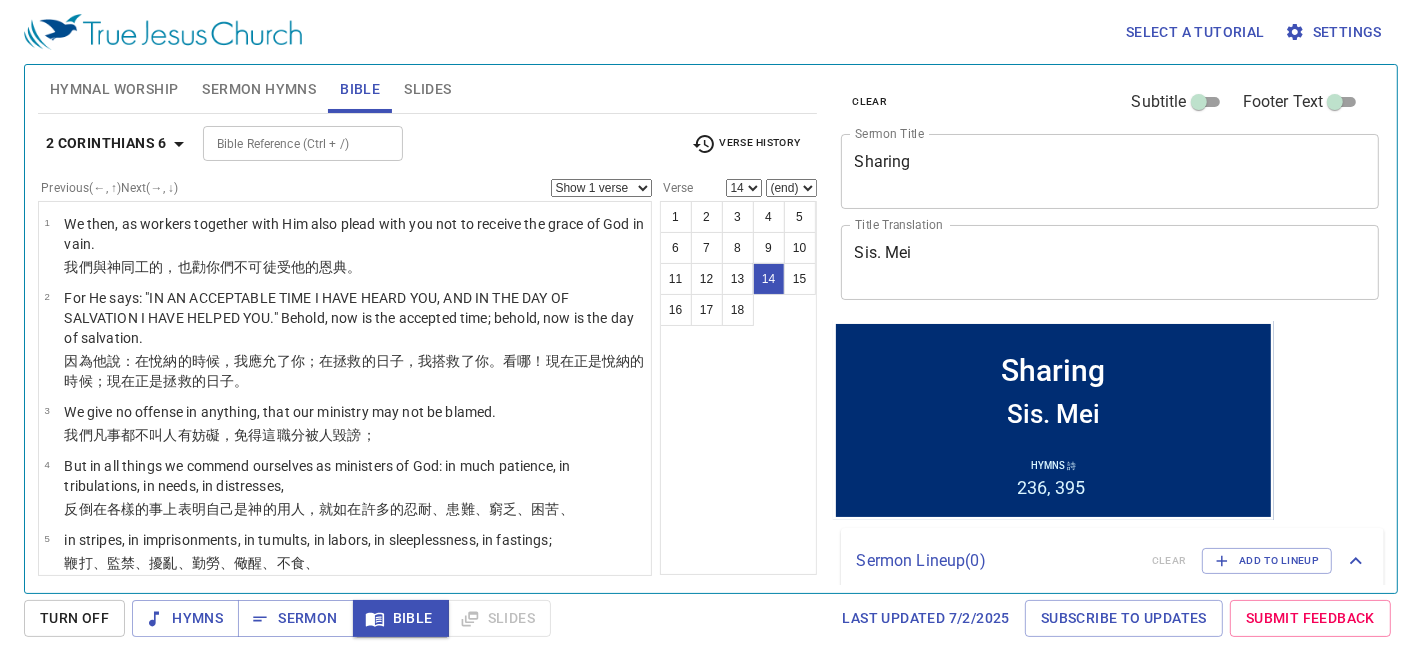 scroll, scrollTop: 0, scrollLeft: 0, axis: both 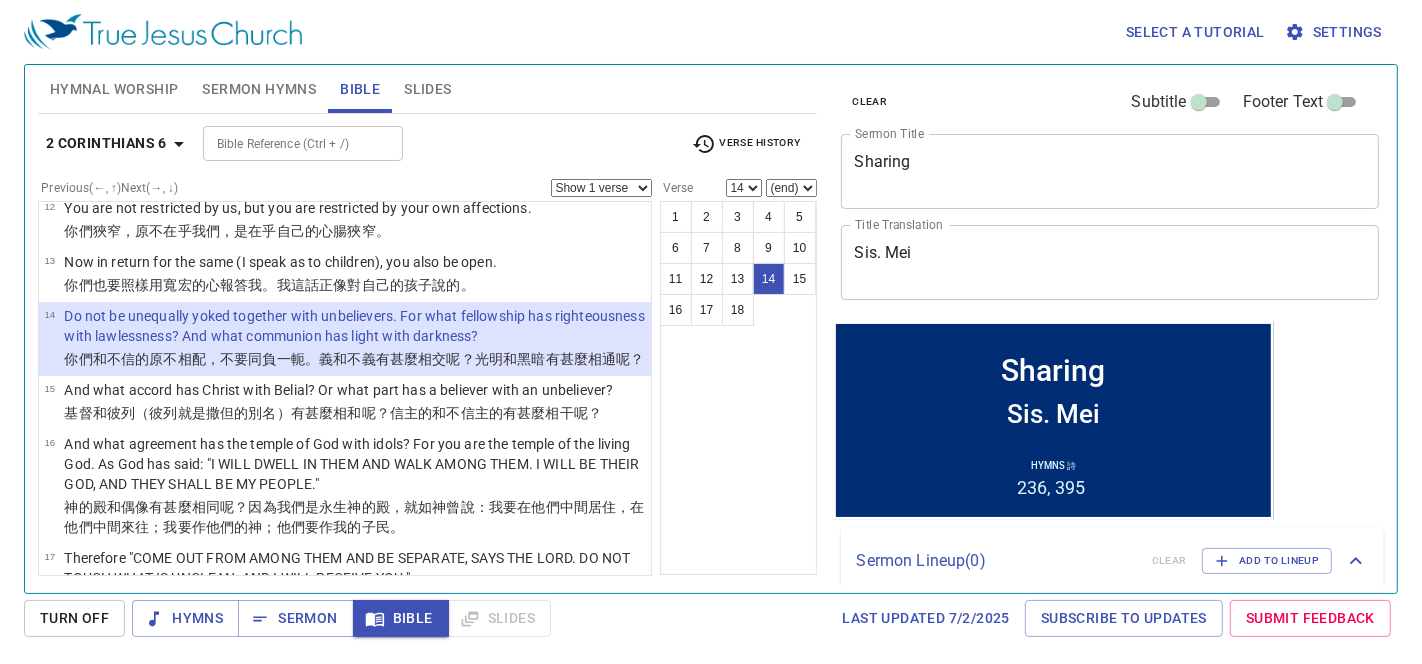 click on "Bible Reference (Ctrl + /)" at bounding box center [286, 143] 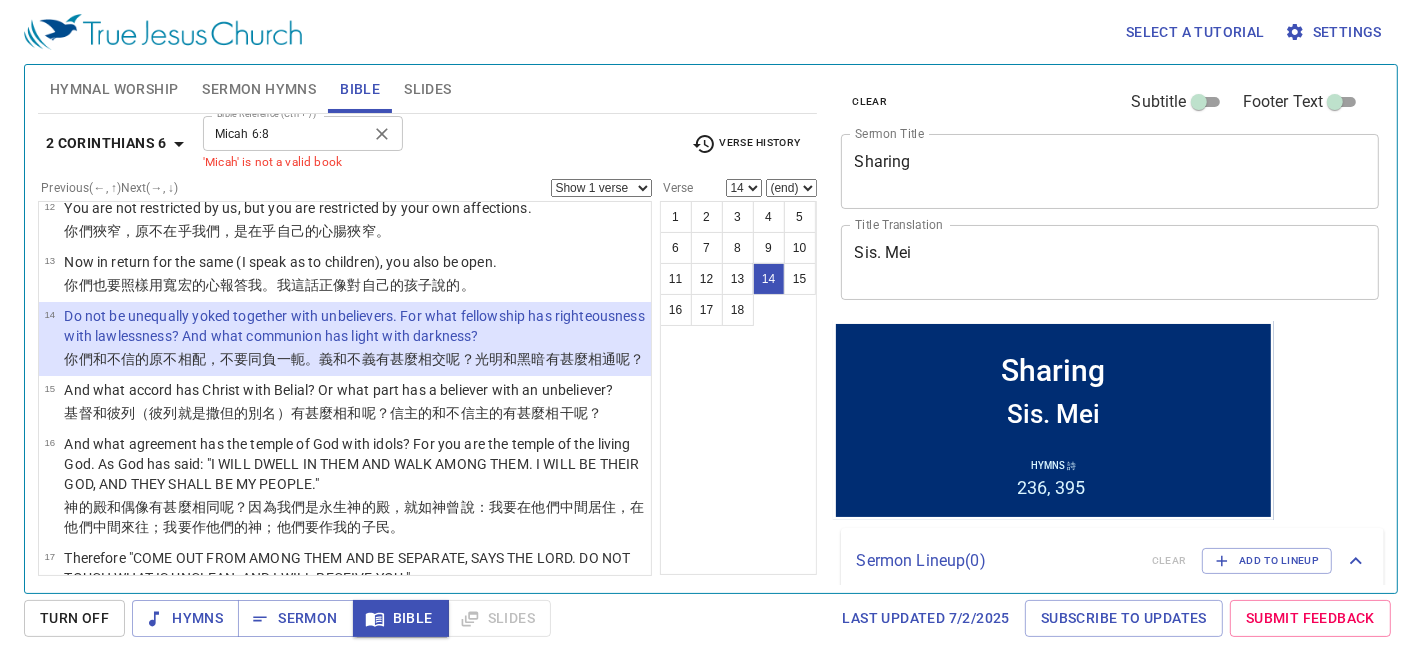 click on "Micah 6:8" at bounding box center [286, 133] 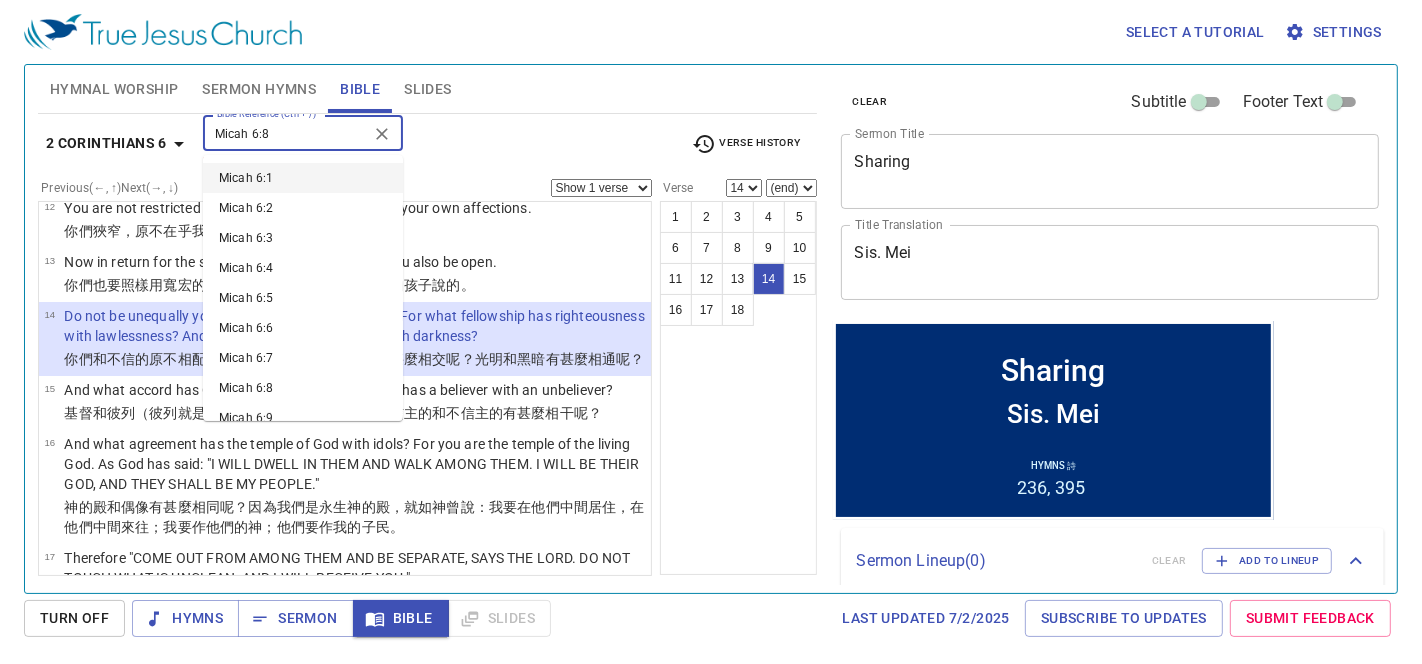 type on "Micah 6:8" 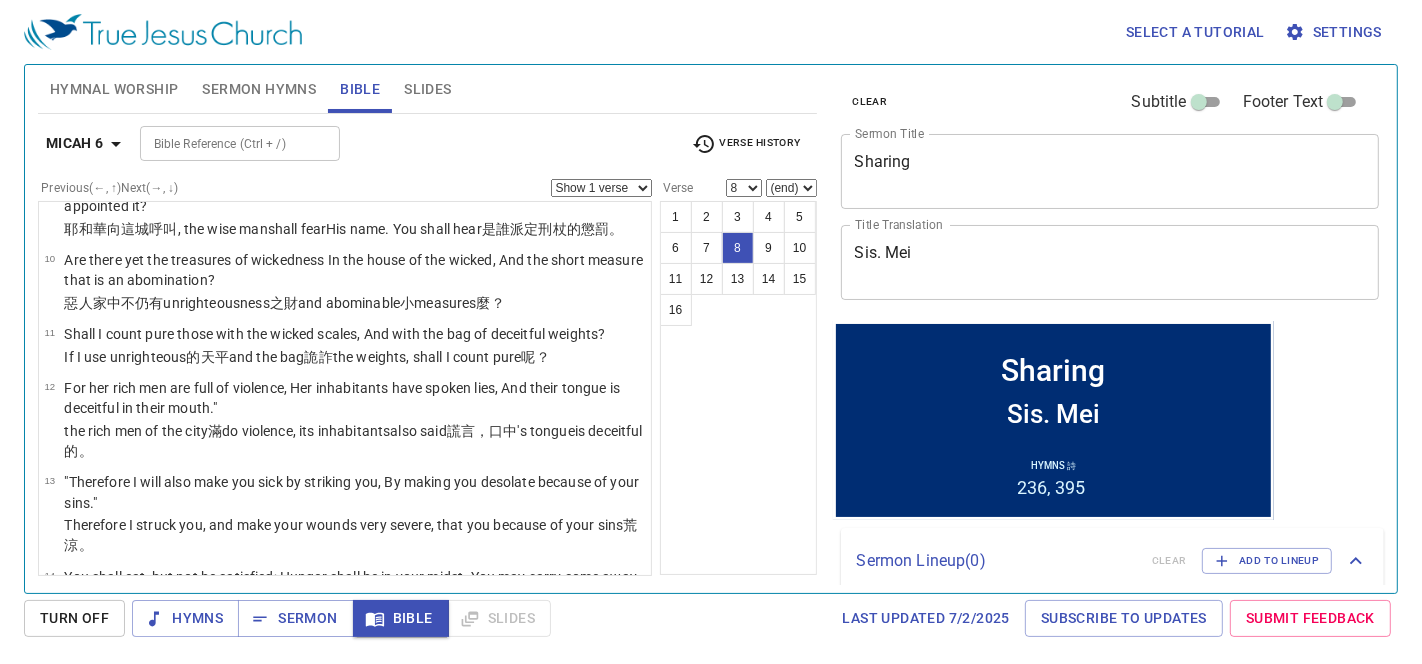 scroll, scrollTop: 465, scrollLeft: 0, axis: vertical 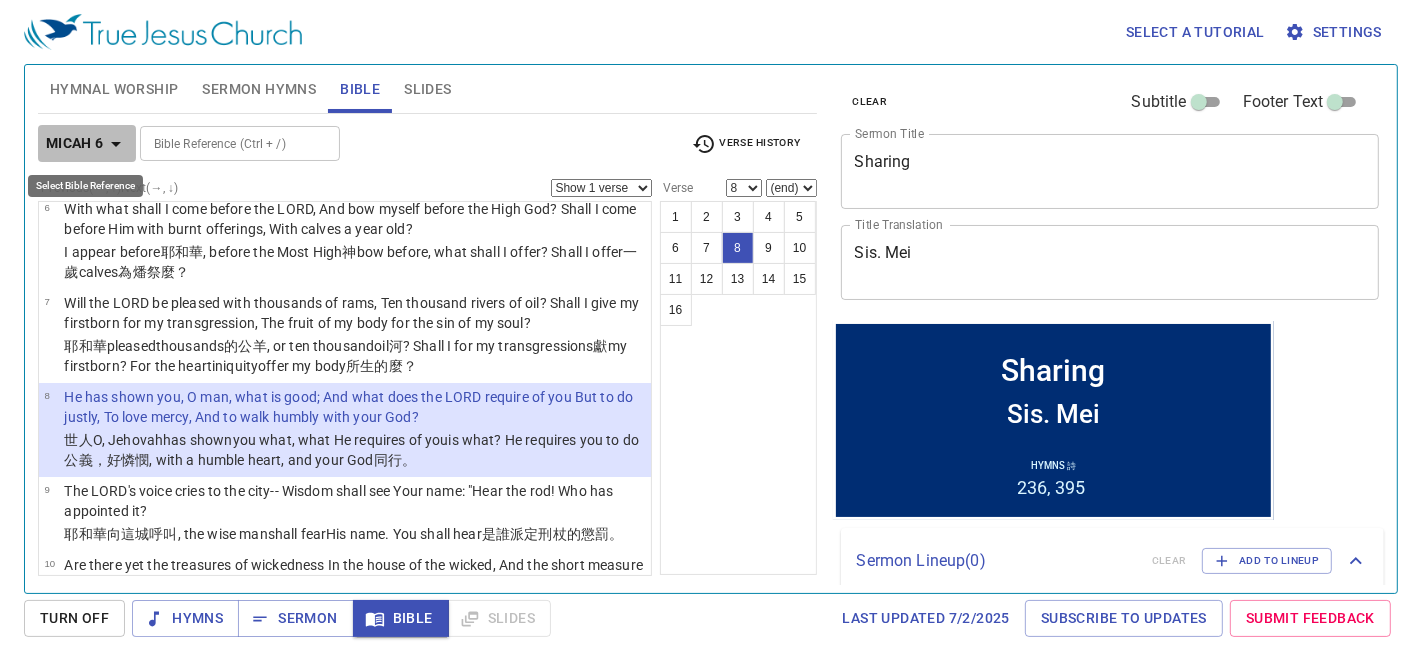 click on "Micah 6" at bounding box center (75, 143) 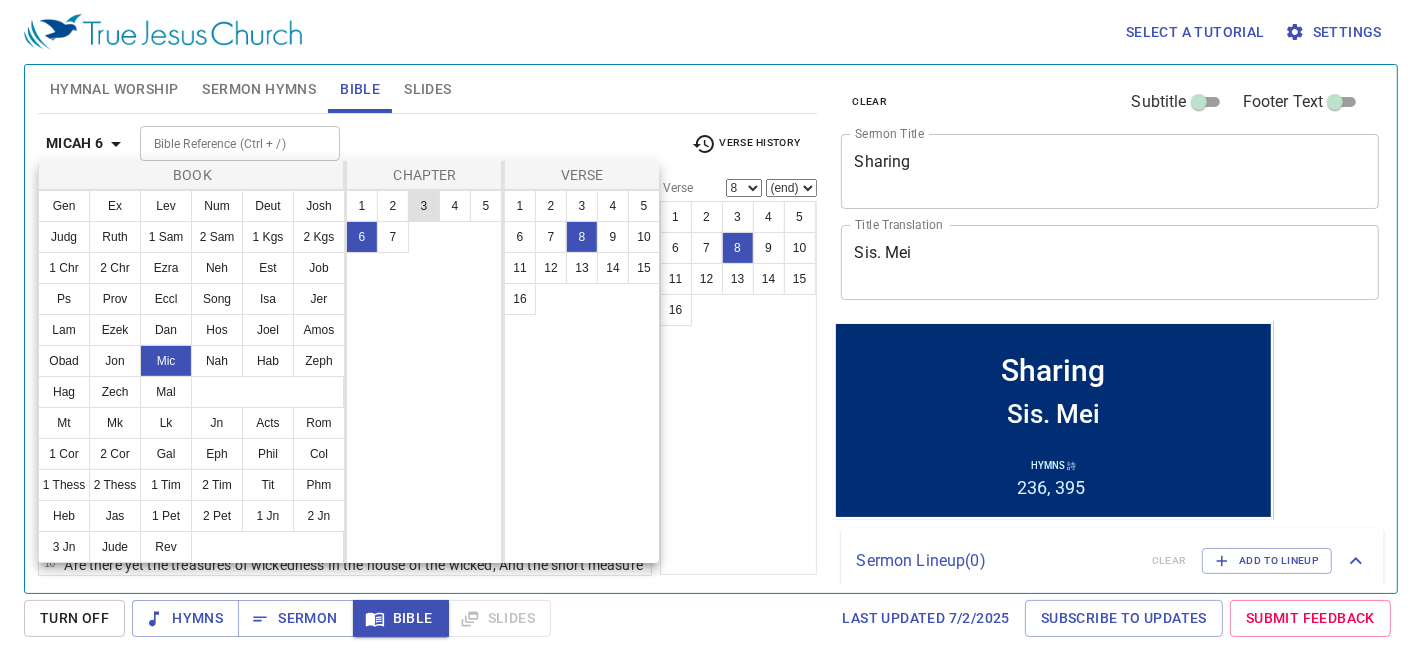 click on "3" at bounding box center [424, 206] 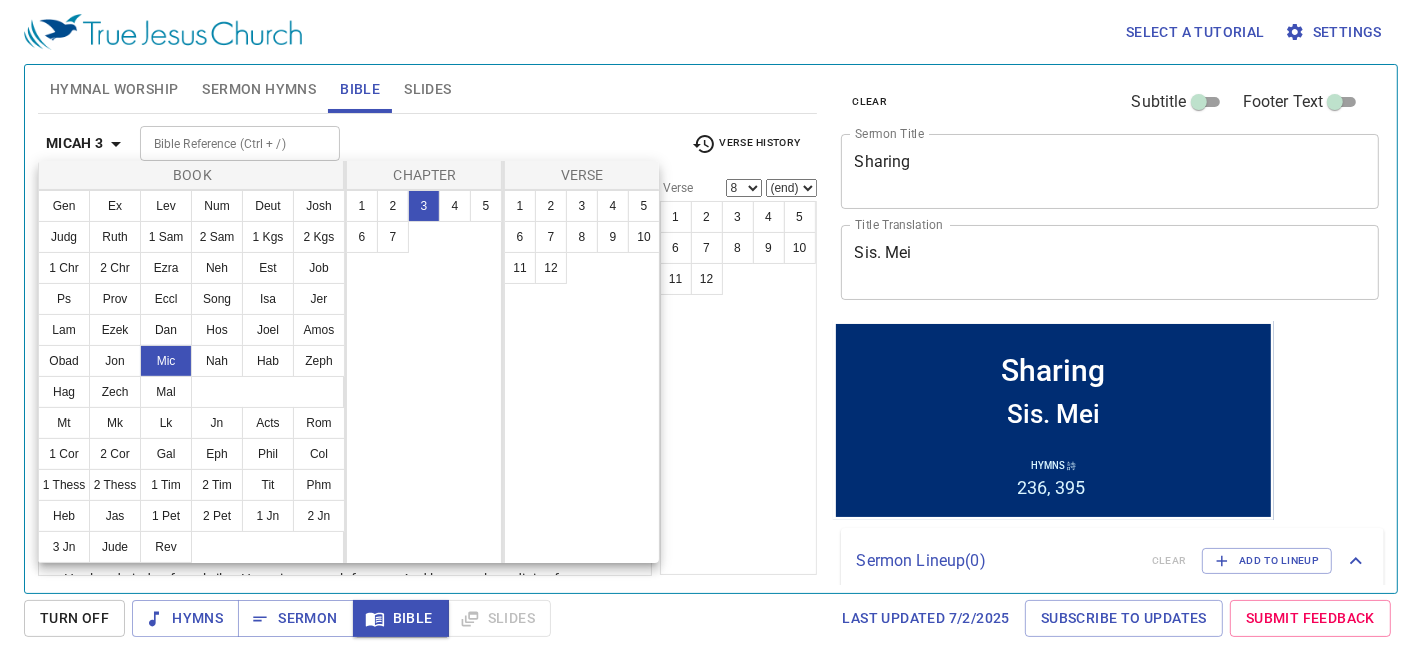 scroll, scrollTop: 0, scrollLeft: 0, axis: both 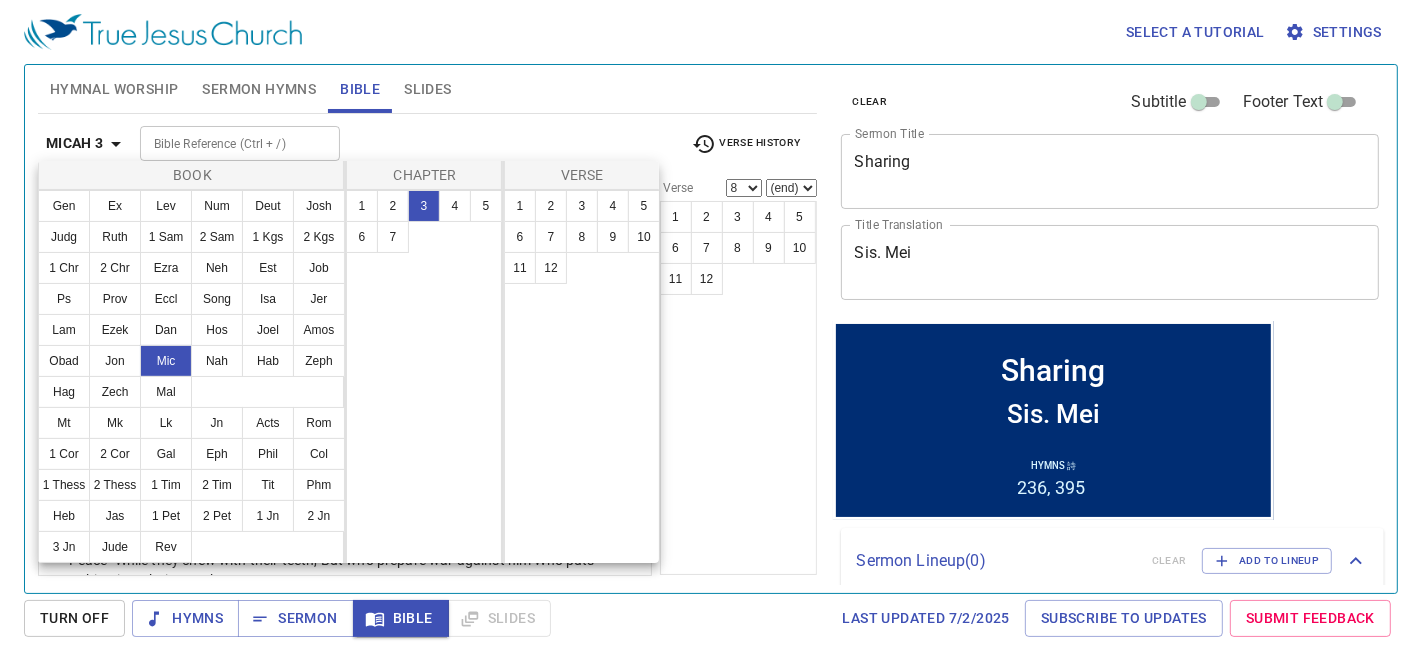 click at bounding box center (711, 332) 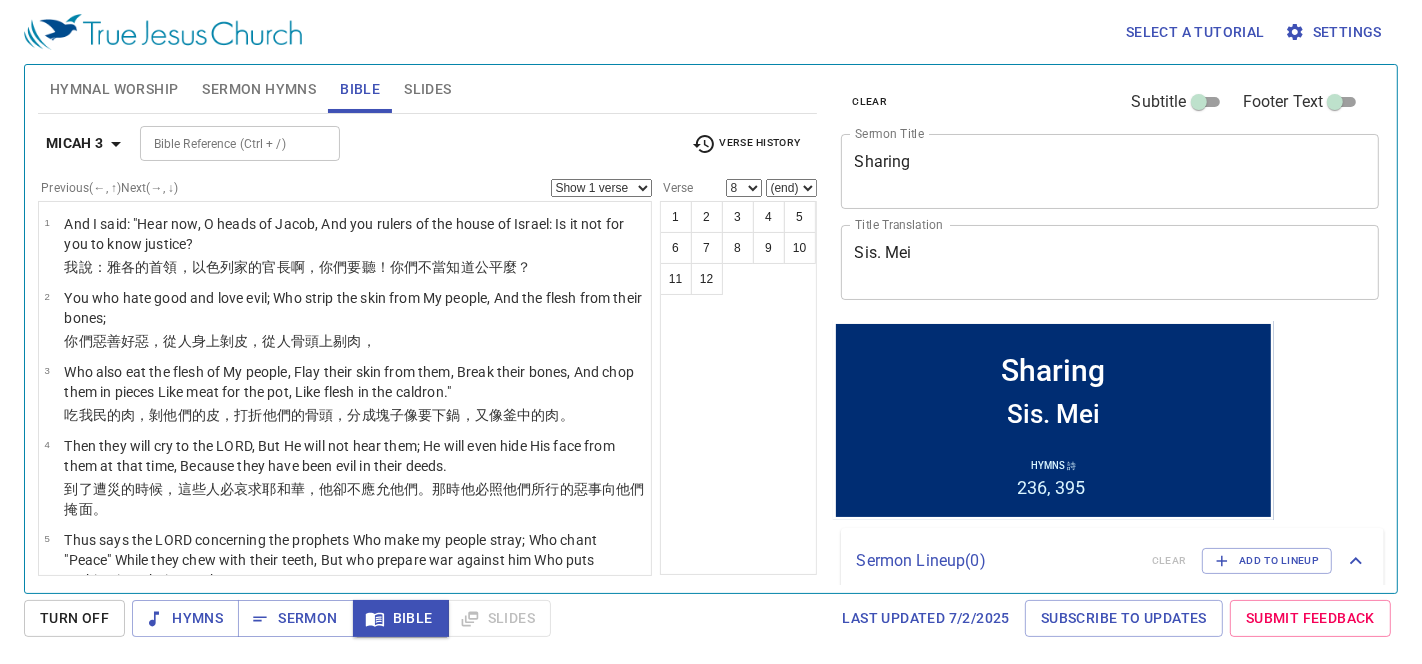 click on "Bible Reference (Ctrl + /)" at bounding box center [240, 143] 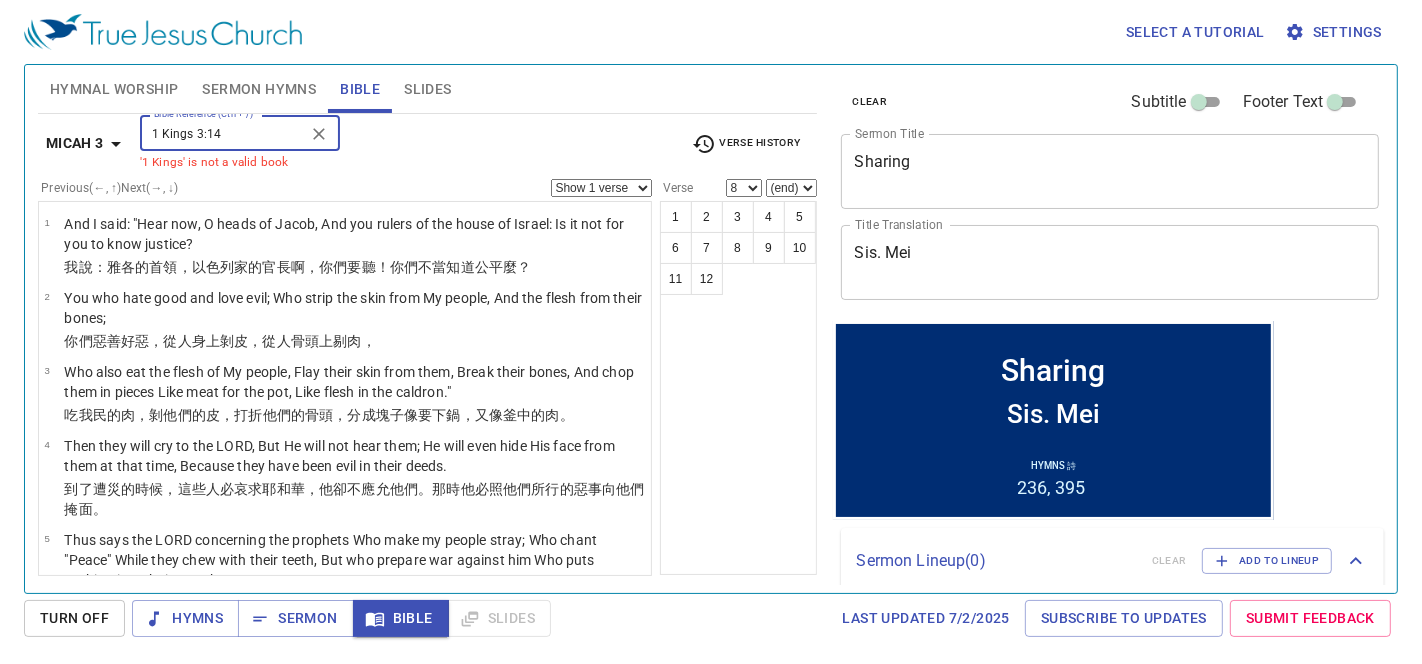 click on "1 king 3:14" at bounding box center (223, 133) 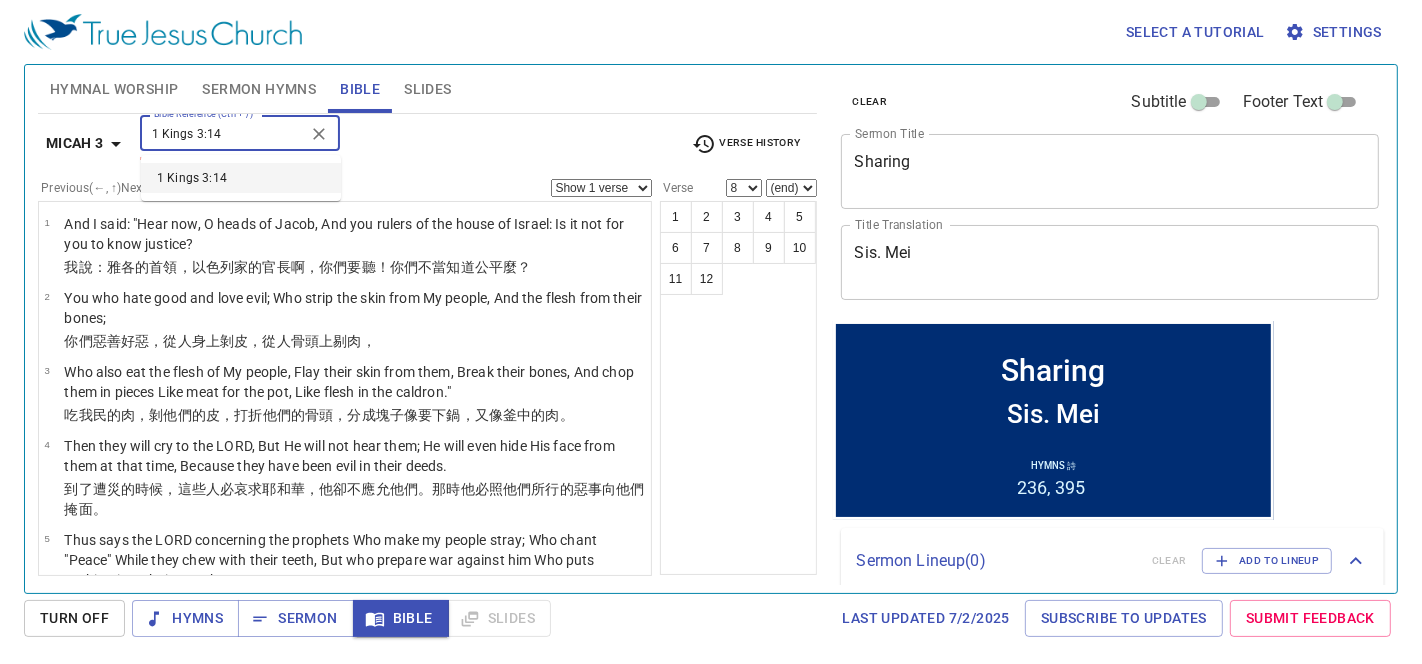 type on "1 kin 3:14" 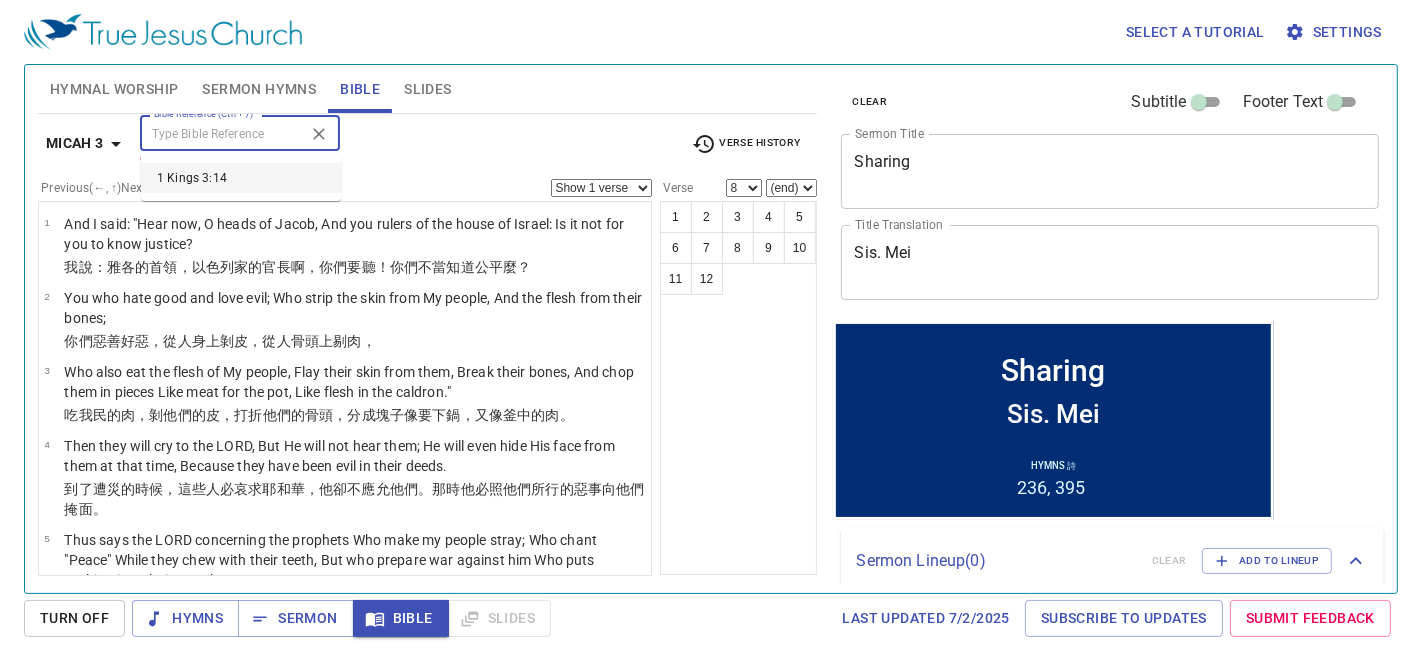 scroll, scrollTop: 1020, scrollLeft: 0, axis: vertical 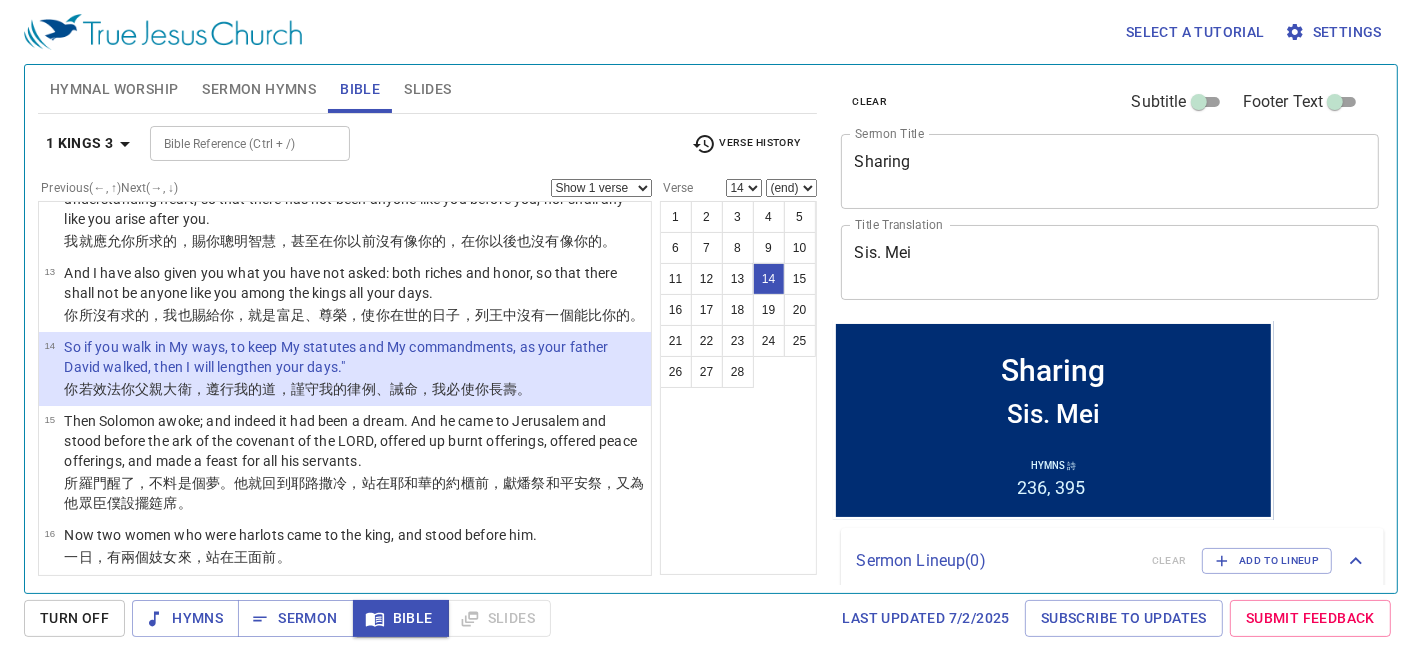 click on "1 Kings 3 Bible Reference (Ctrl + /) Bible Reference (Ctrl + /)   Verse History" at bounding box center [427, 151] 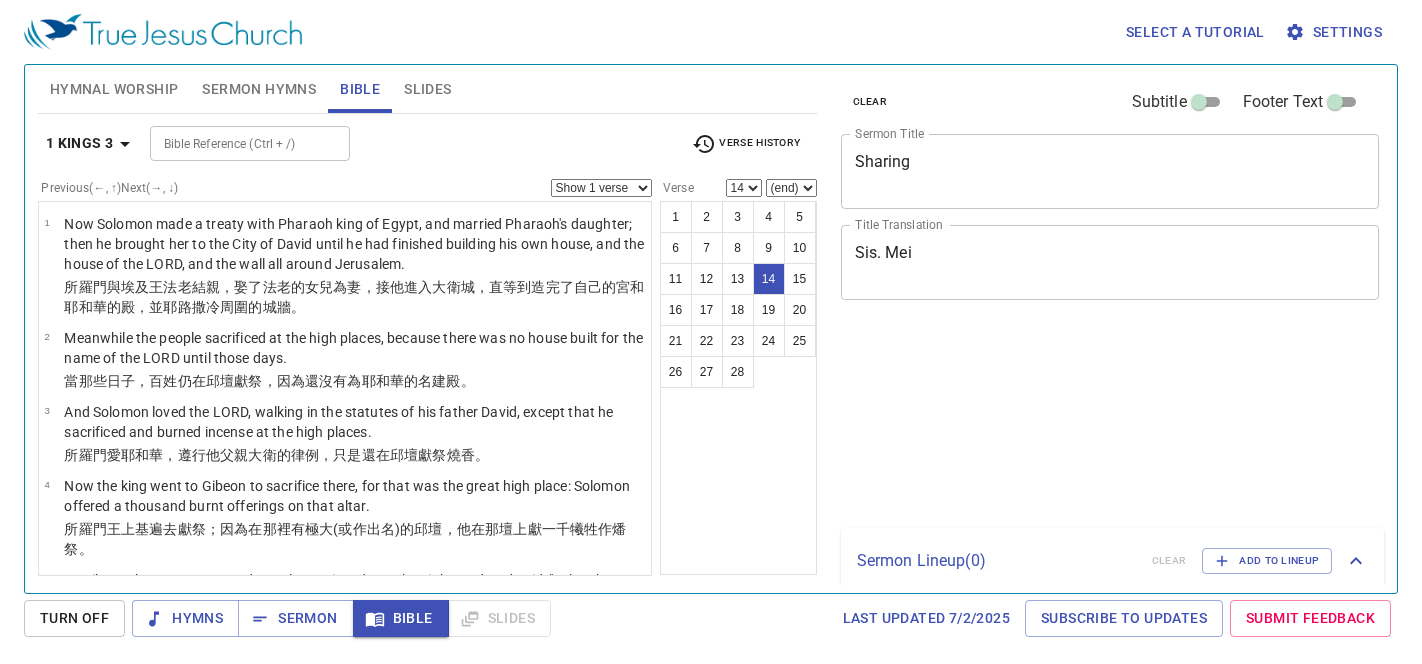 select on "14" 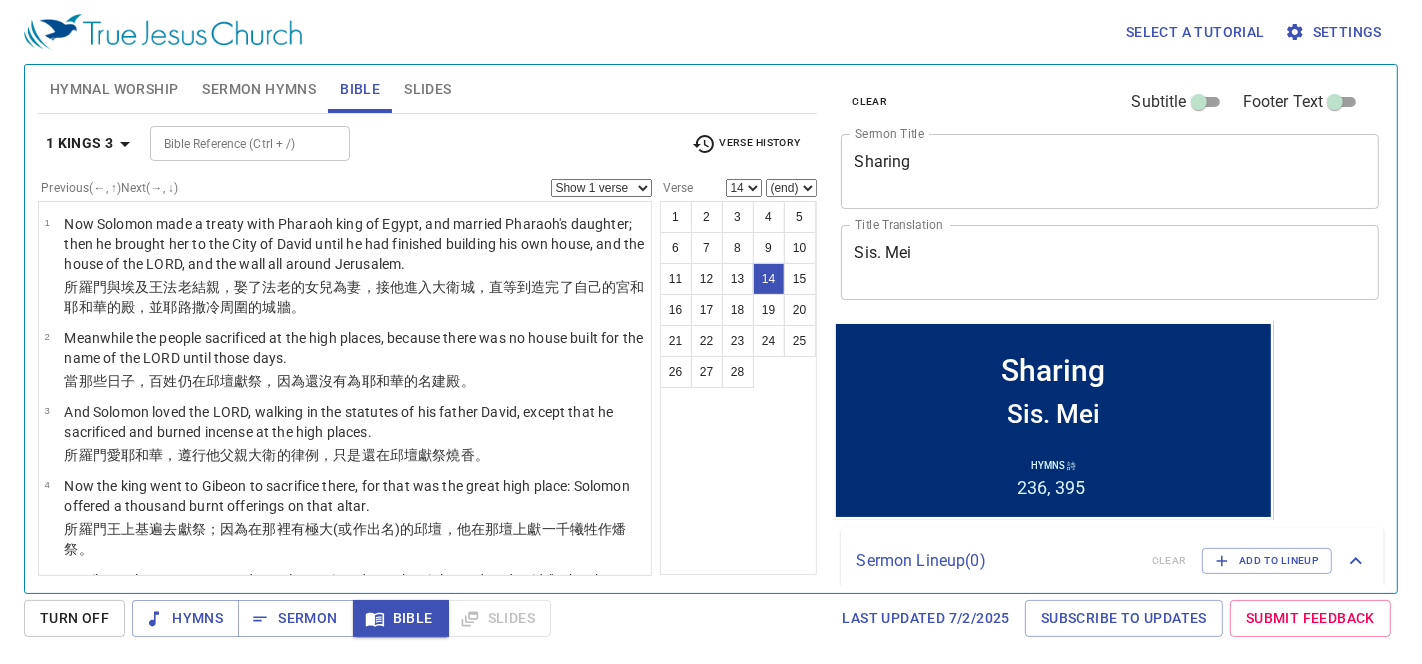 scroll, scrollTop: 1020, scrollLeft: 0, axis: vertical 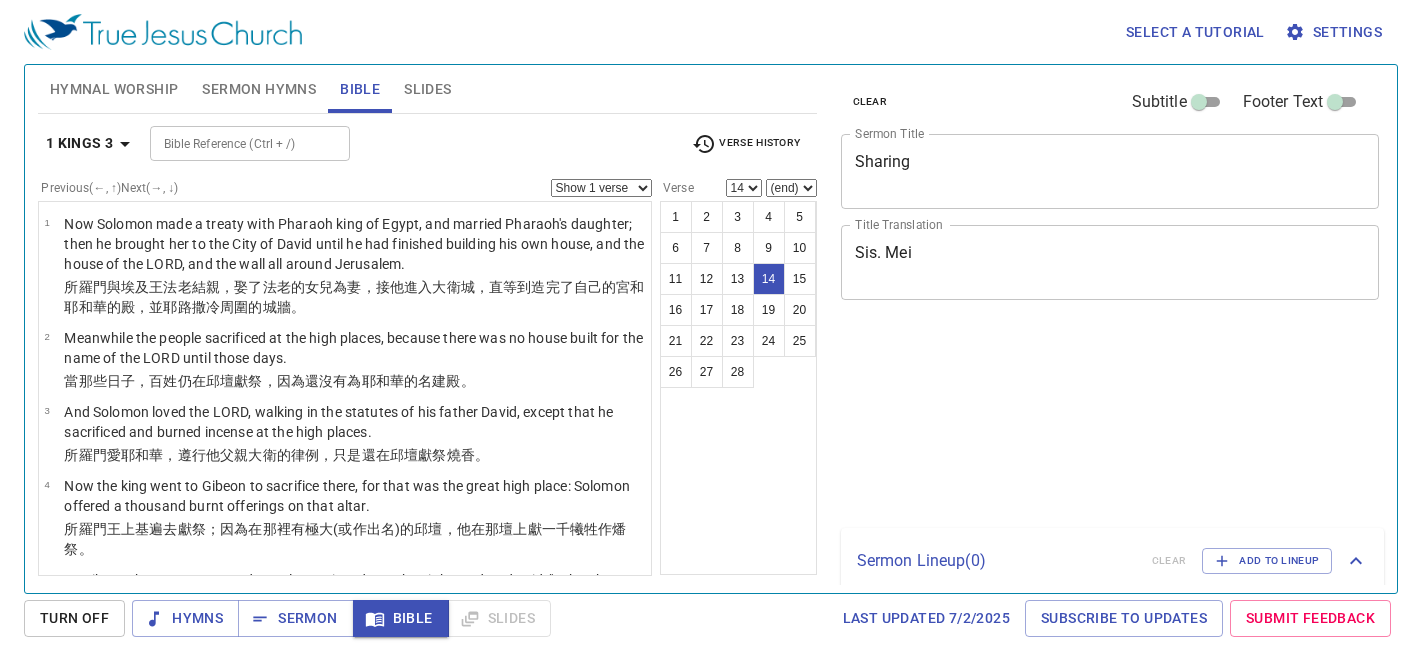 select on "14" 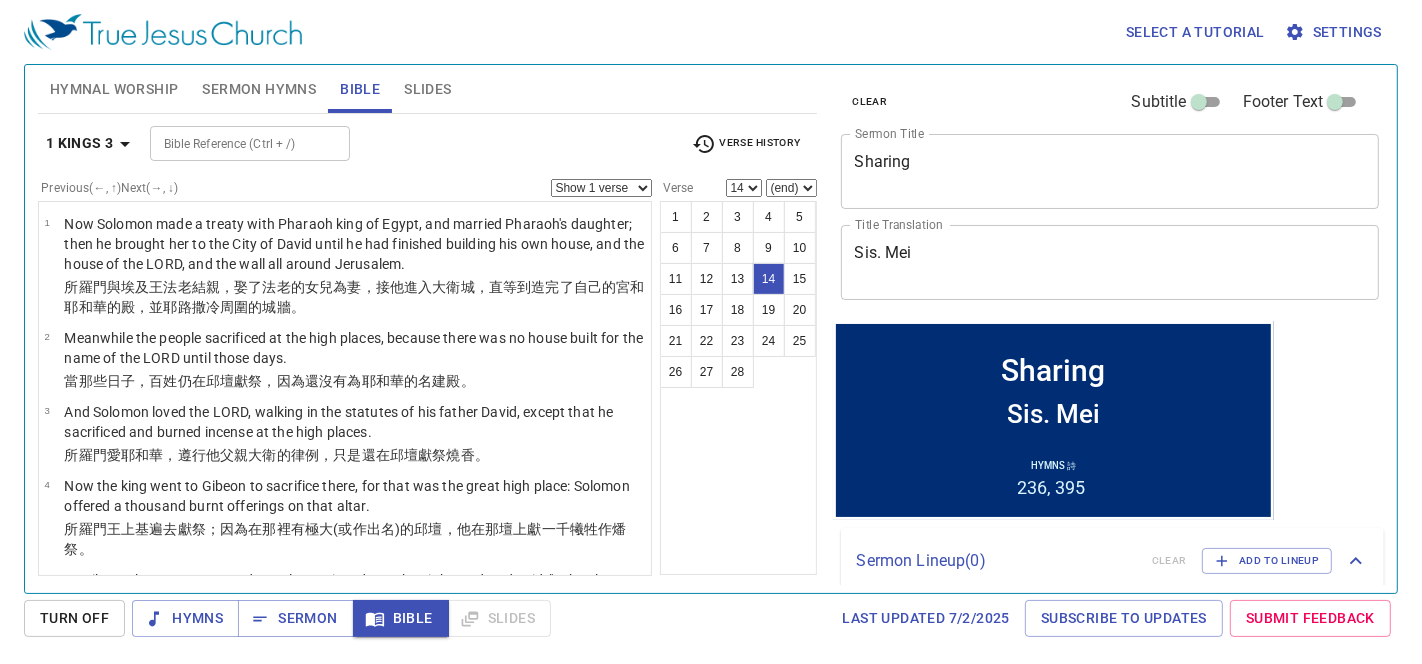 scroll, scrollTop: 0, scrollLeft: 0, axis: both 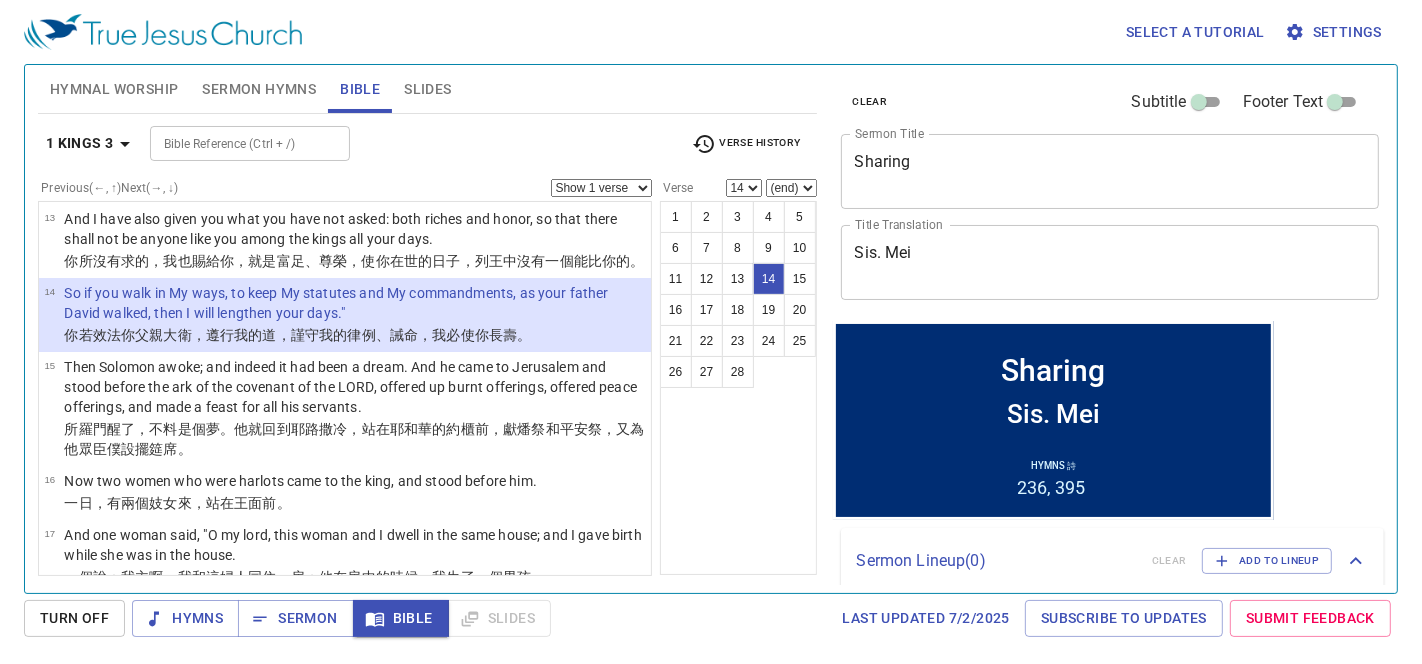 click on "Bible Reference (Ctrl + /)" at bounding box center [233, 143] 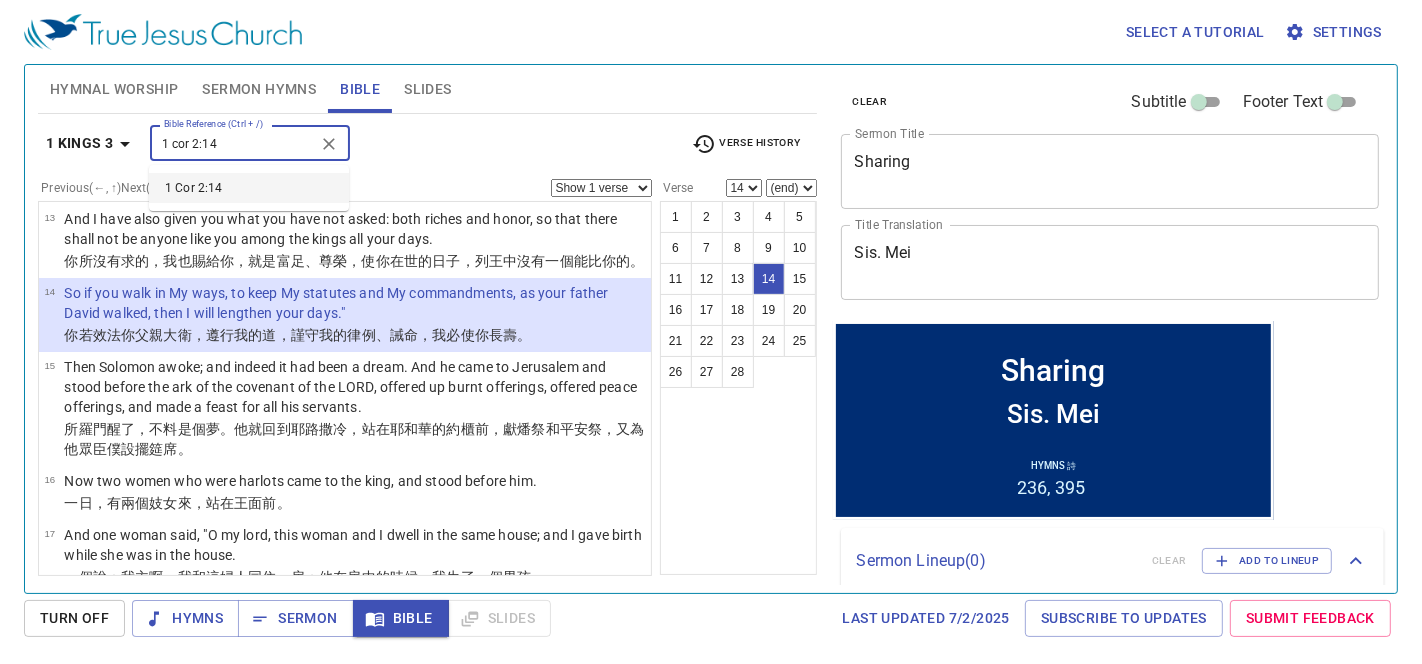 type on "1 cor 2:14" 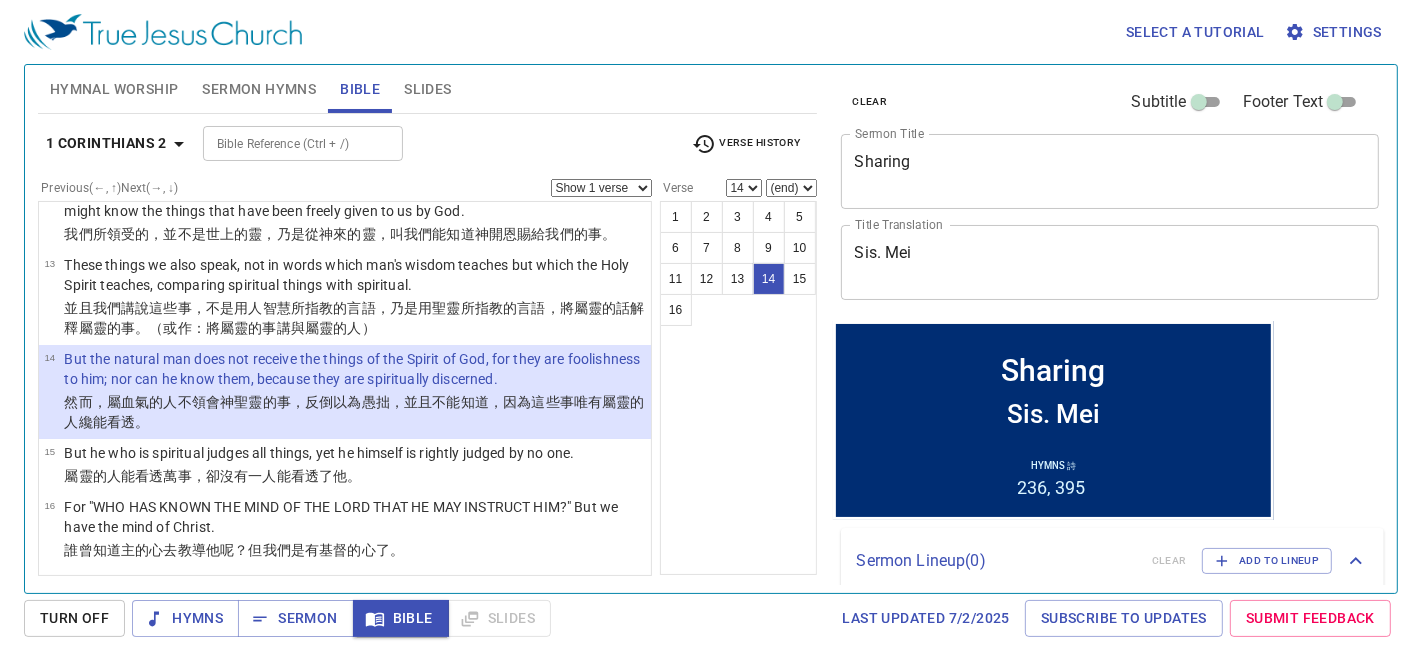 scroll, scrollTop: 865, scrollLeft: 0, axis: vertical 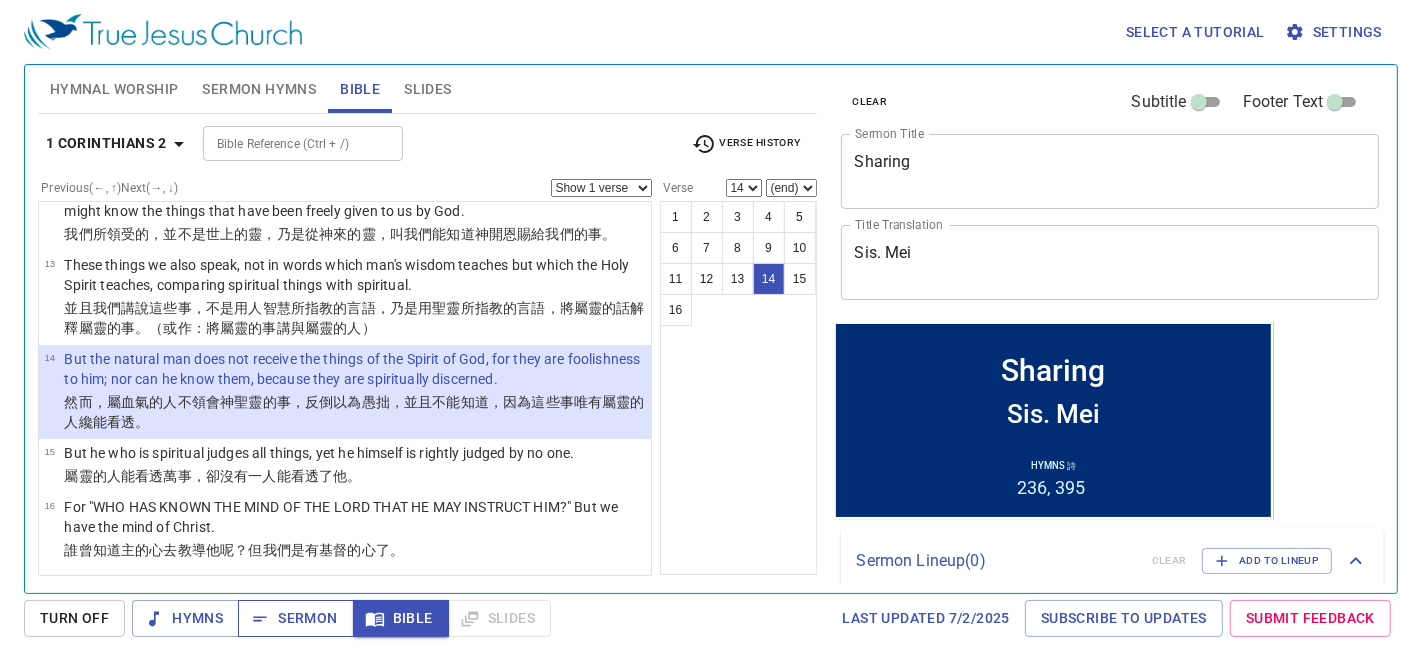 click on "Sermon" at bounding box center [295, 618] 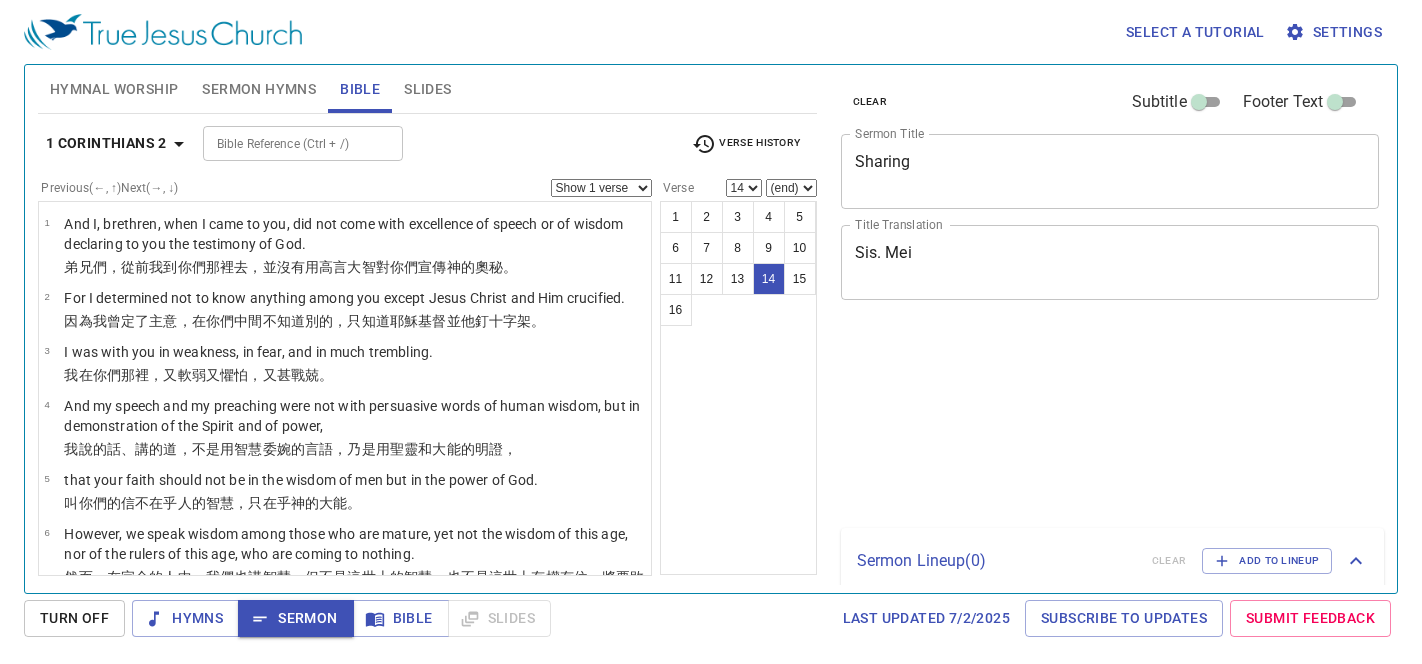 select on "14" 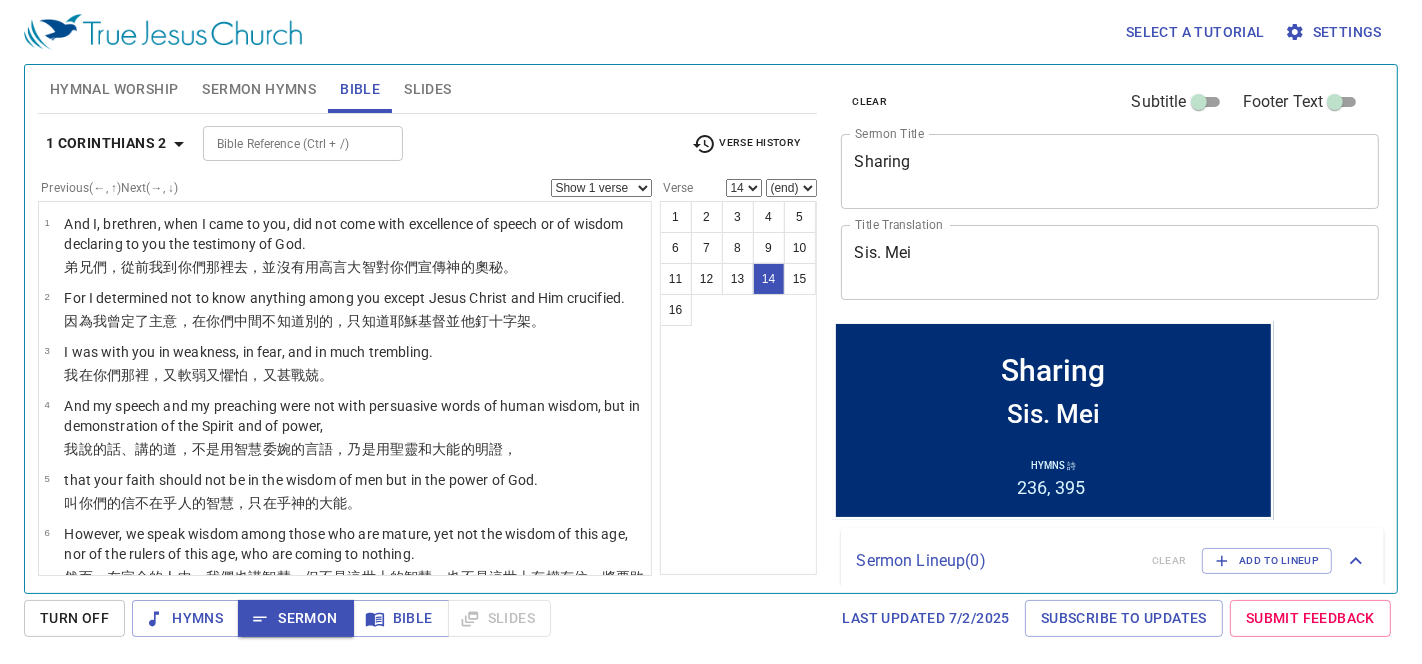 scroll, scrollTop: 865, scrollLeft: 0, axis: vertical 